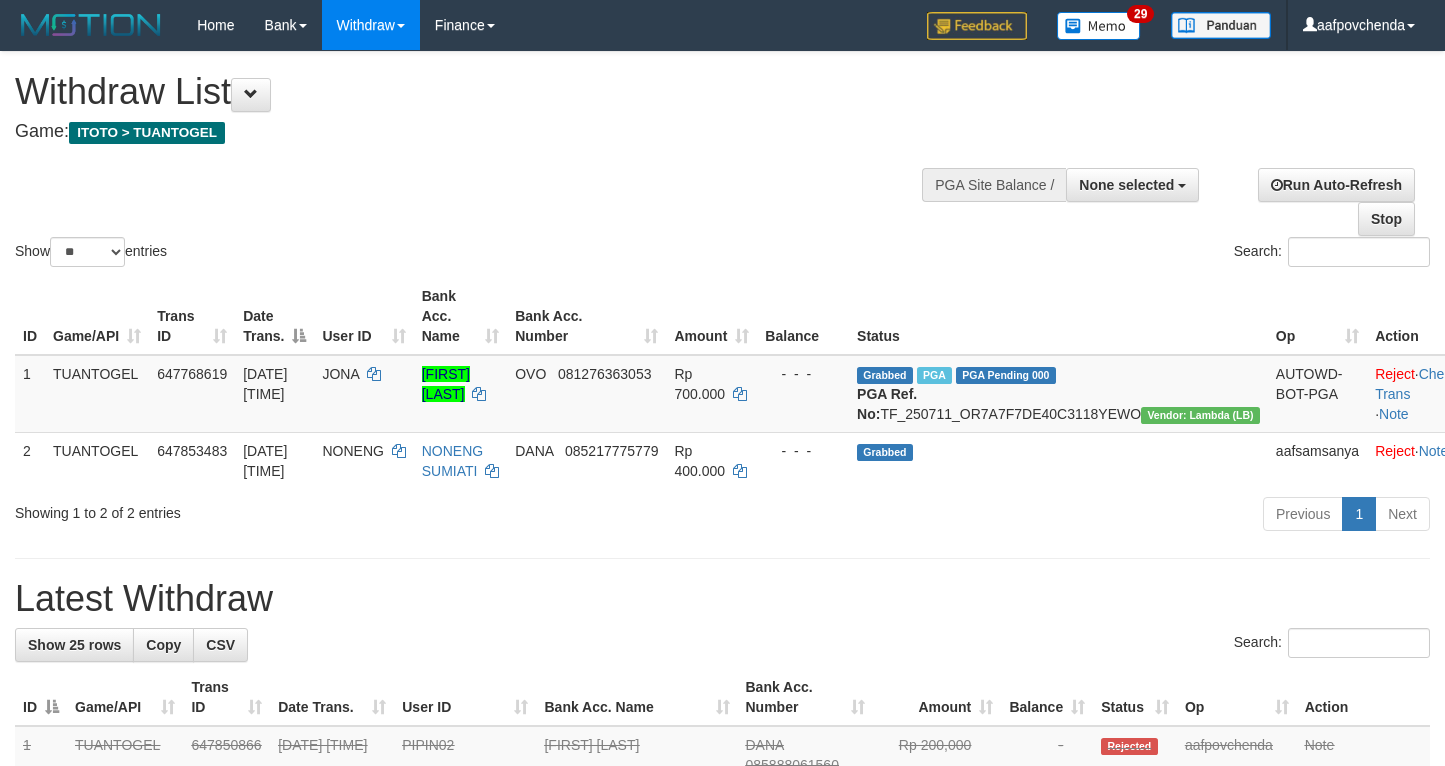 select 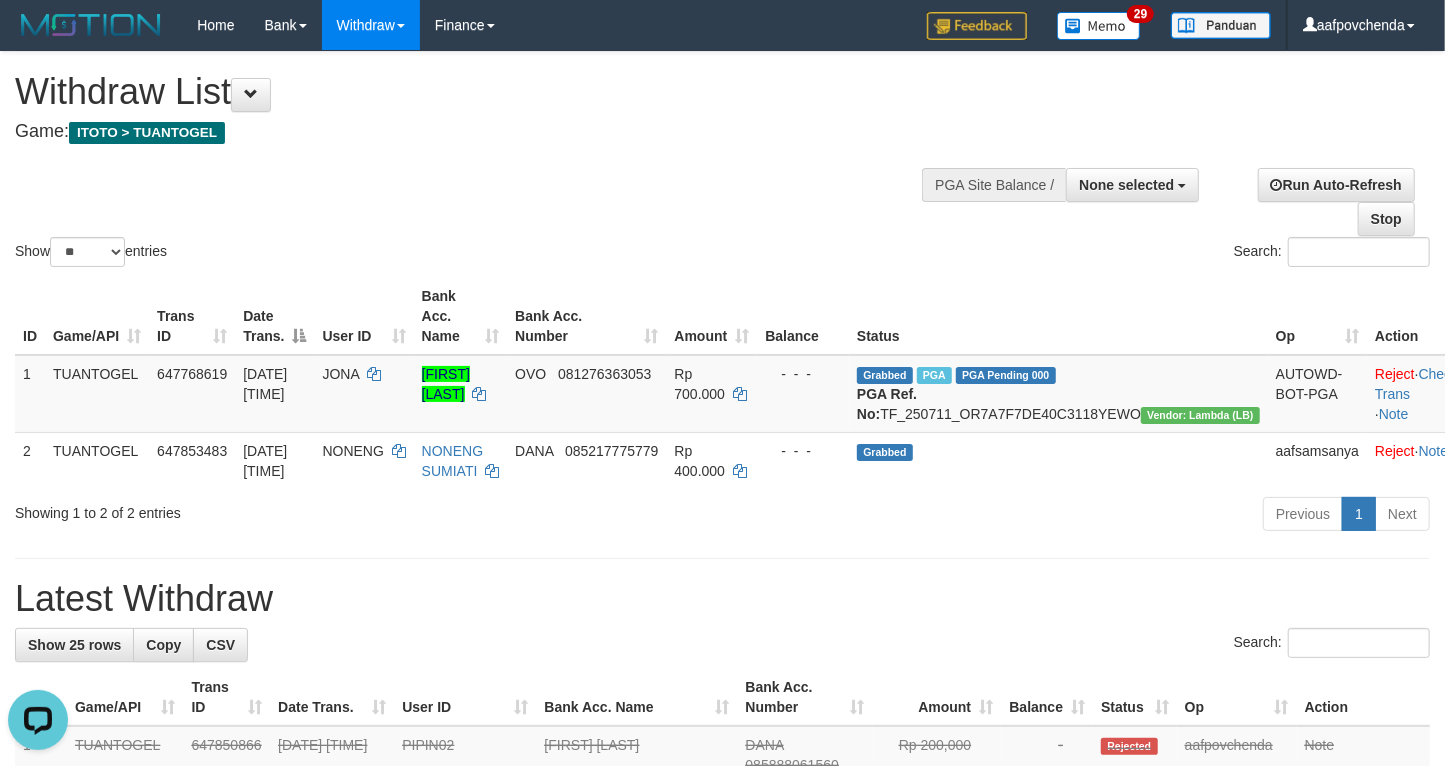 scroll, scrollTop: 0, scrollLeft: 0, axis: both 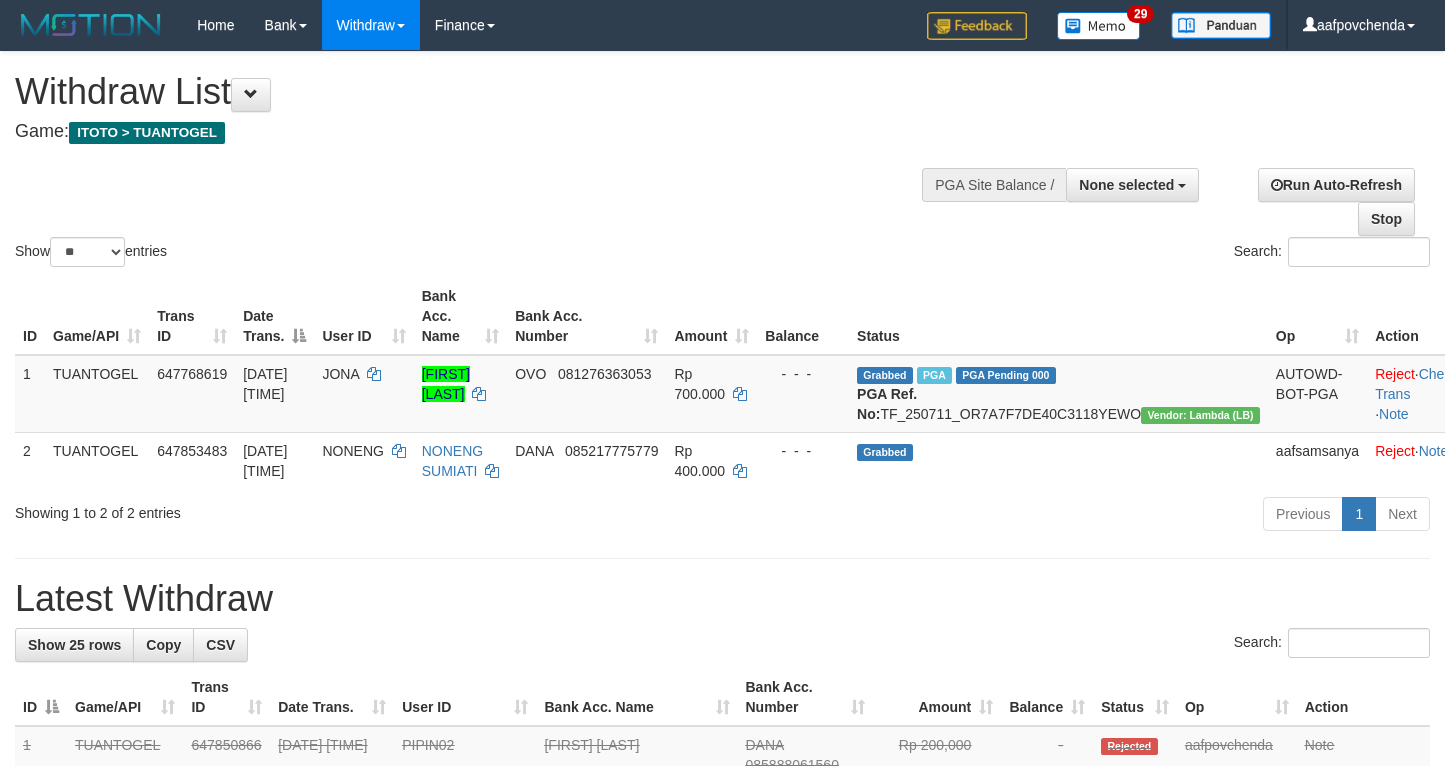 select 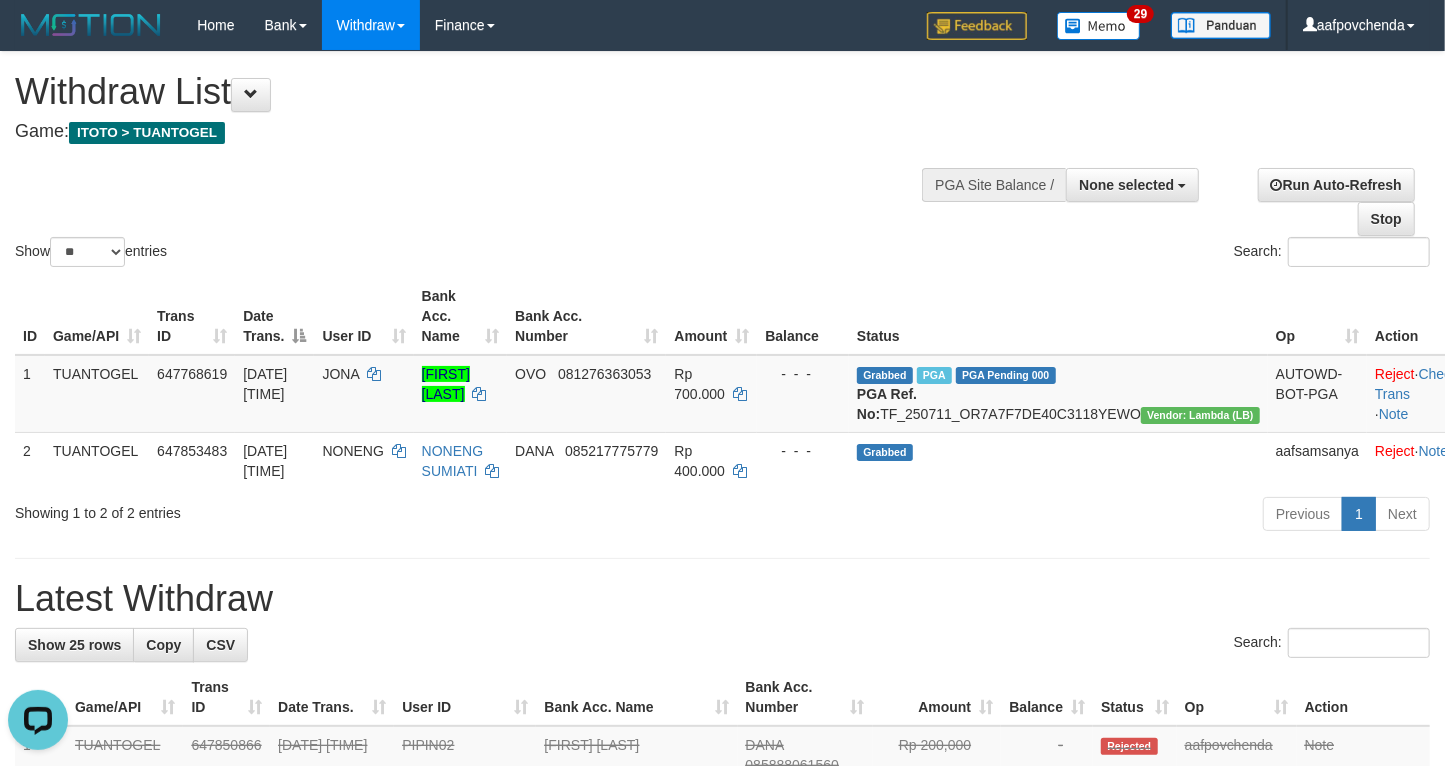 scroll, scrollTop: 0, scrollLeft: 0, axis: both 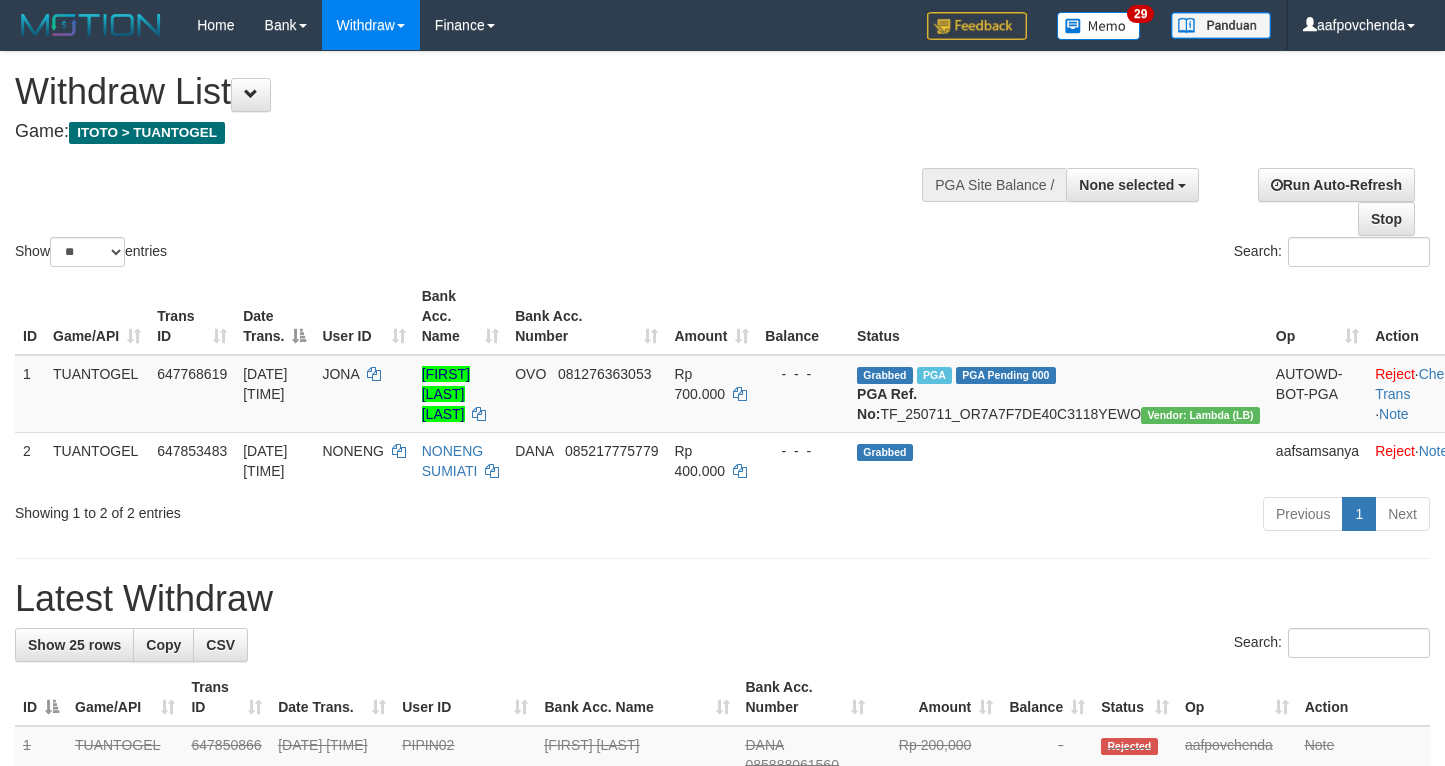 select 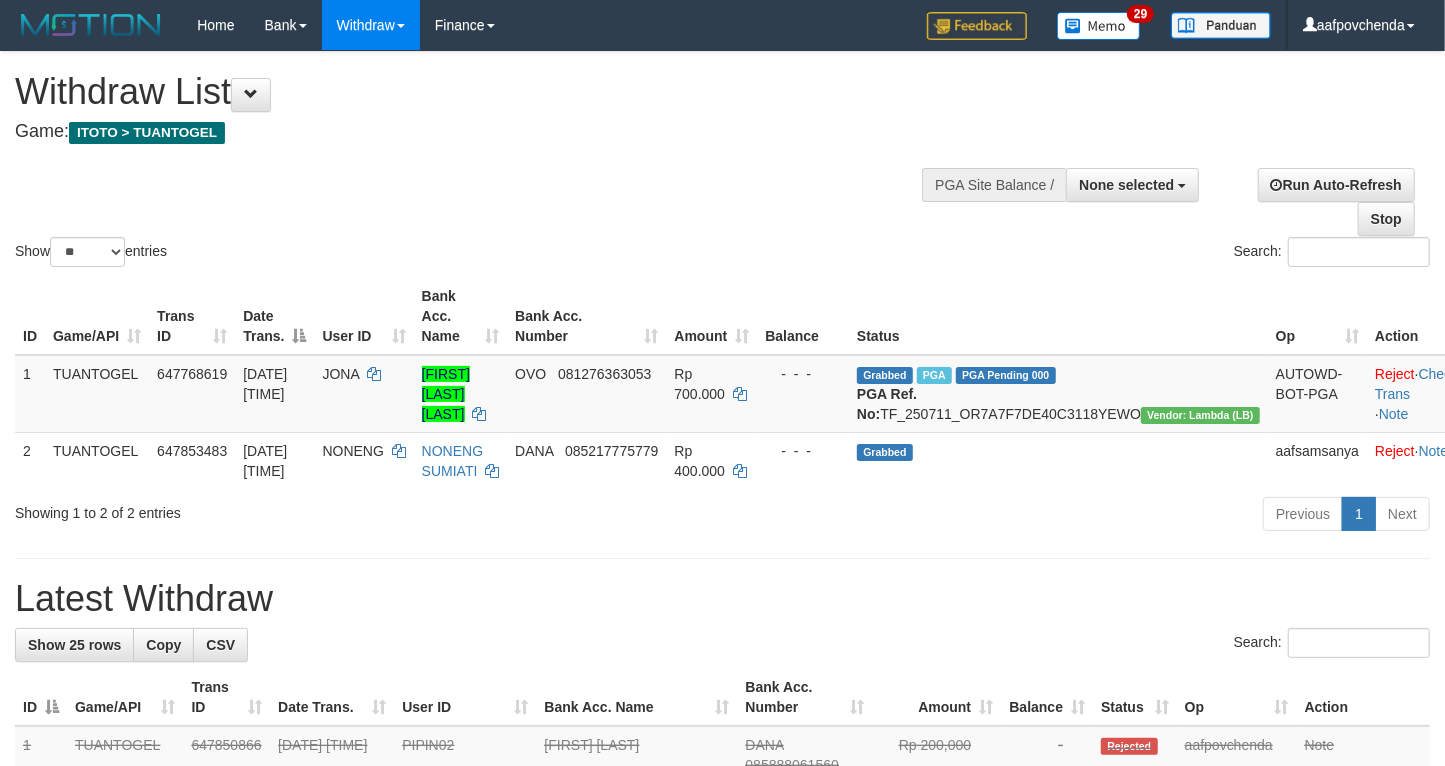 scroll, scrollTop: 64, scrollLeft: 0, axis: vertical 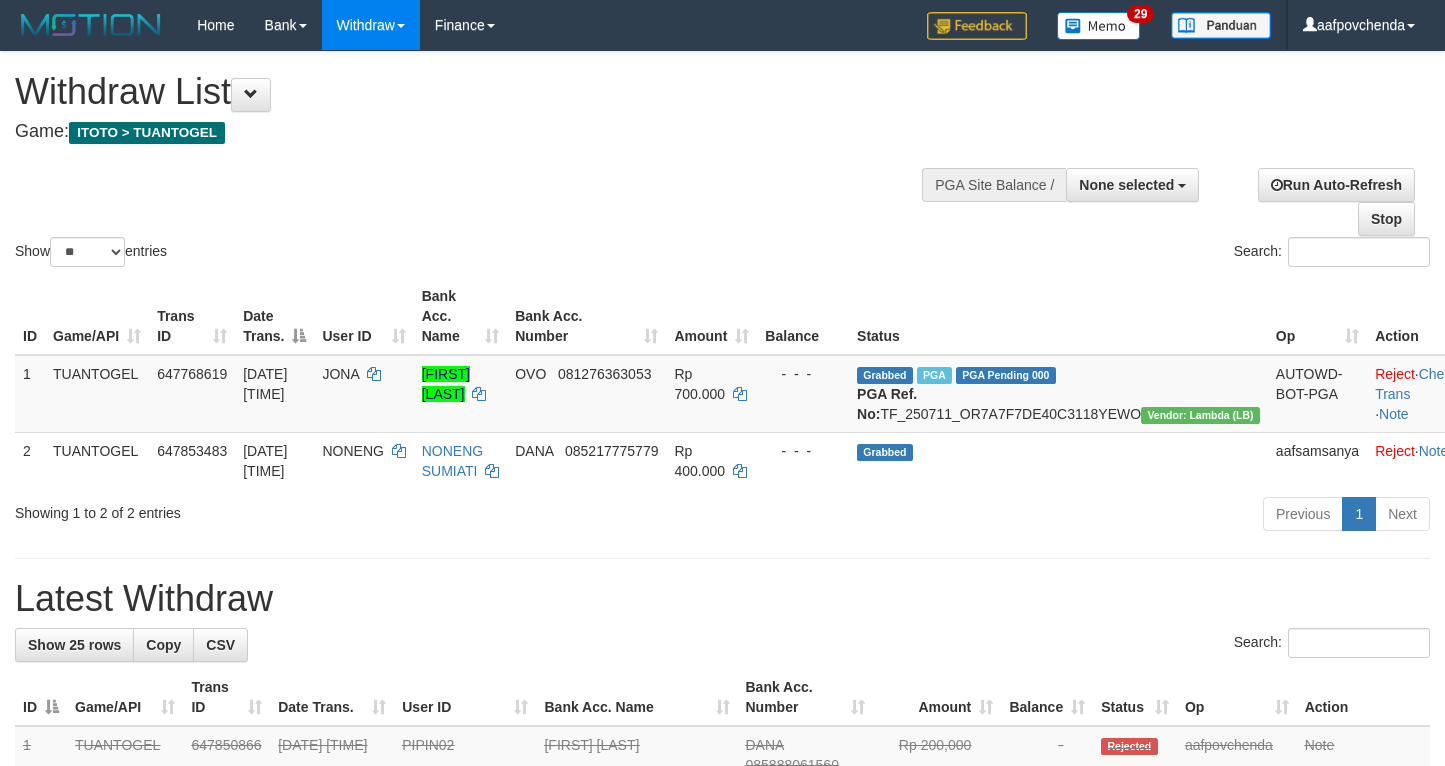 select 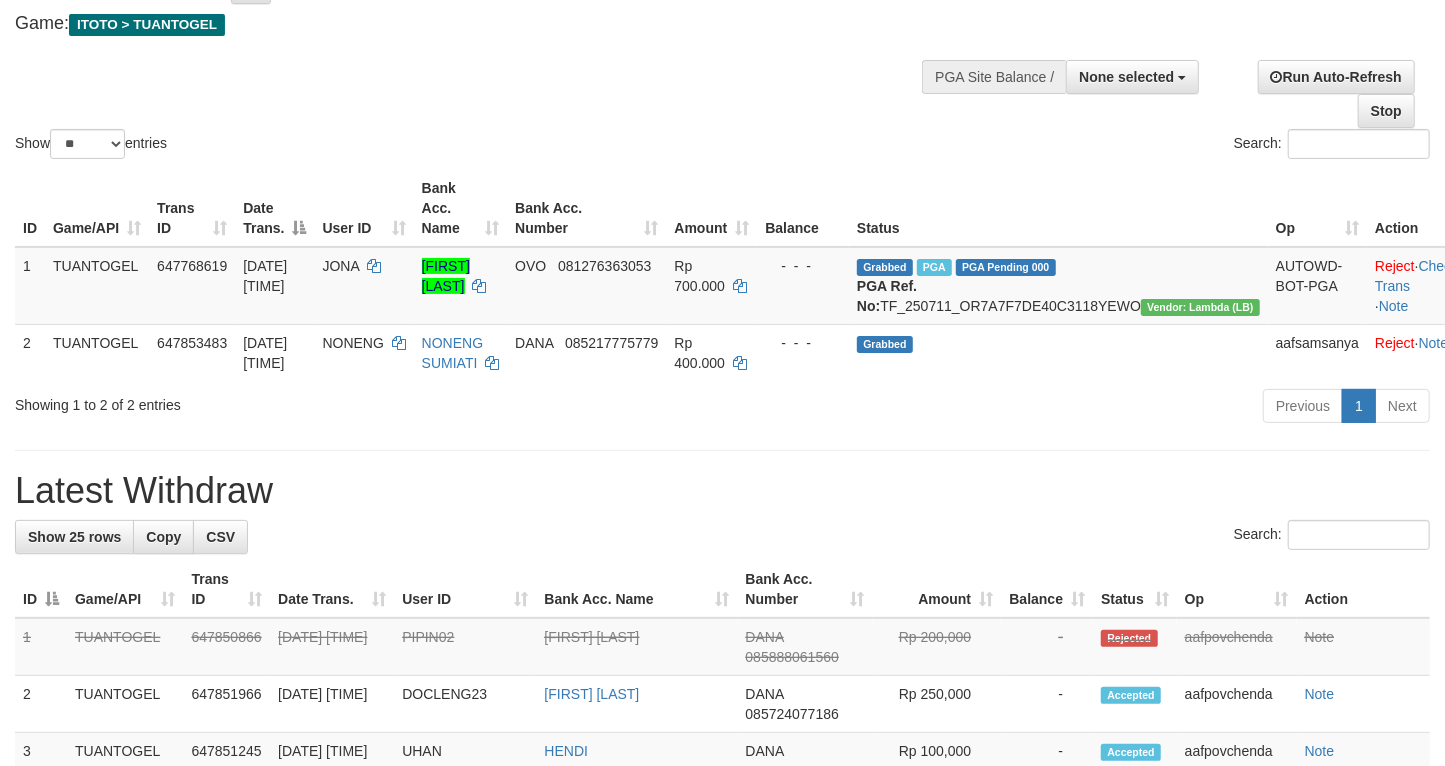 scroll, scrollTop: 0, scrollLeft: 0, axis: both 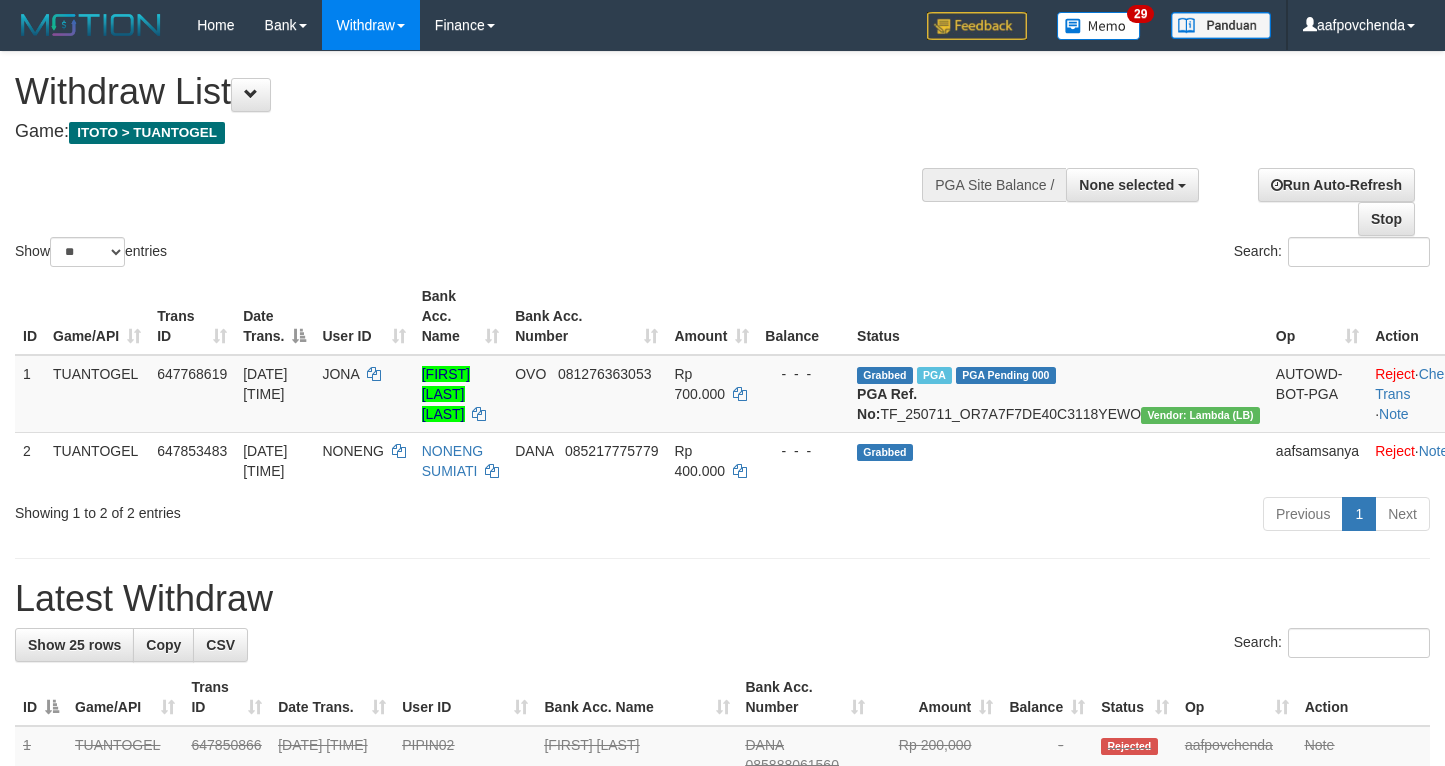 select 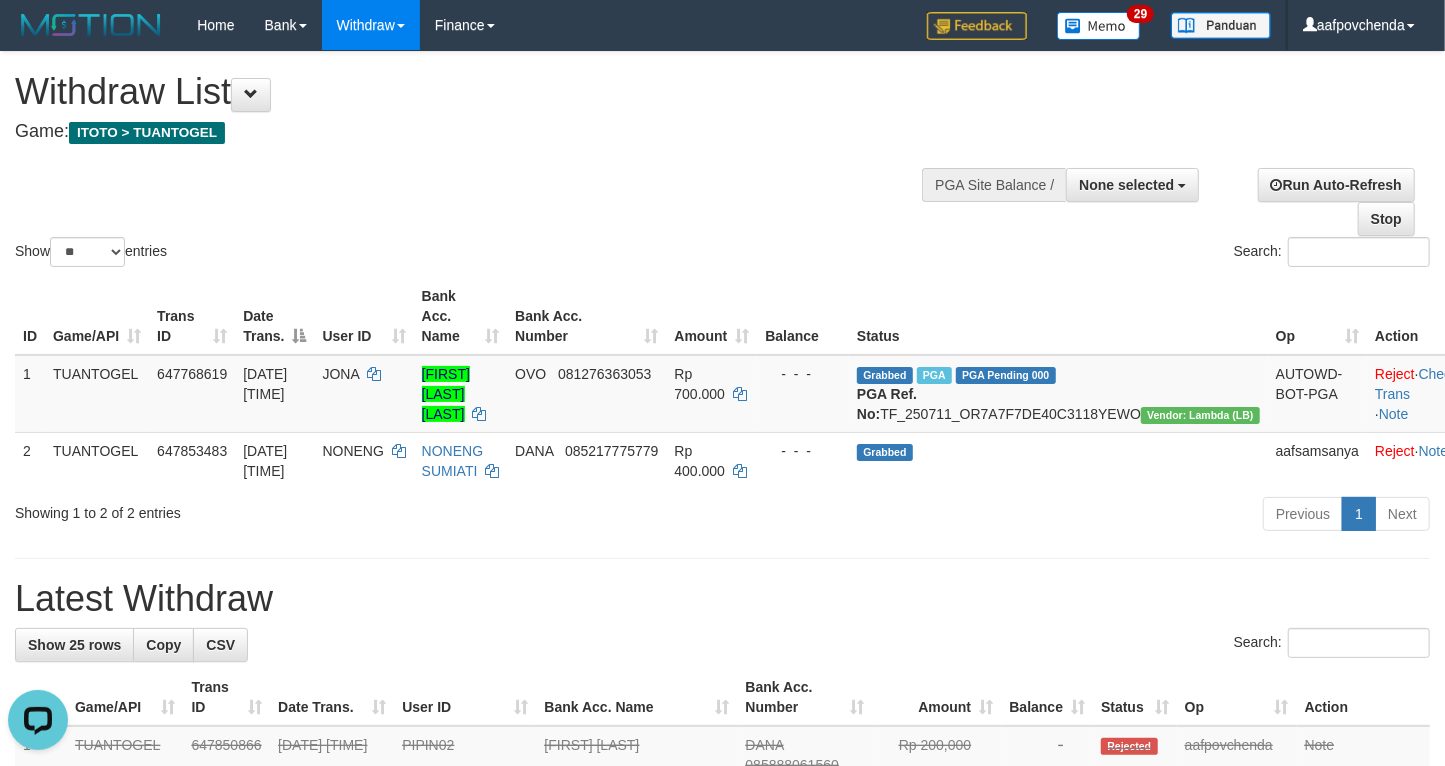 scroll, scrollTop: 0, scrollLeft: 0, axis: both 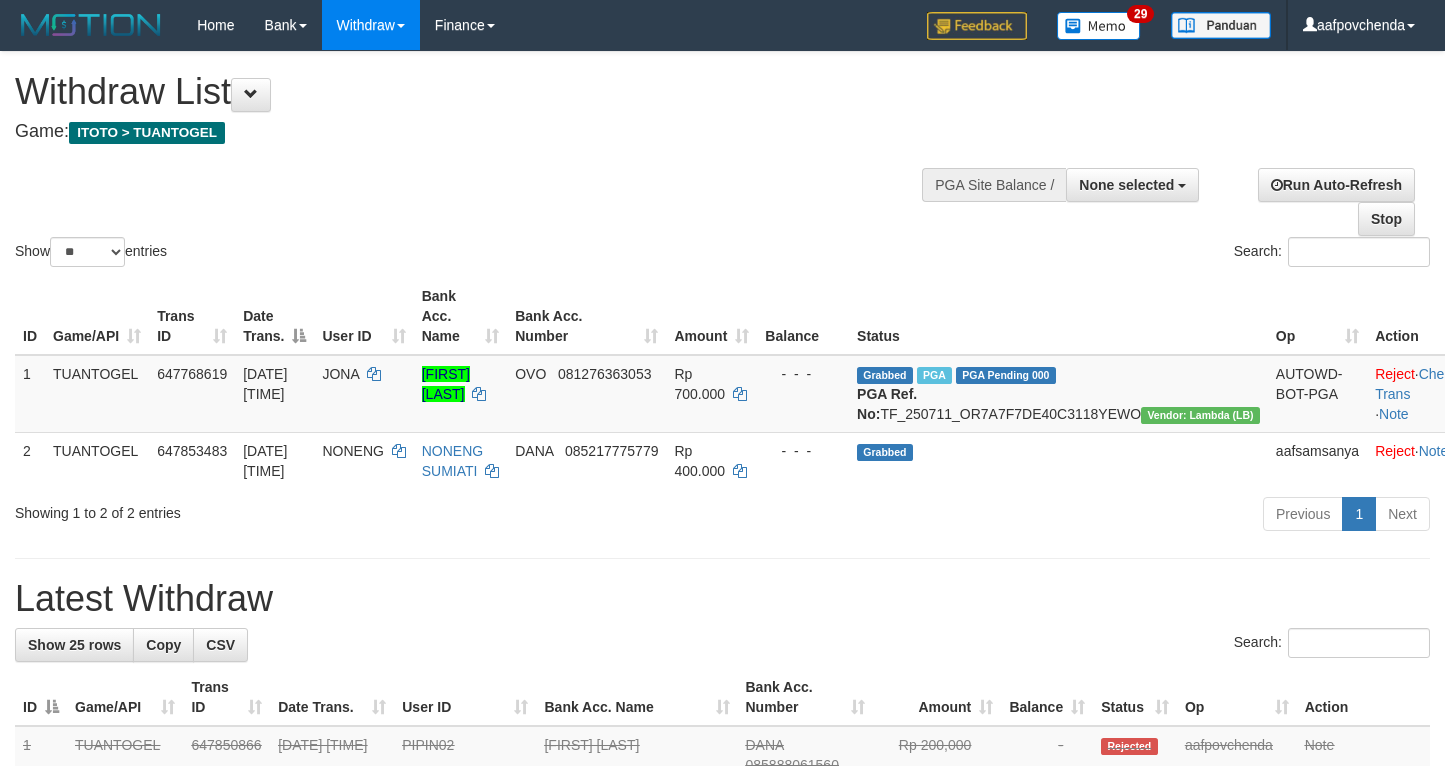 select 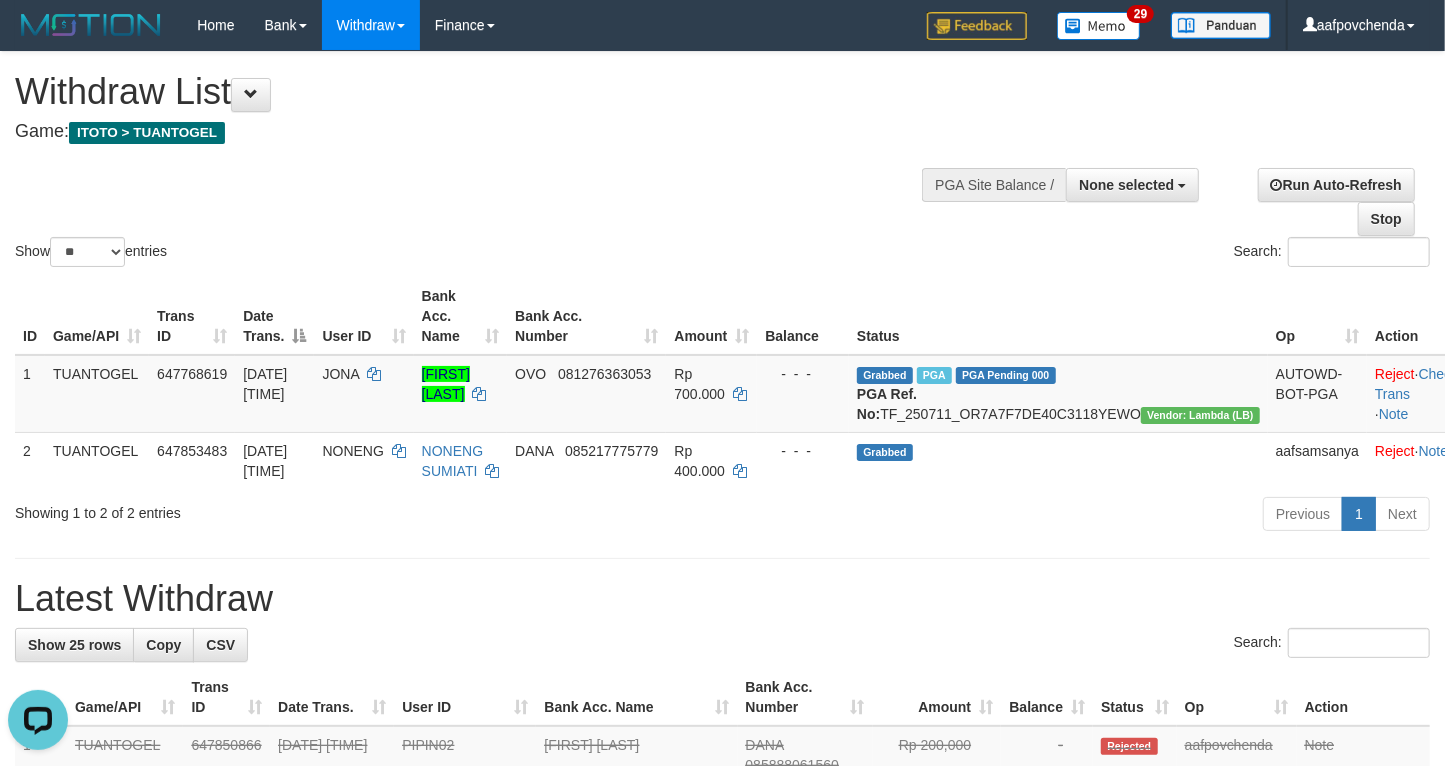 scroll, scrollTop: 0, scrollLeft: 0, axis: both 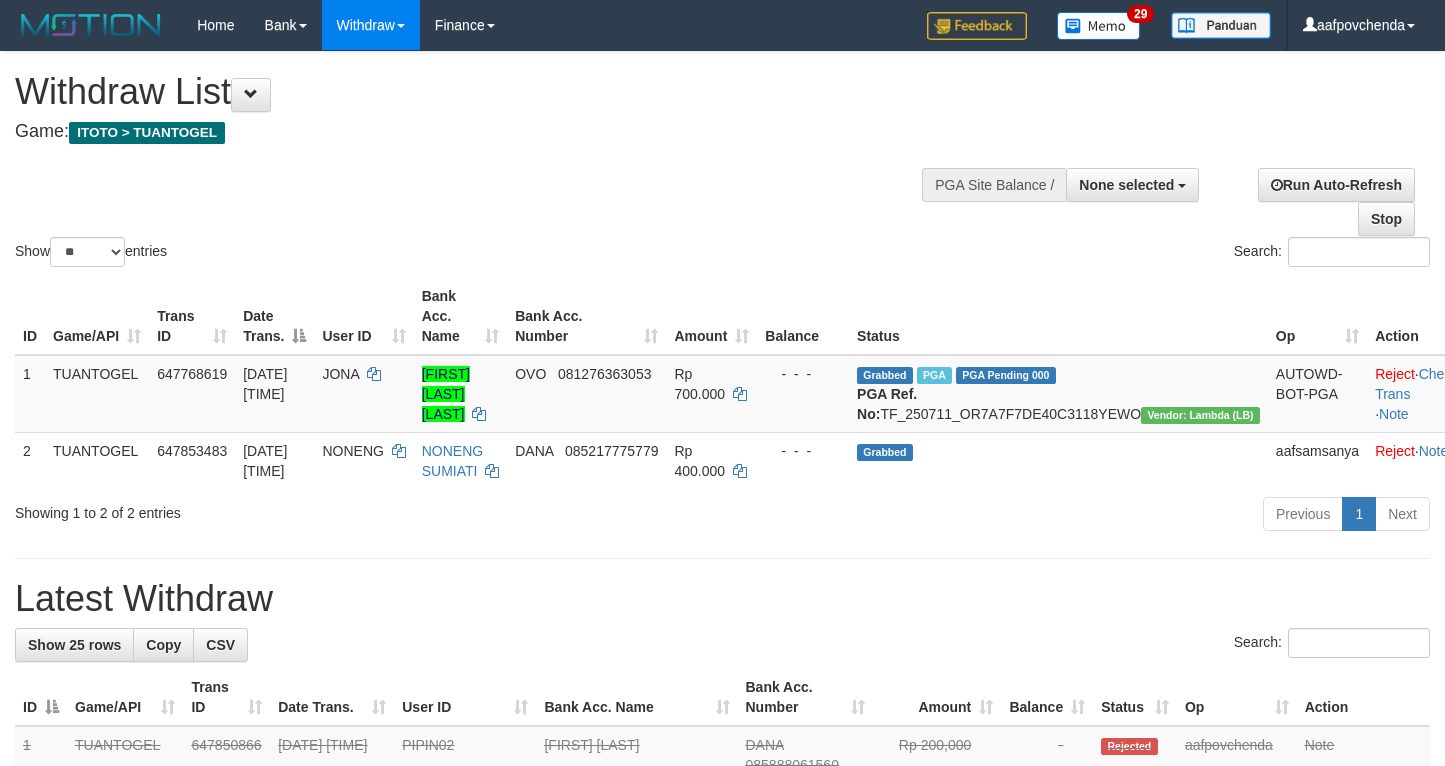 select 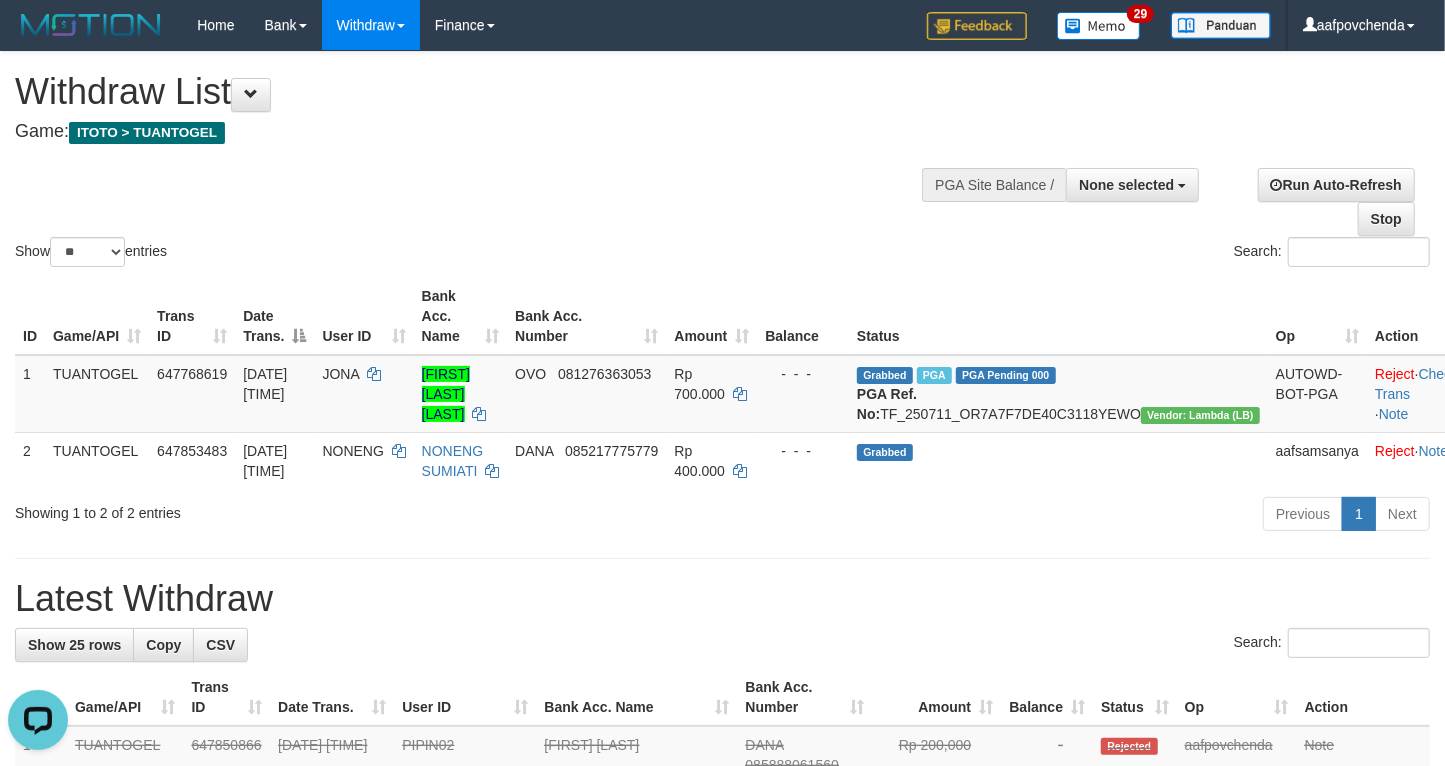 scroll, scrollTop: 0, scrollLeft: 0, axis: both 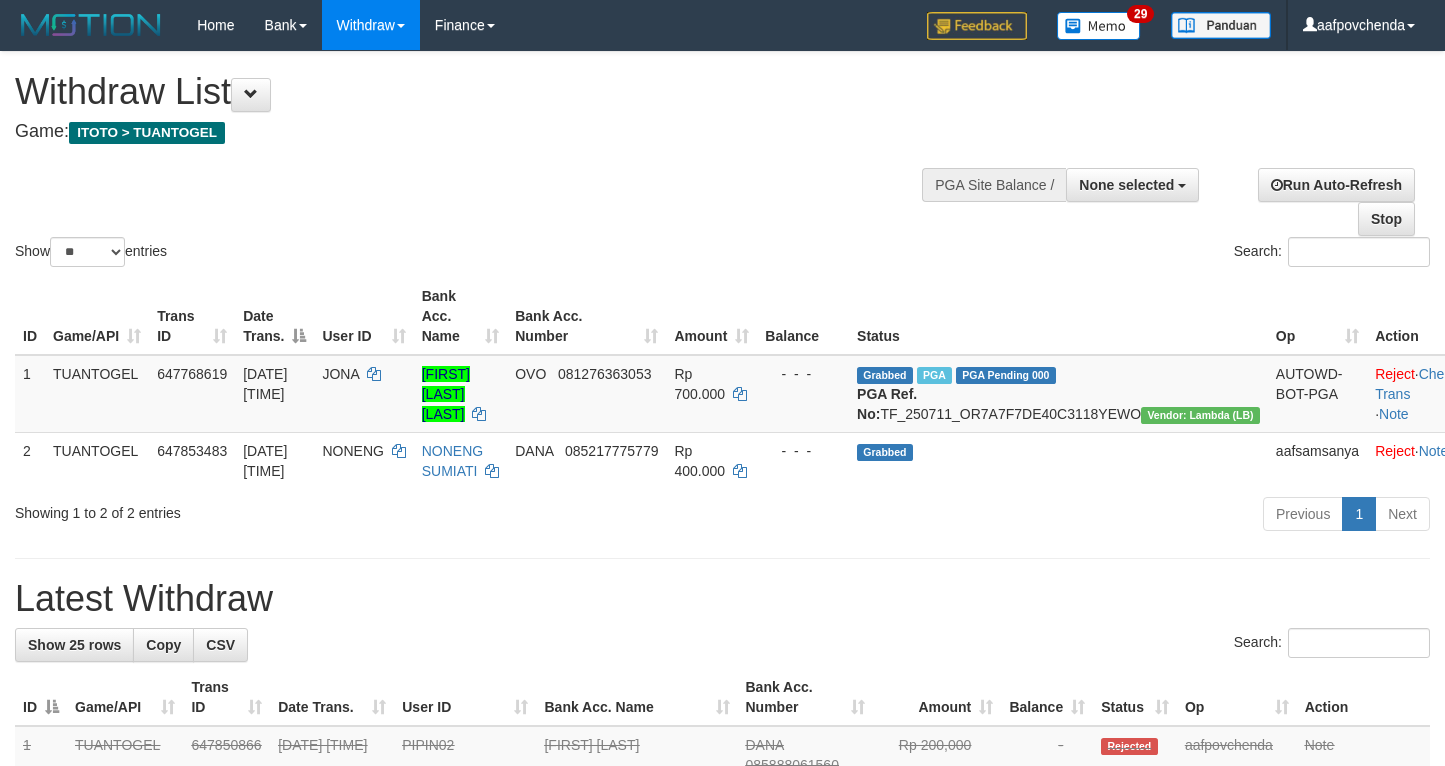 select 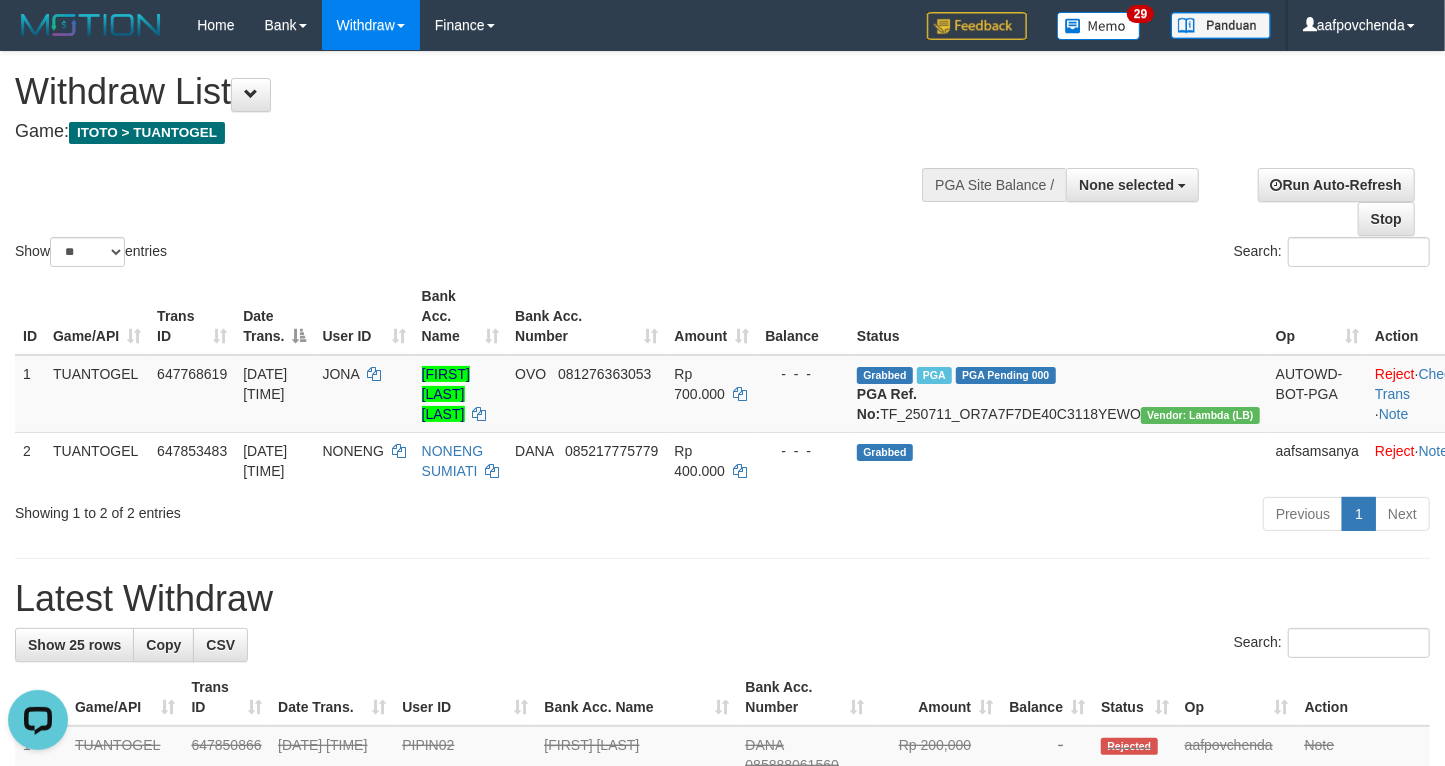 scroll, scrollTop: 0, scrollLeft: 0, axis: both 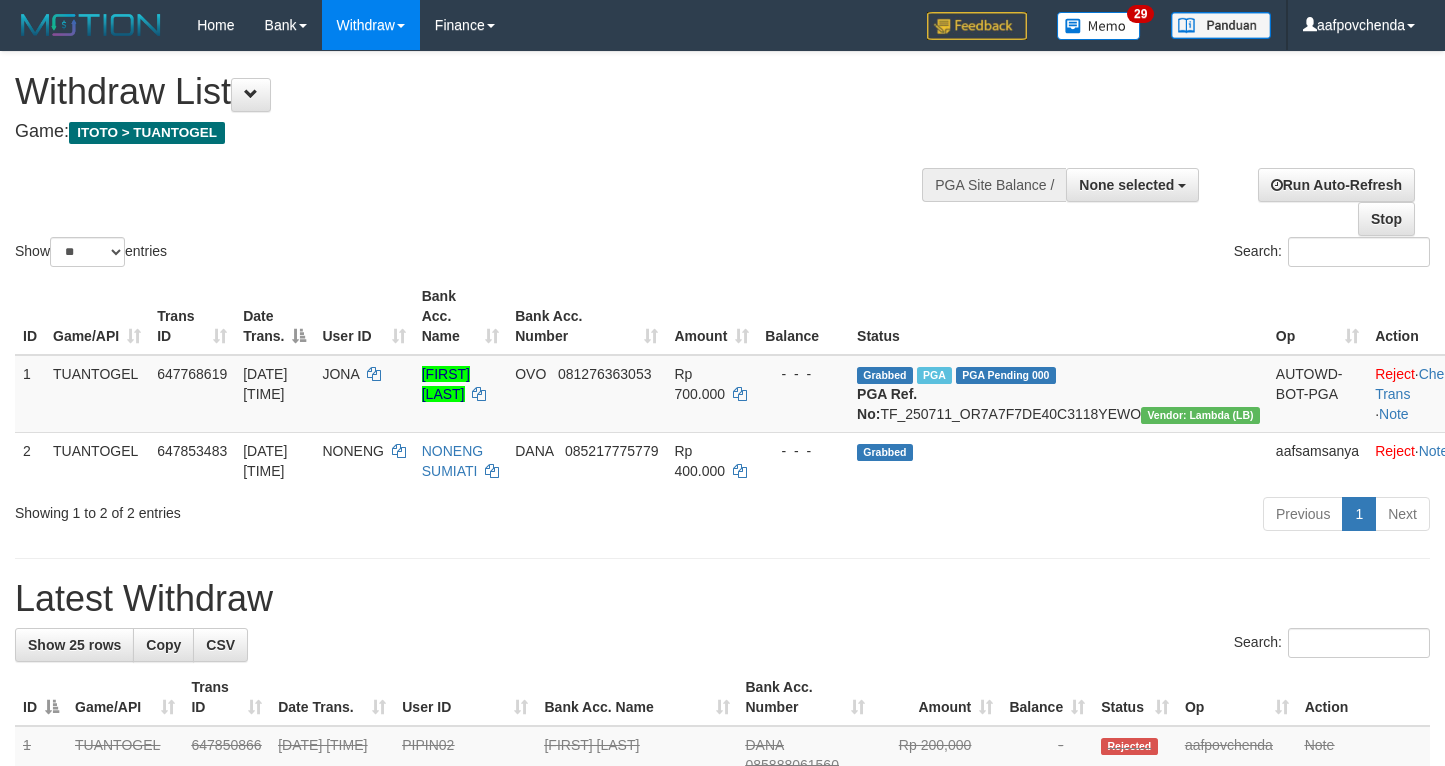 select 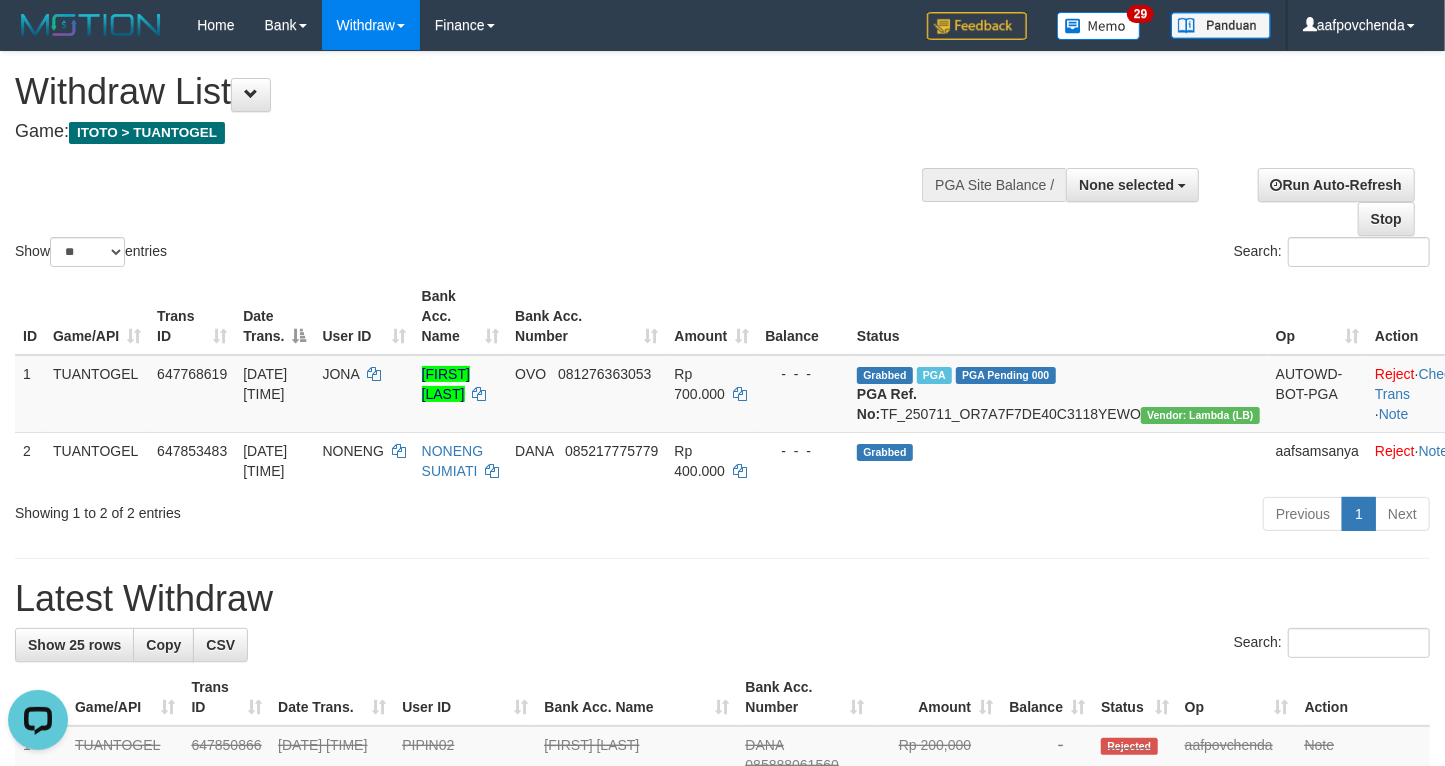 scroll, scrollTop: 0, scrollLeft: 0, axis: both 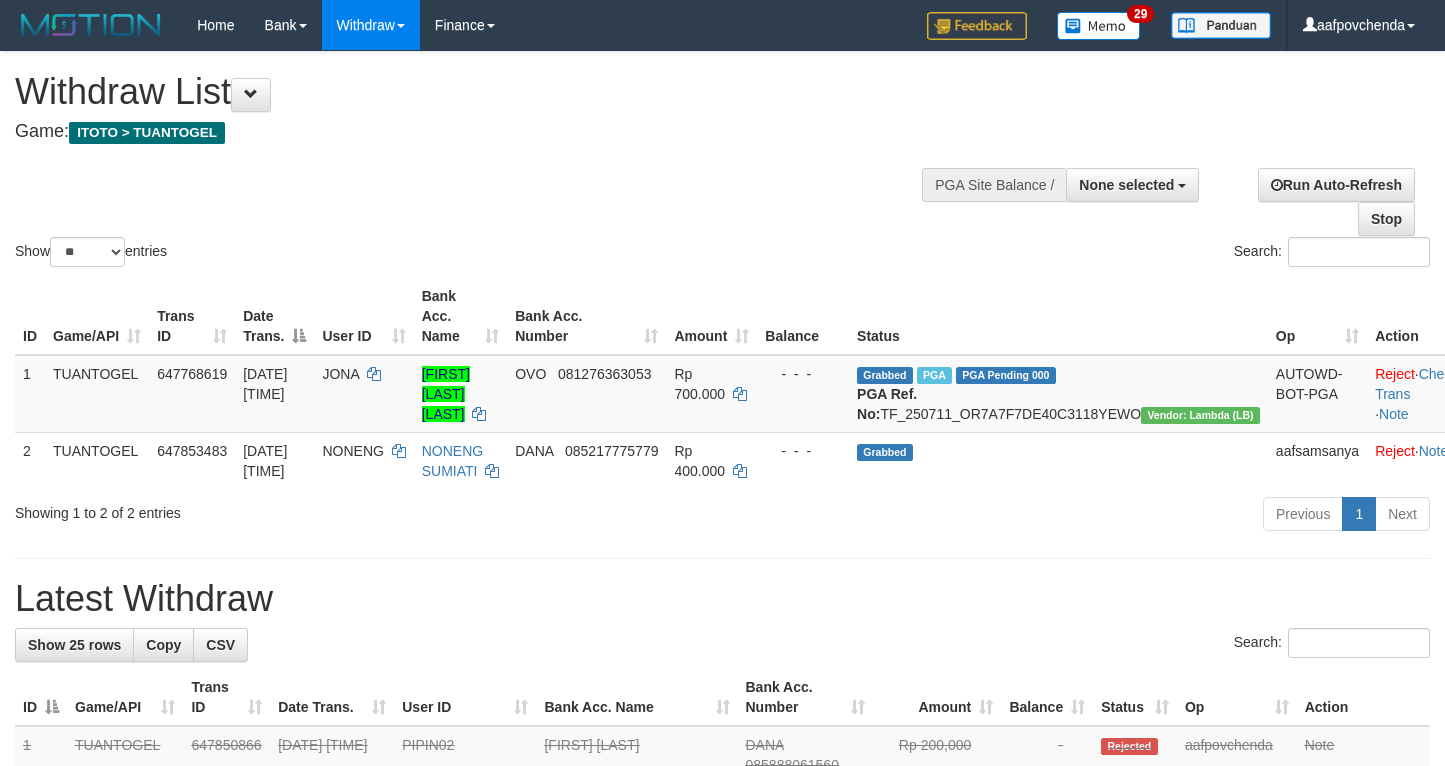 select 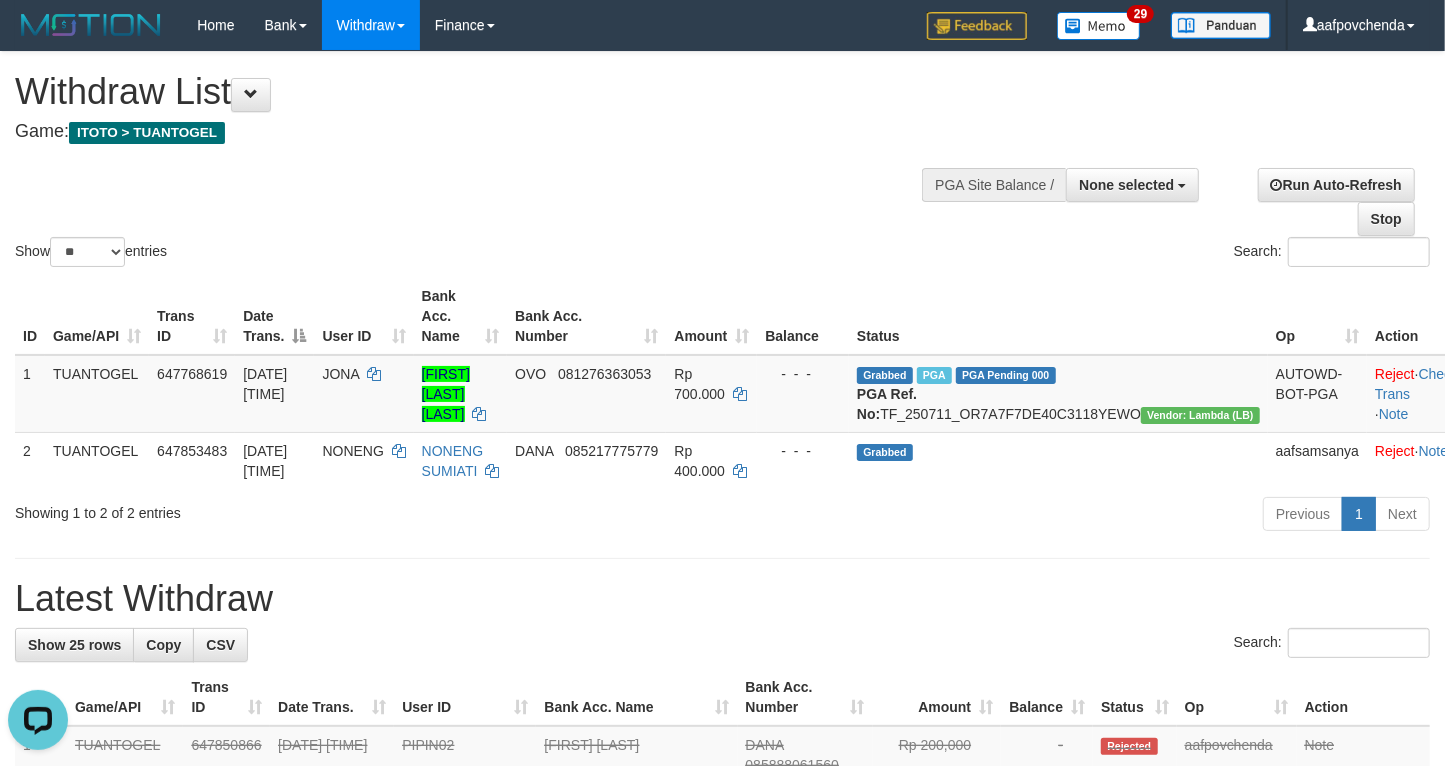 scroll, scrollTop: 0, scrollLeft: 0, axis: both 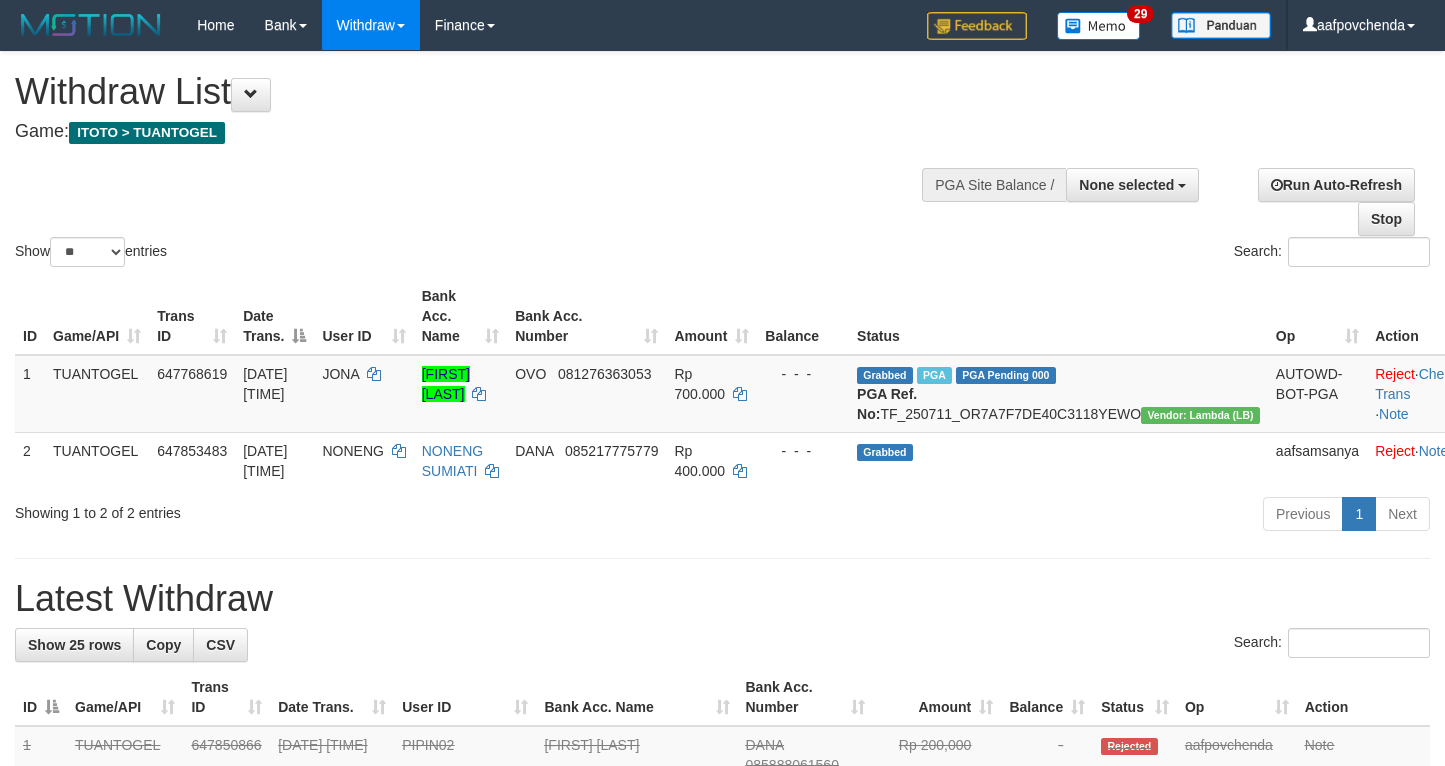 select 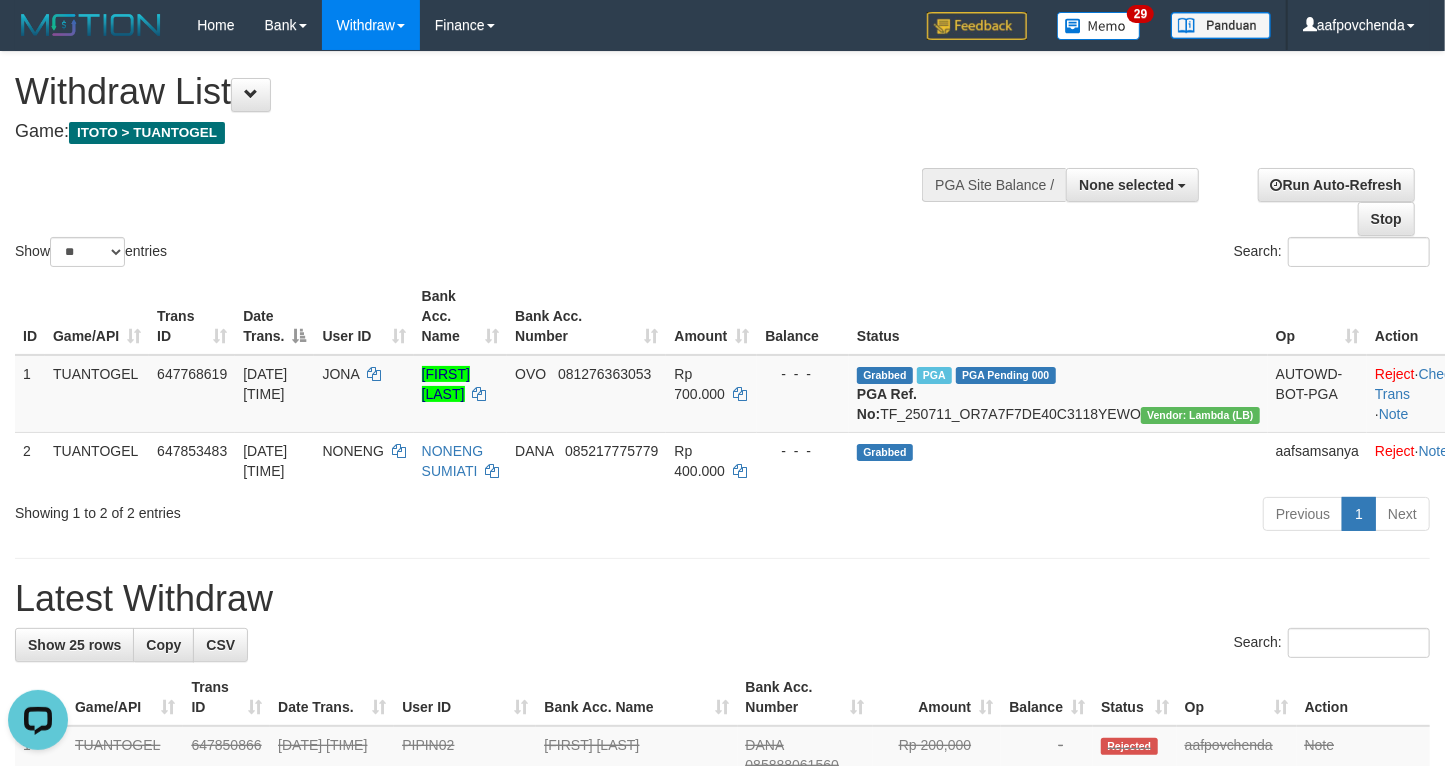 scroll, scrollTop: 0, scrollLeft: 0, axis: both 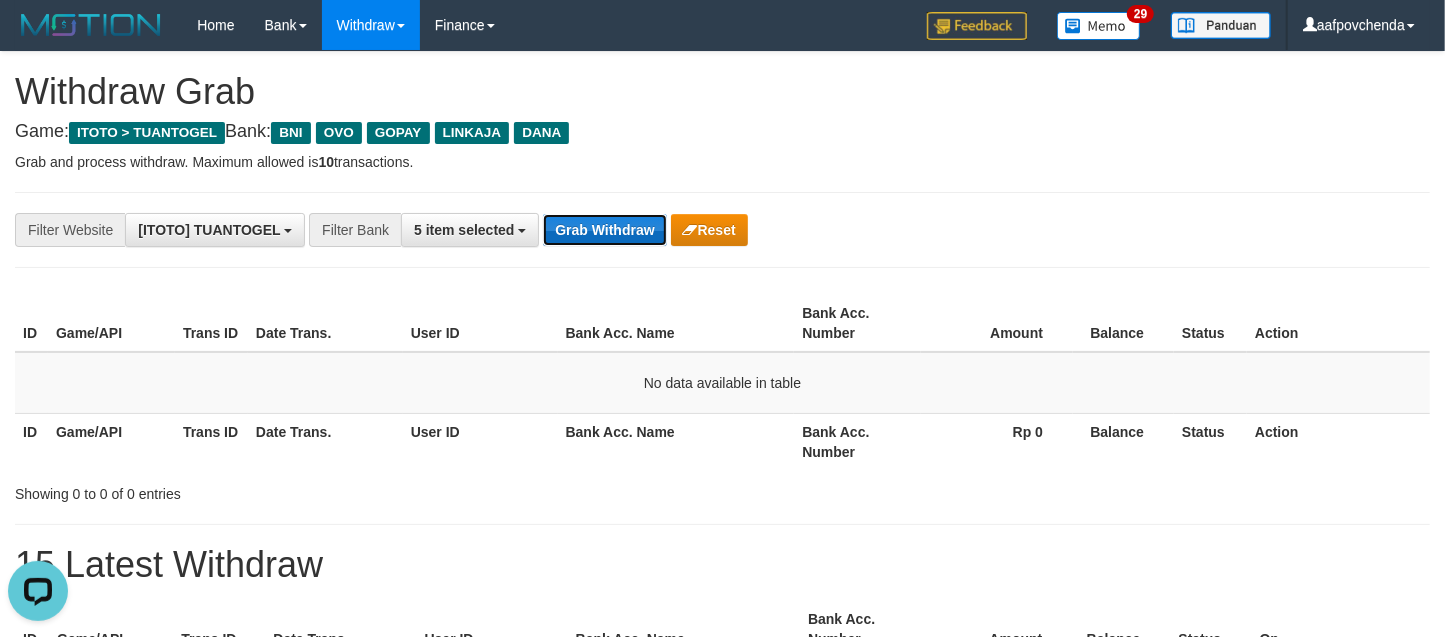 click on "Grab Withdraw" at bounding box center (604, 230) 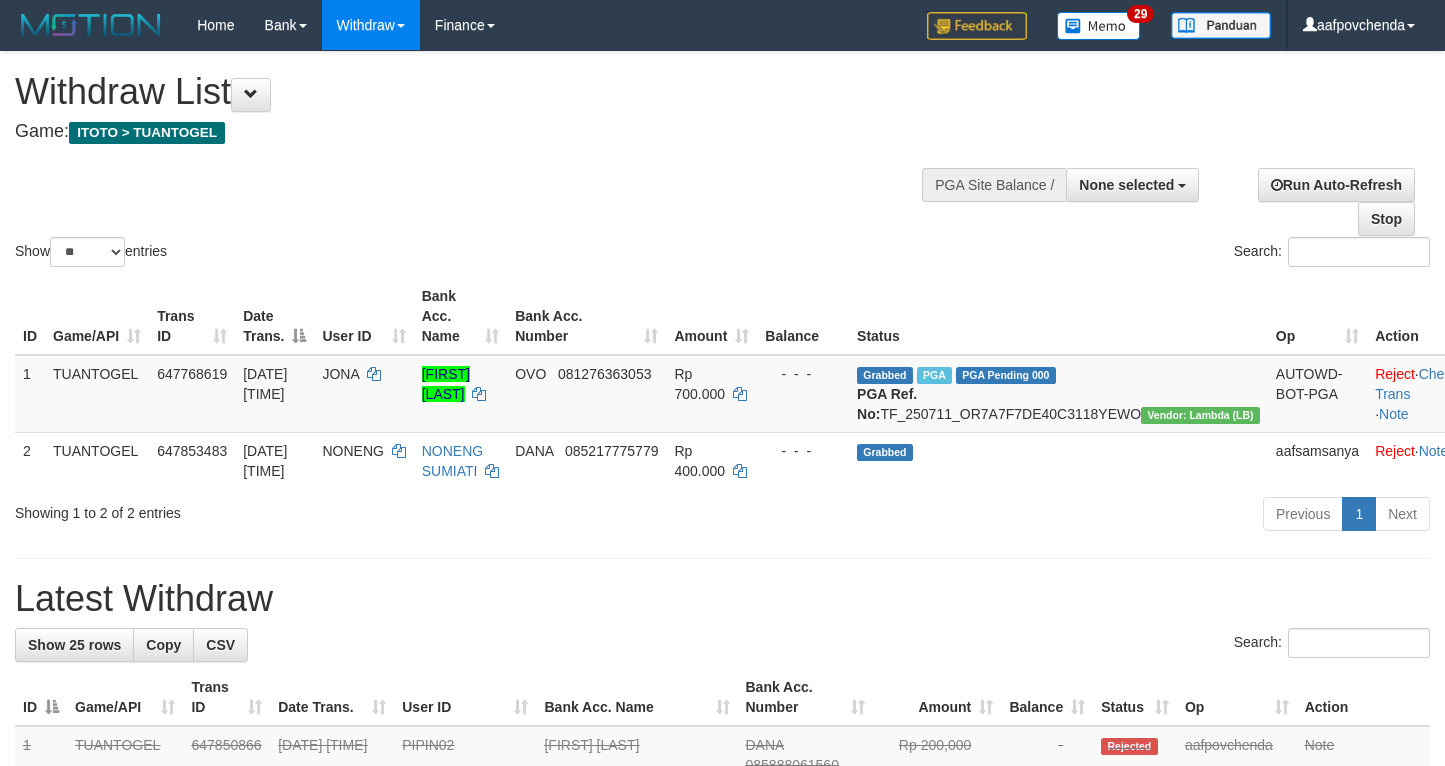 select 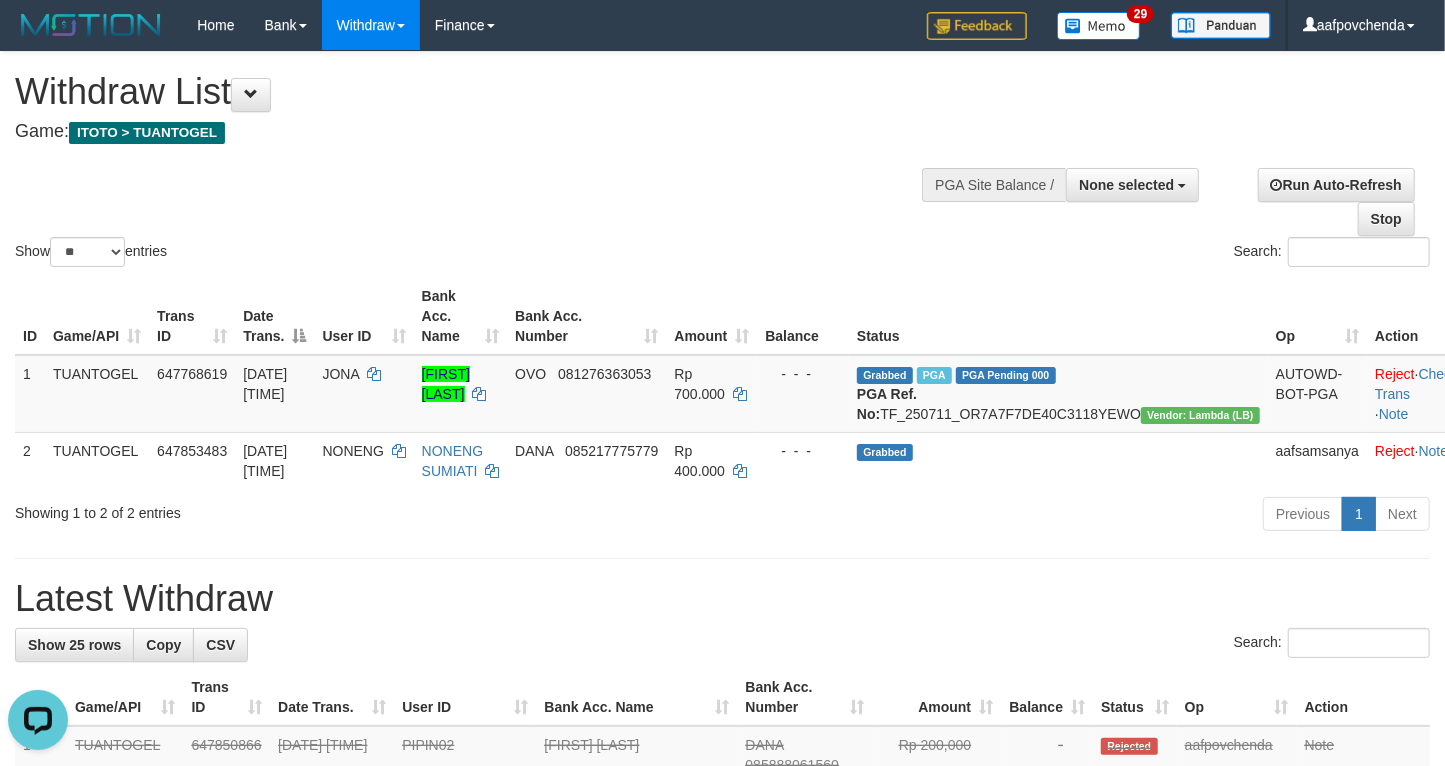 scroll, scrollTop: 0, scrollLeft: 0, axis: both 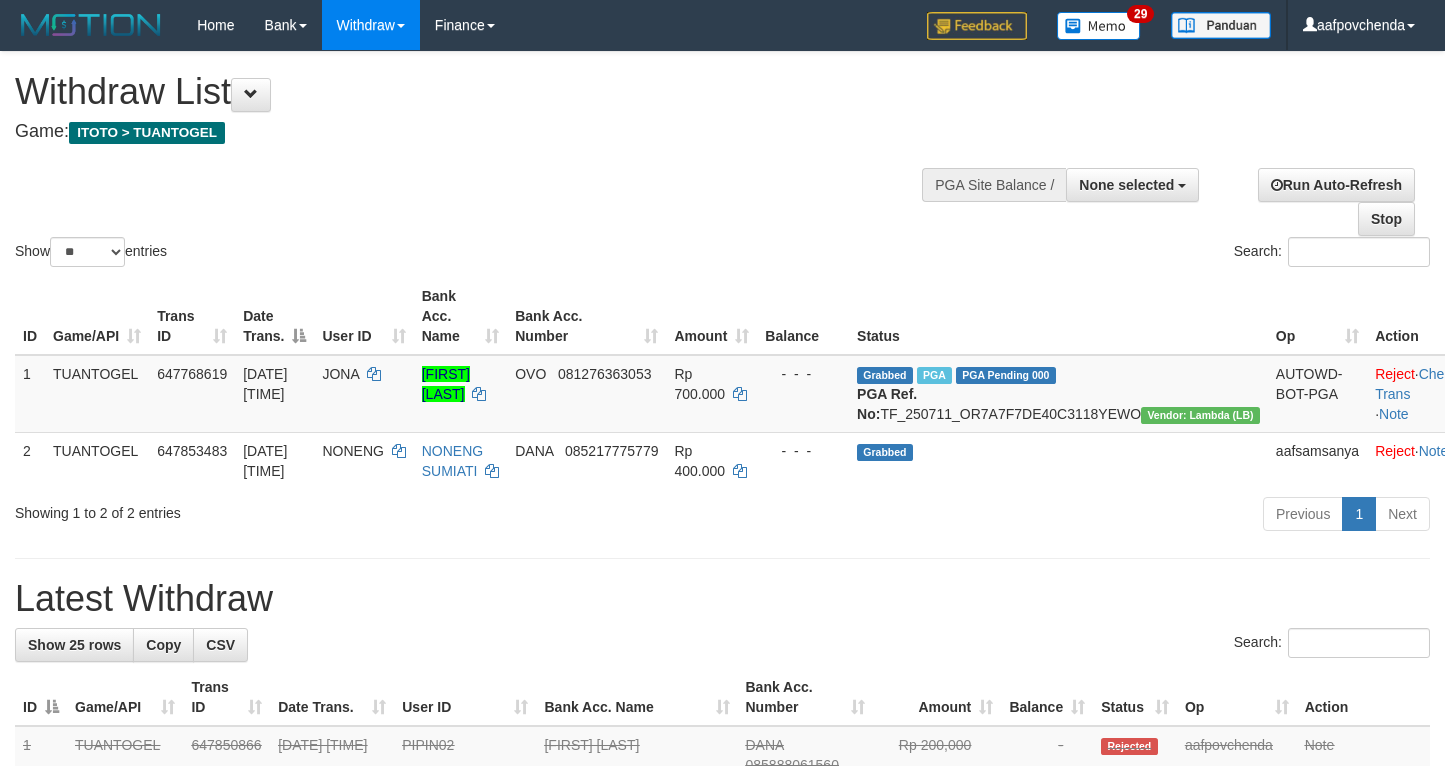 select 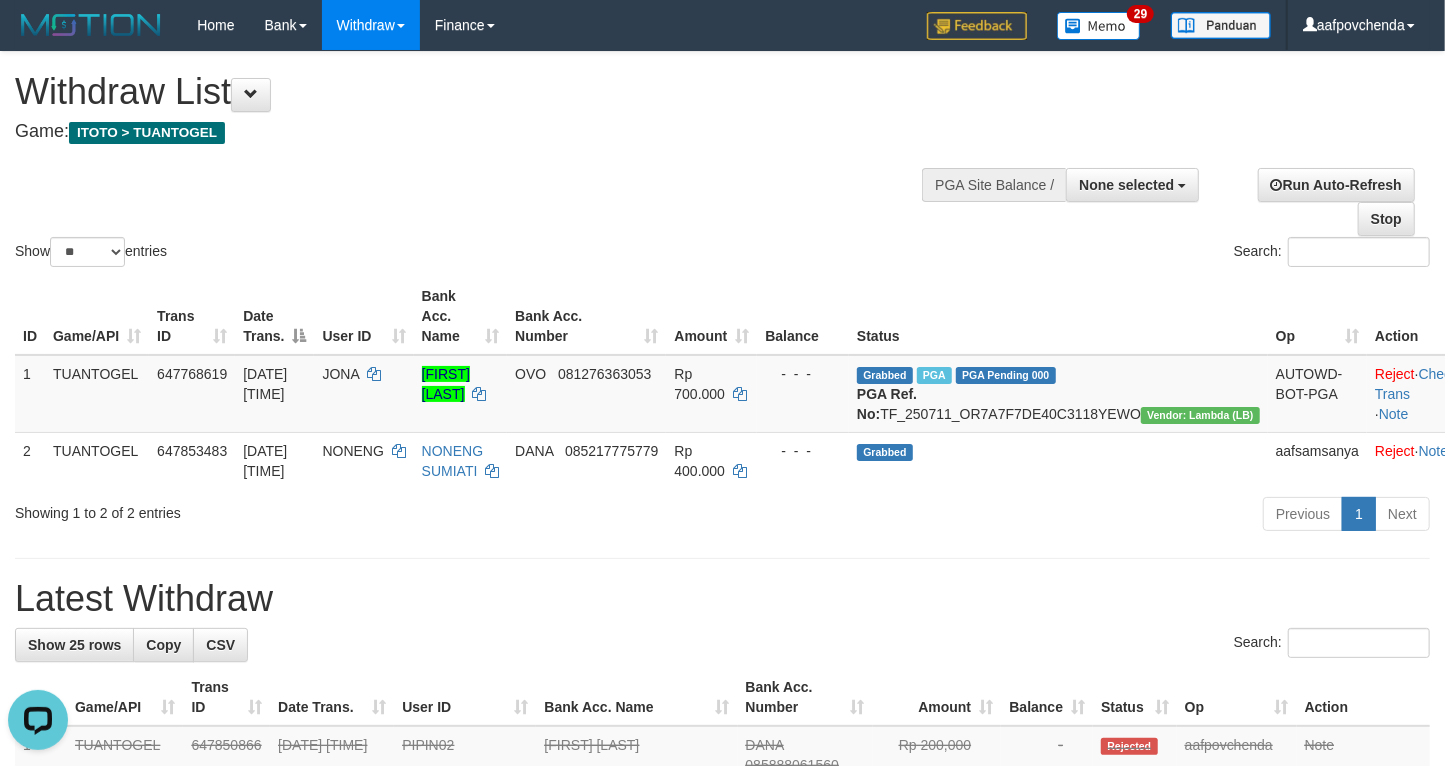 scroll, scrollTop: 0, scrollLeft: 0, axis: both 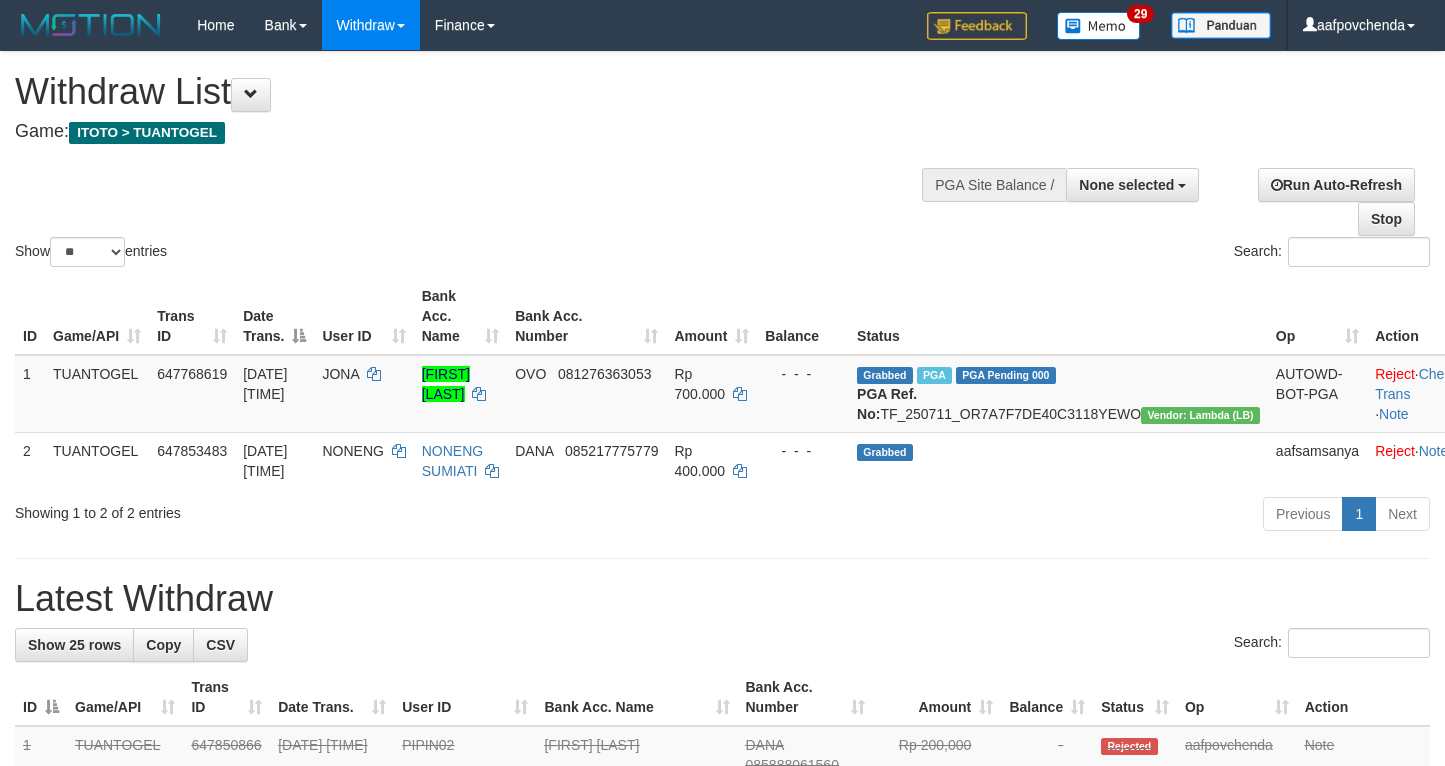 select 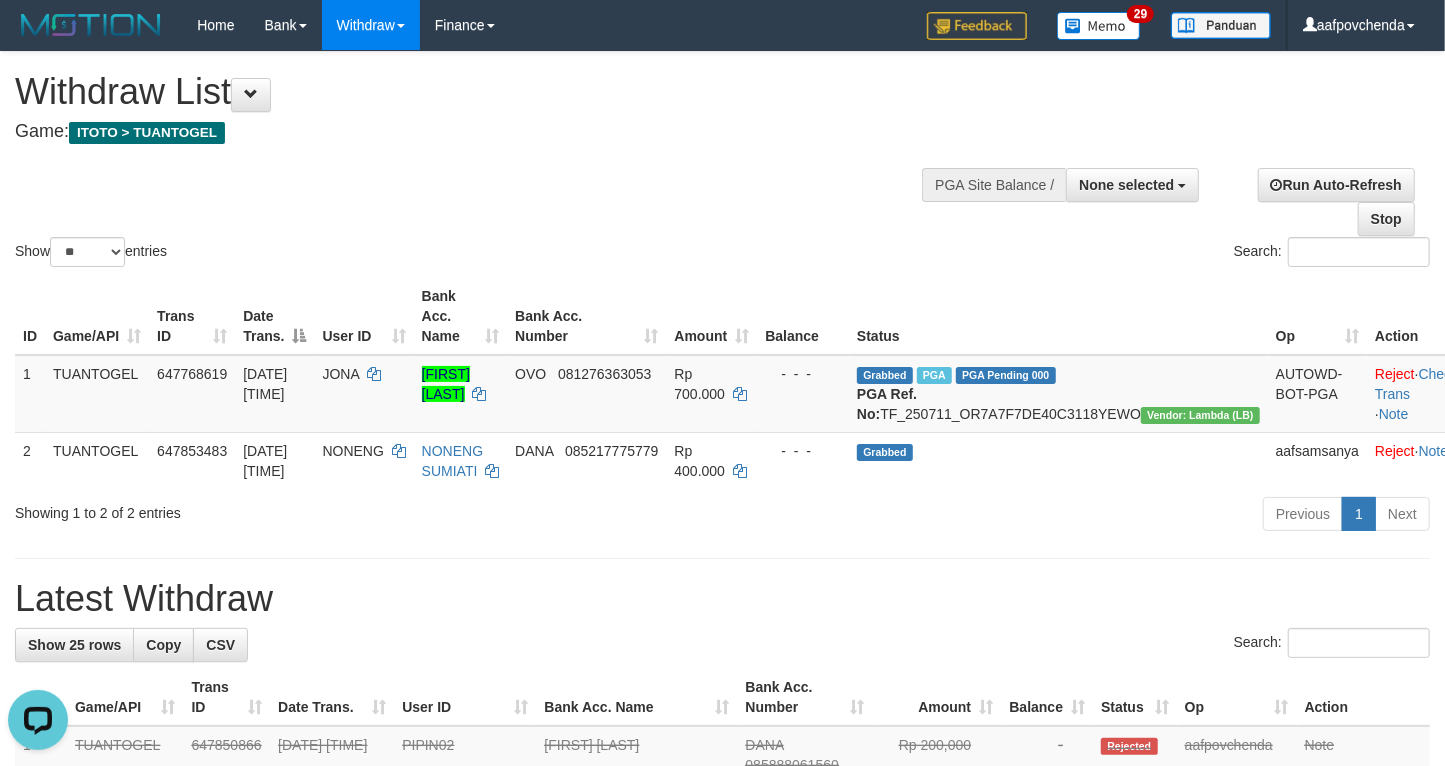 scroll, scrollTop: 0, scrollLeft: 0, axis: both 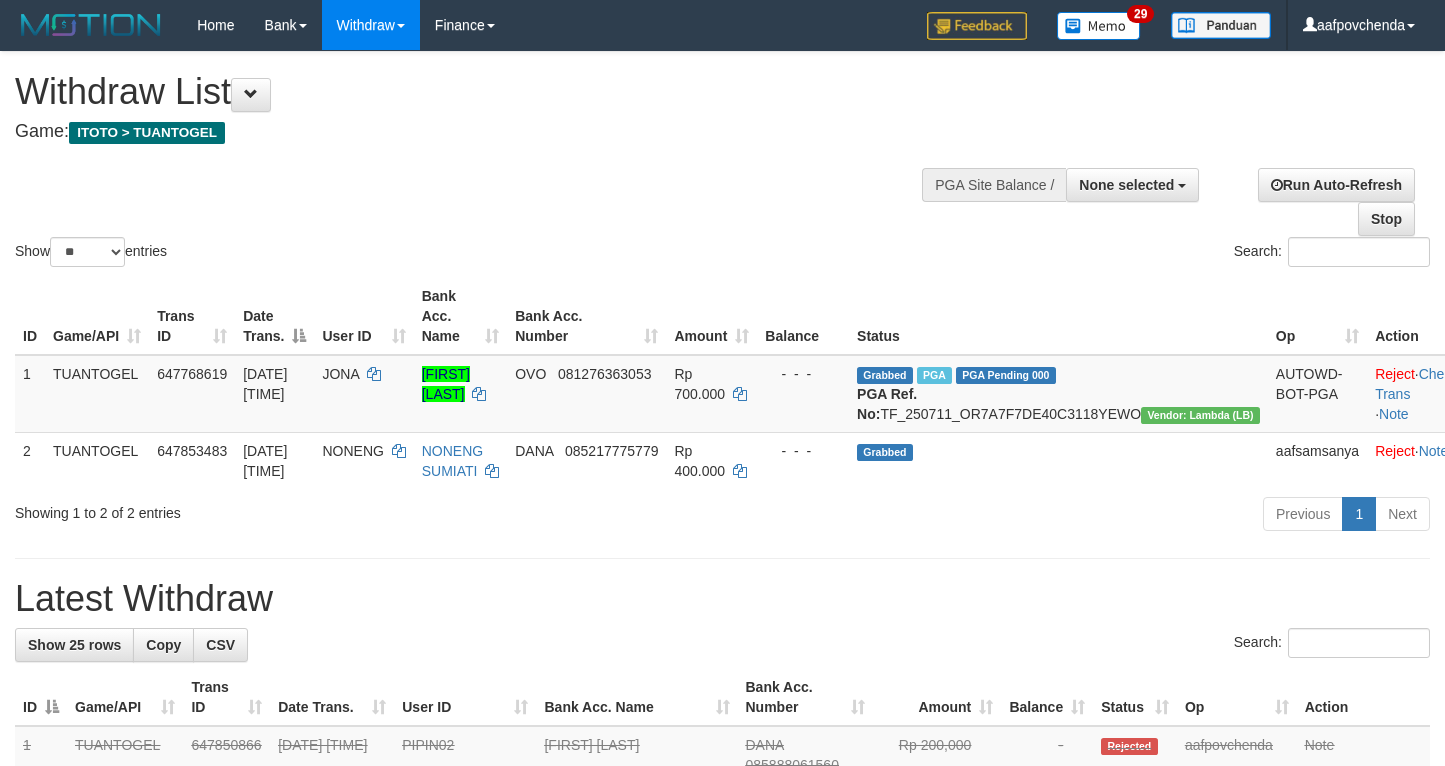 select 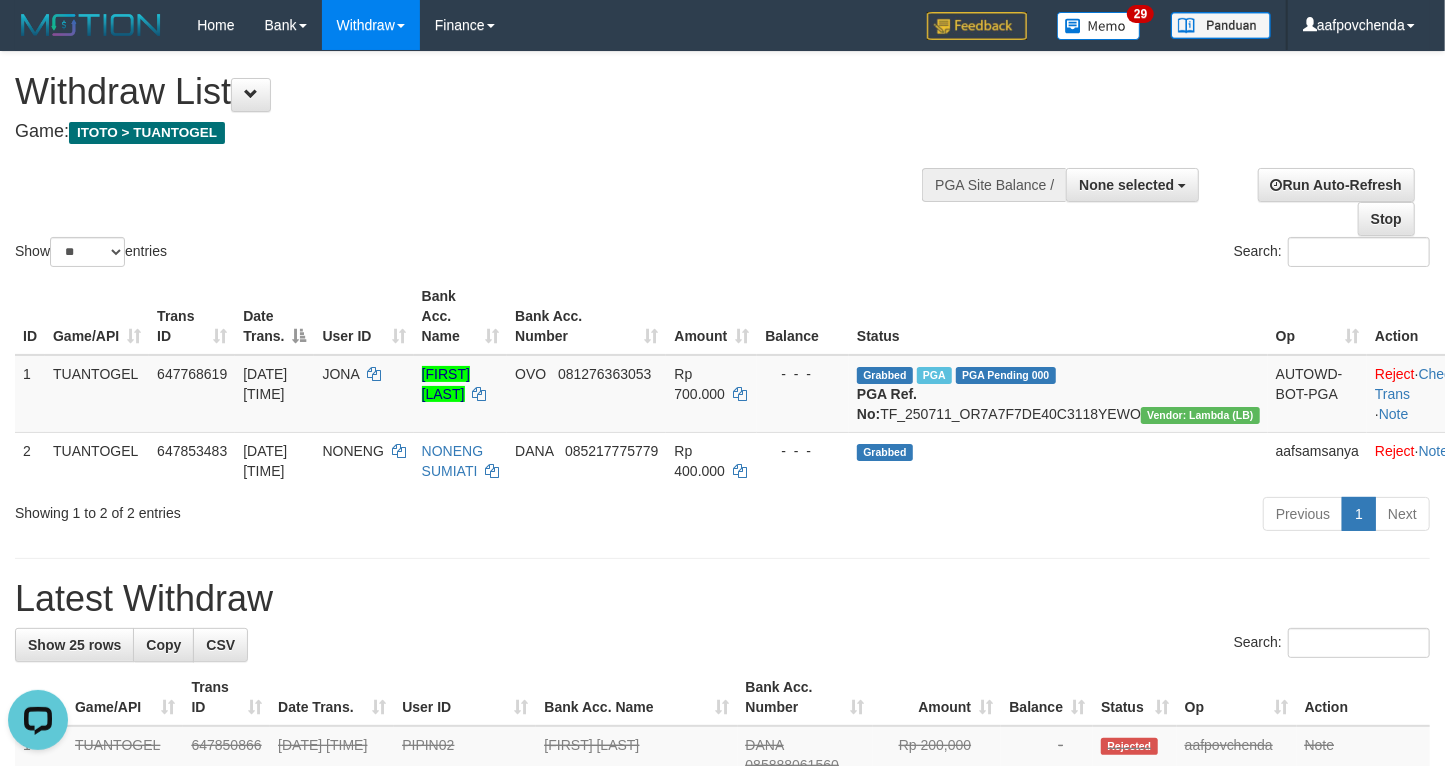 scroll, scrollTop: 0, scrollLeft: 0, axis: both 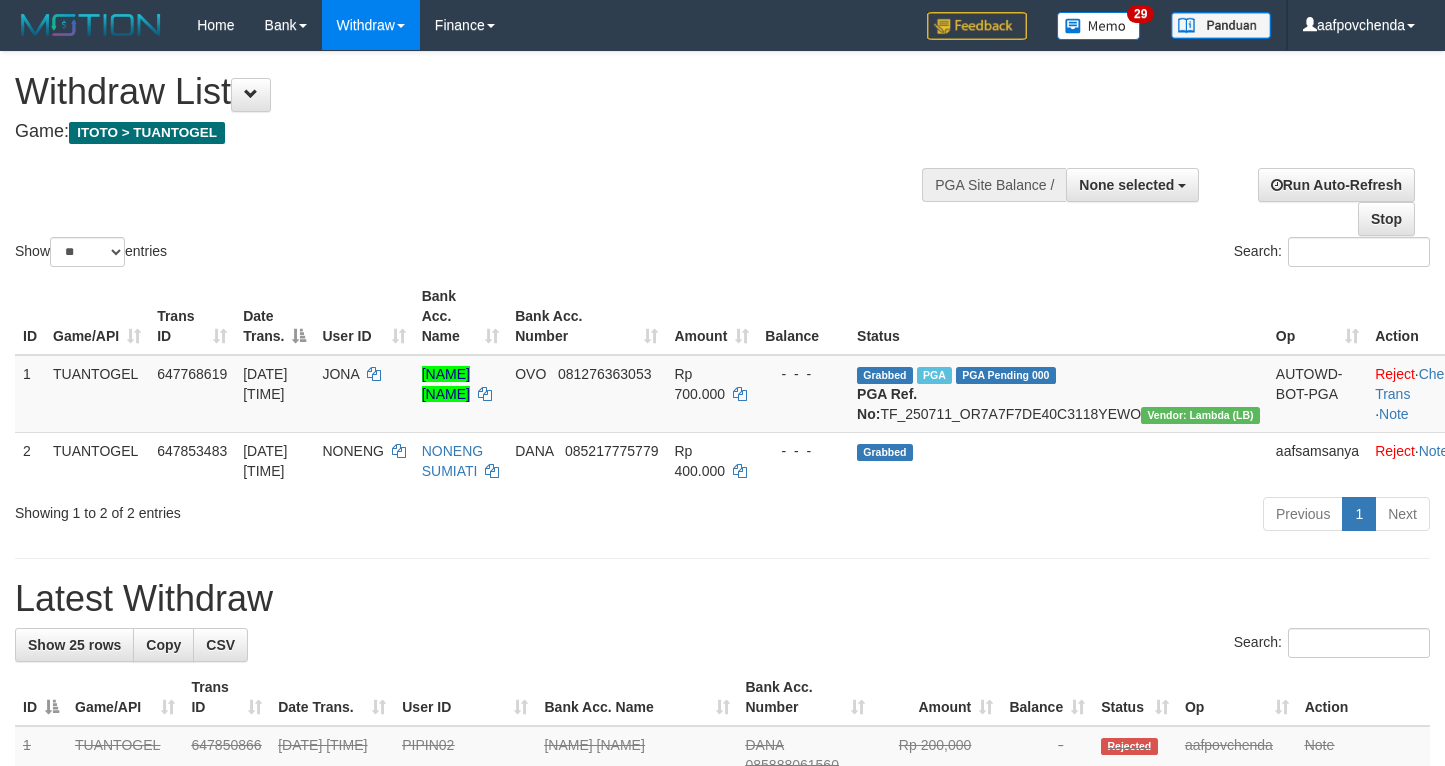 select 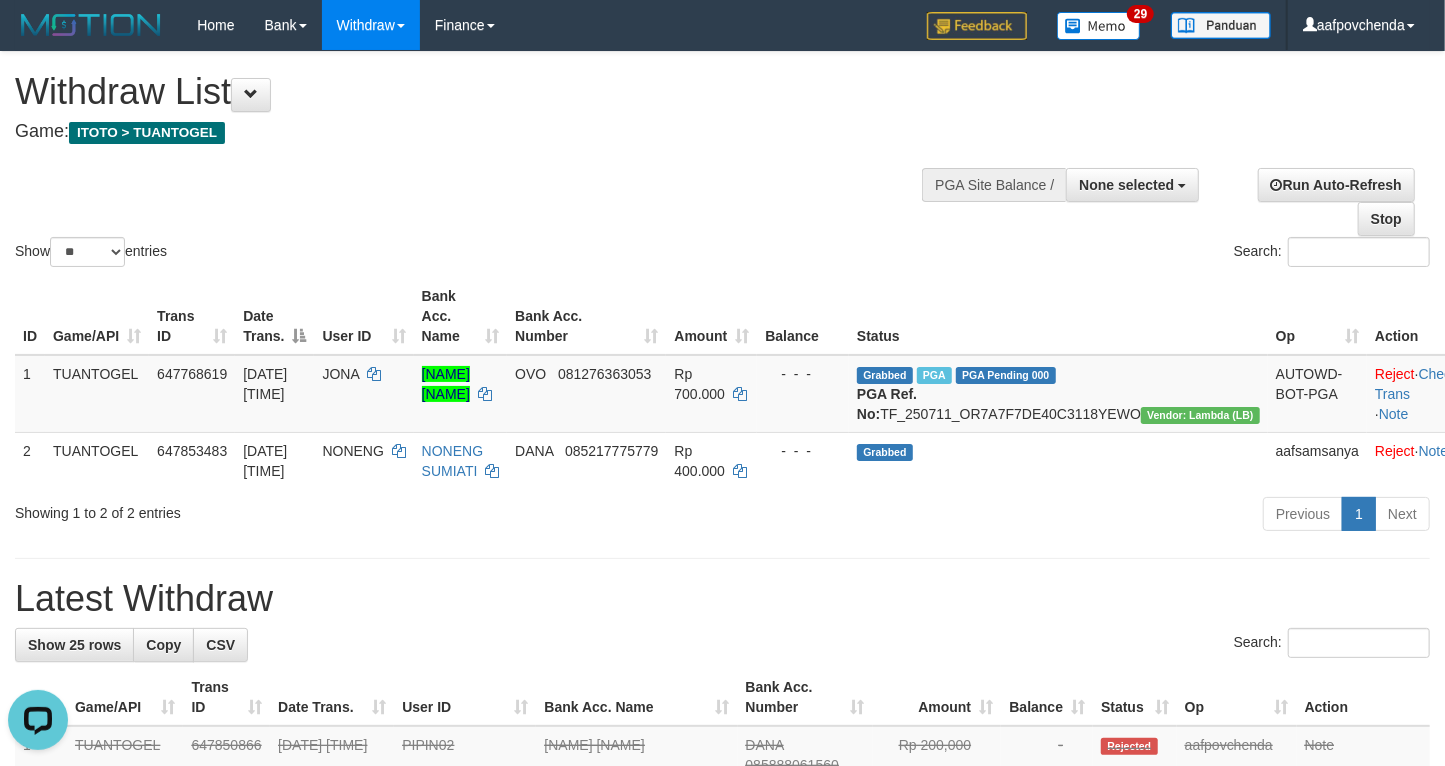 scroll, scrollTop: 0, scrollLeft: 0, axis: both 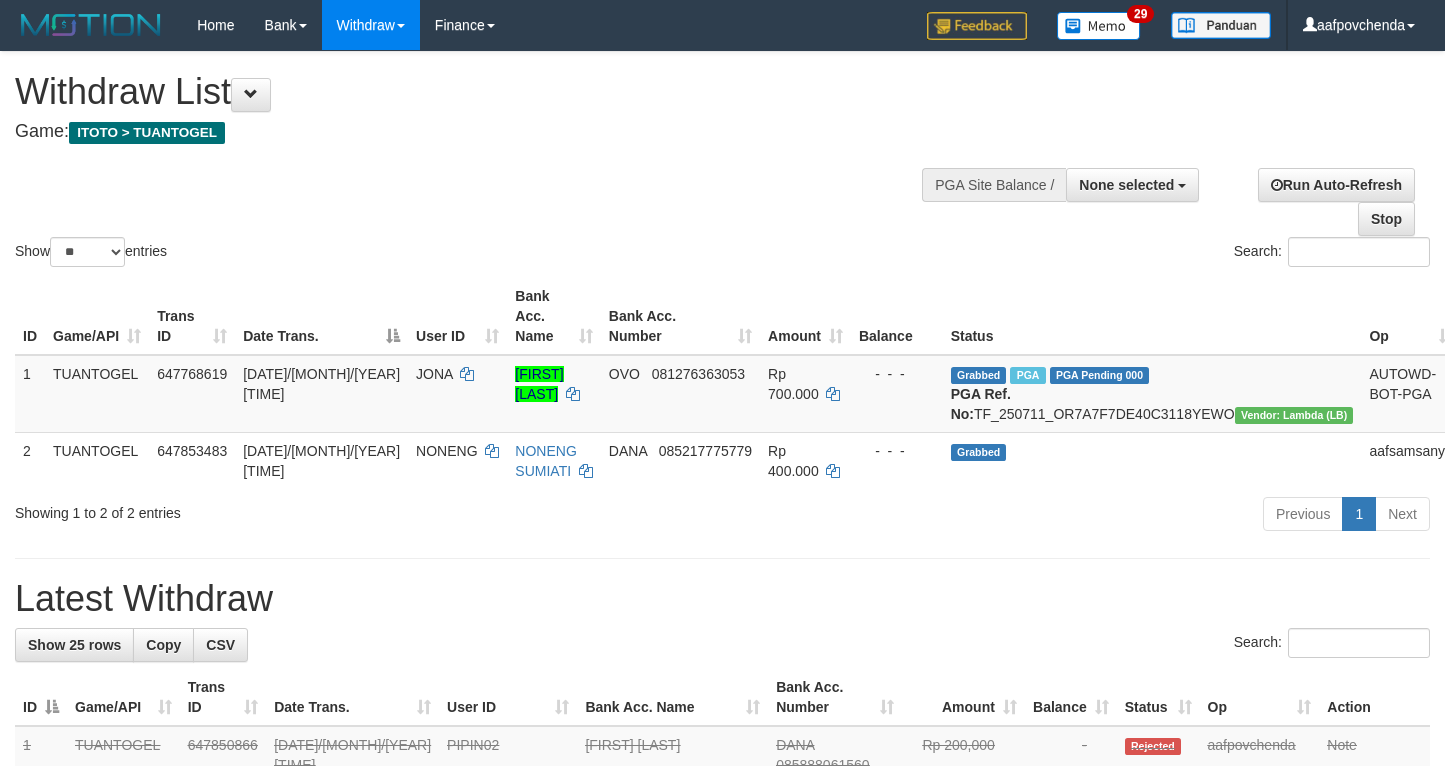 select 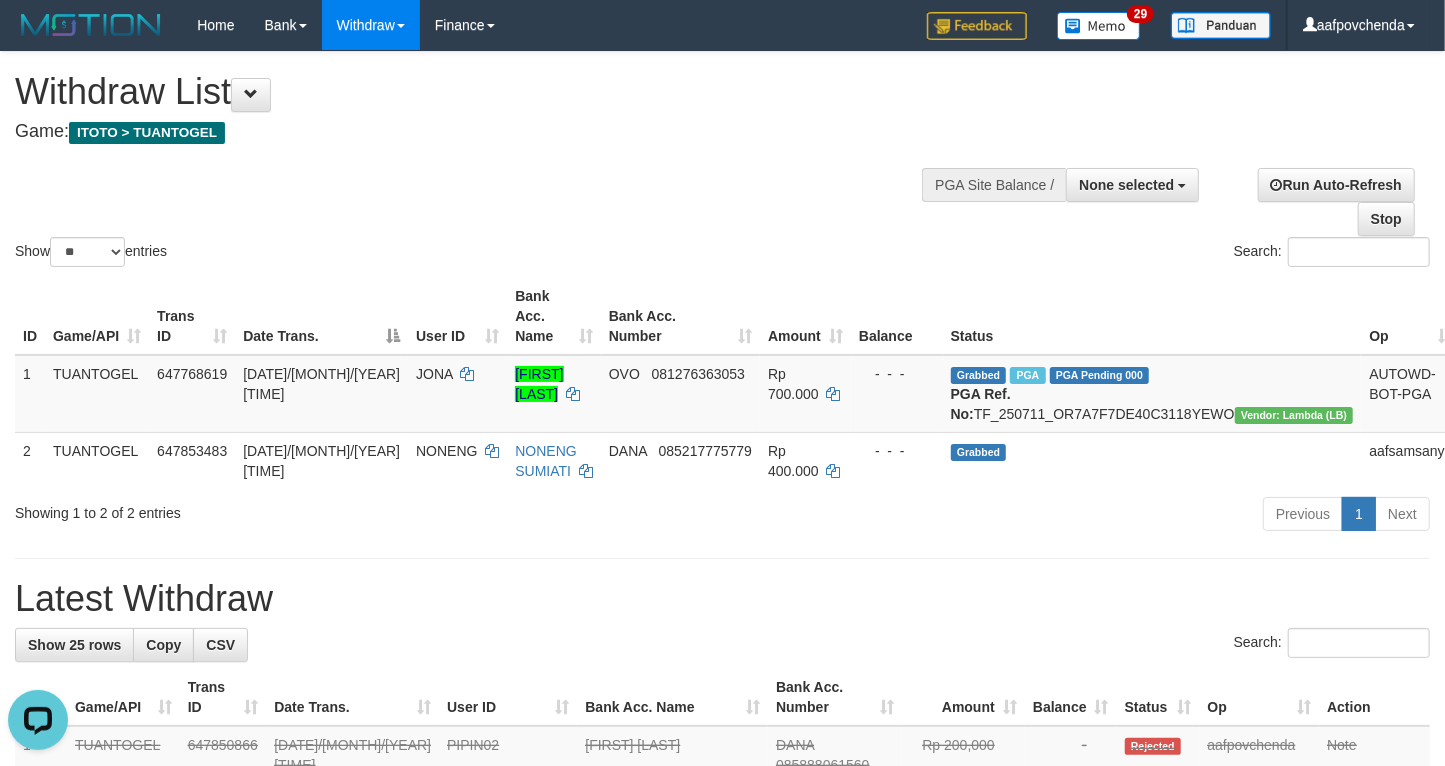 scroll, scrollTop: 0, scrollLeft: 0, axis: both 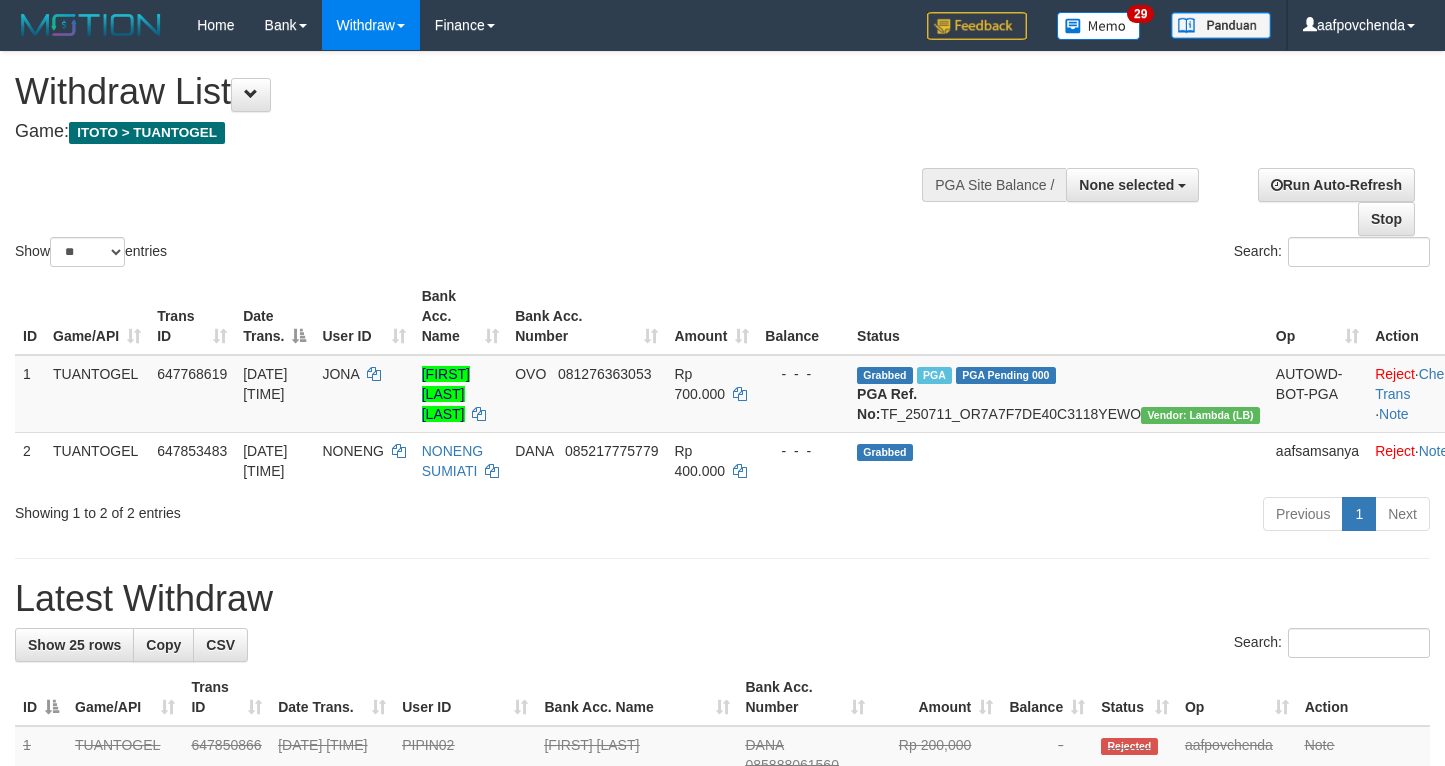 select 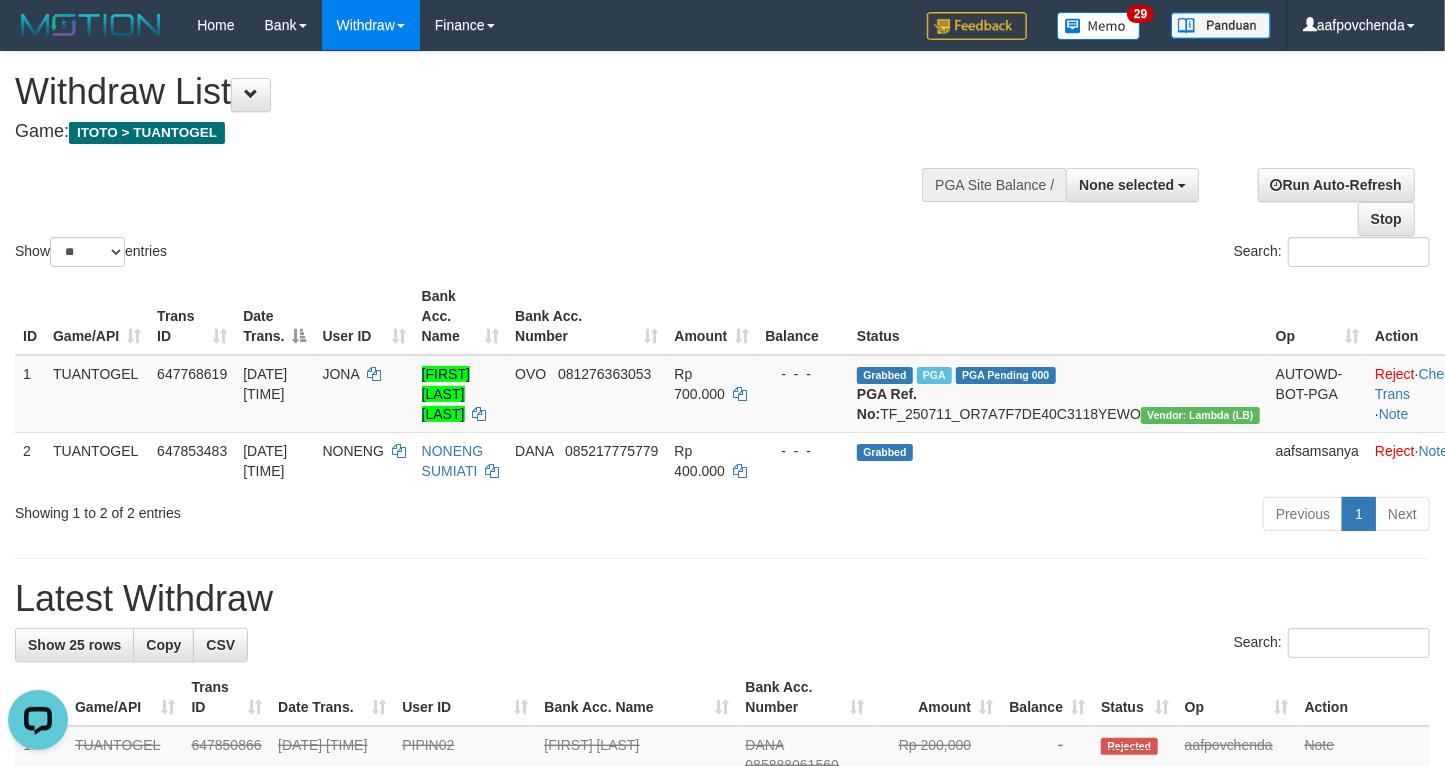 scroll, scrollTop: 0, scrollLeft: 0, axis: both 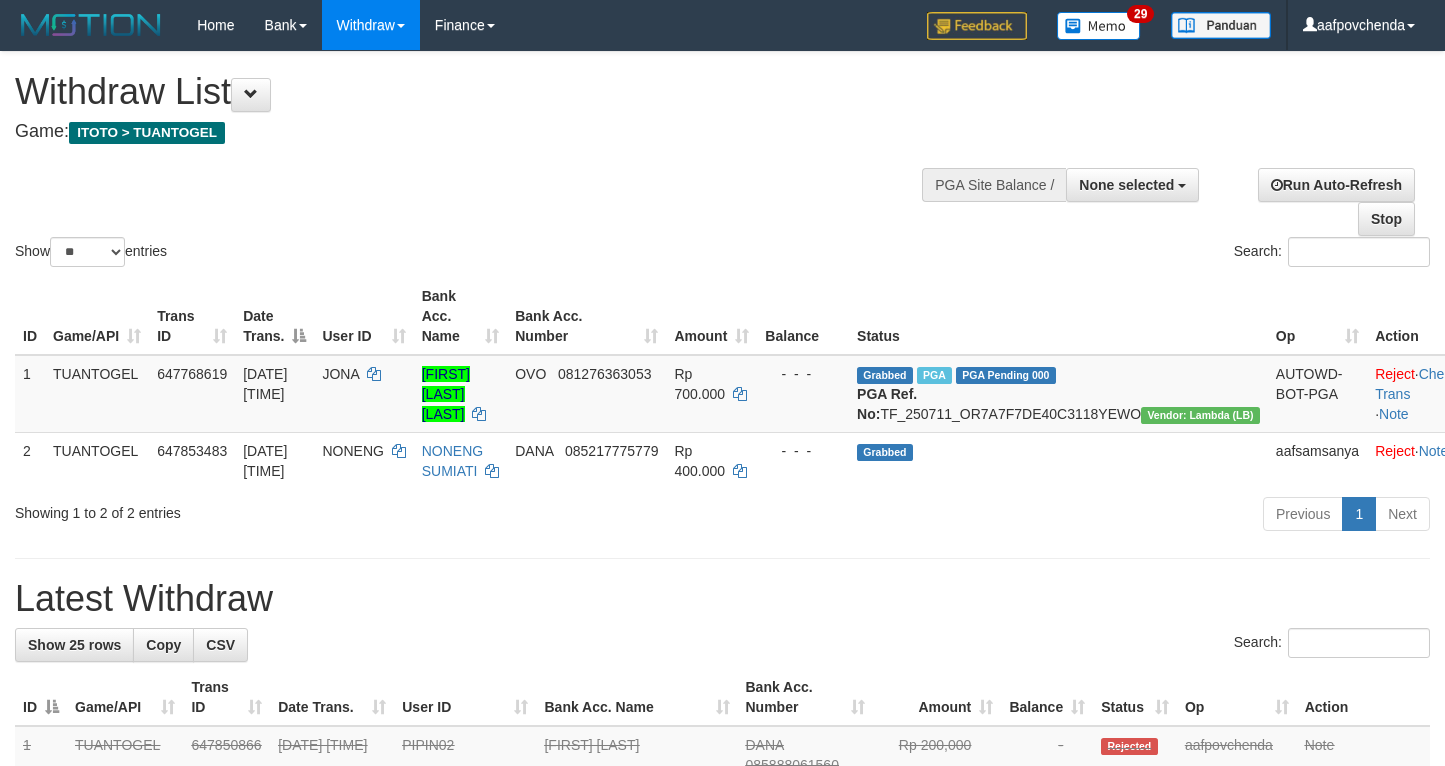 select 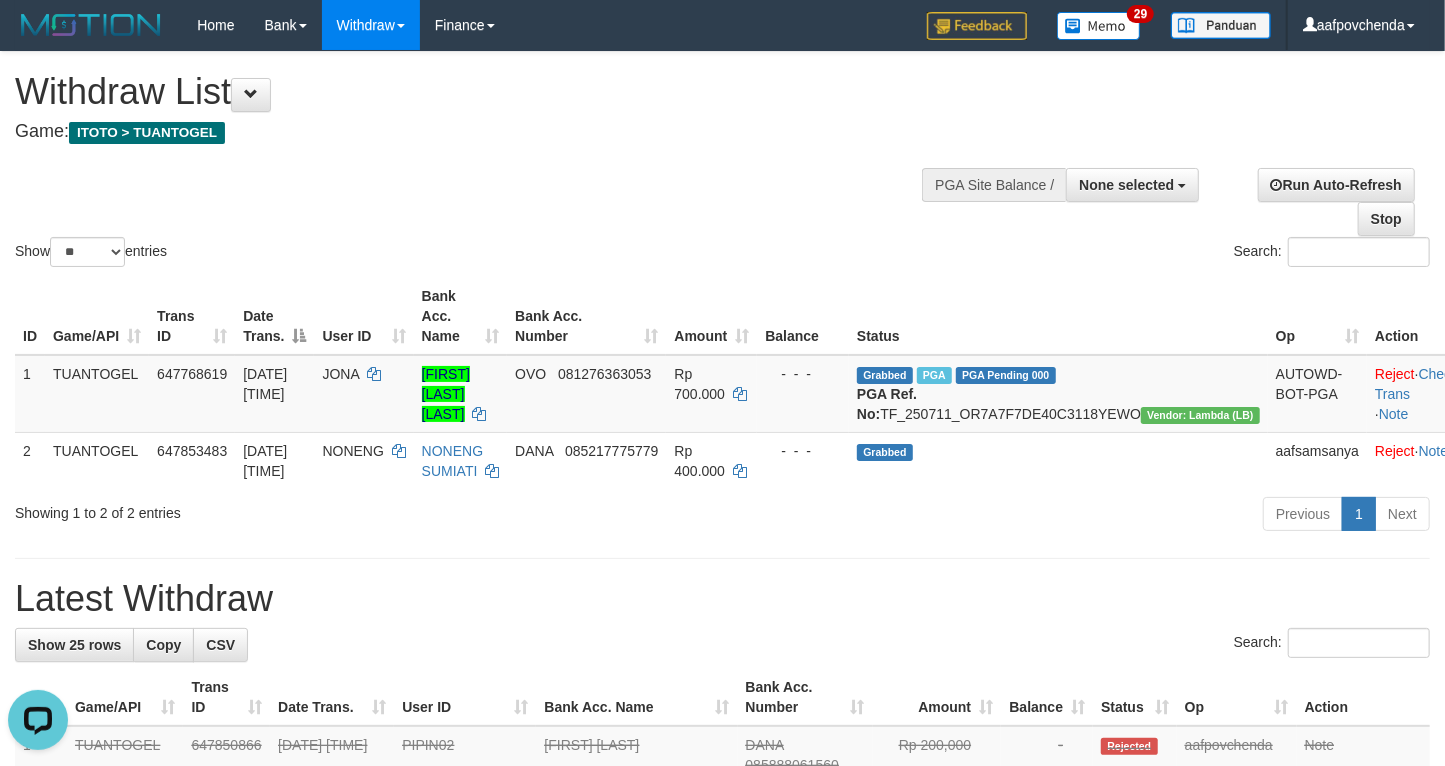 scroll, scrollTop: 0, scrollLeft: 0, axis: both 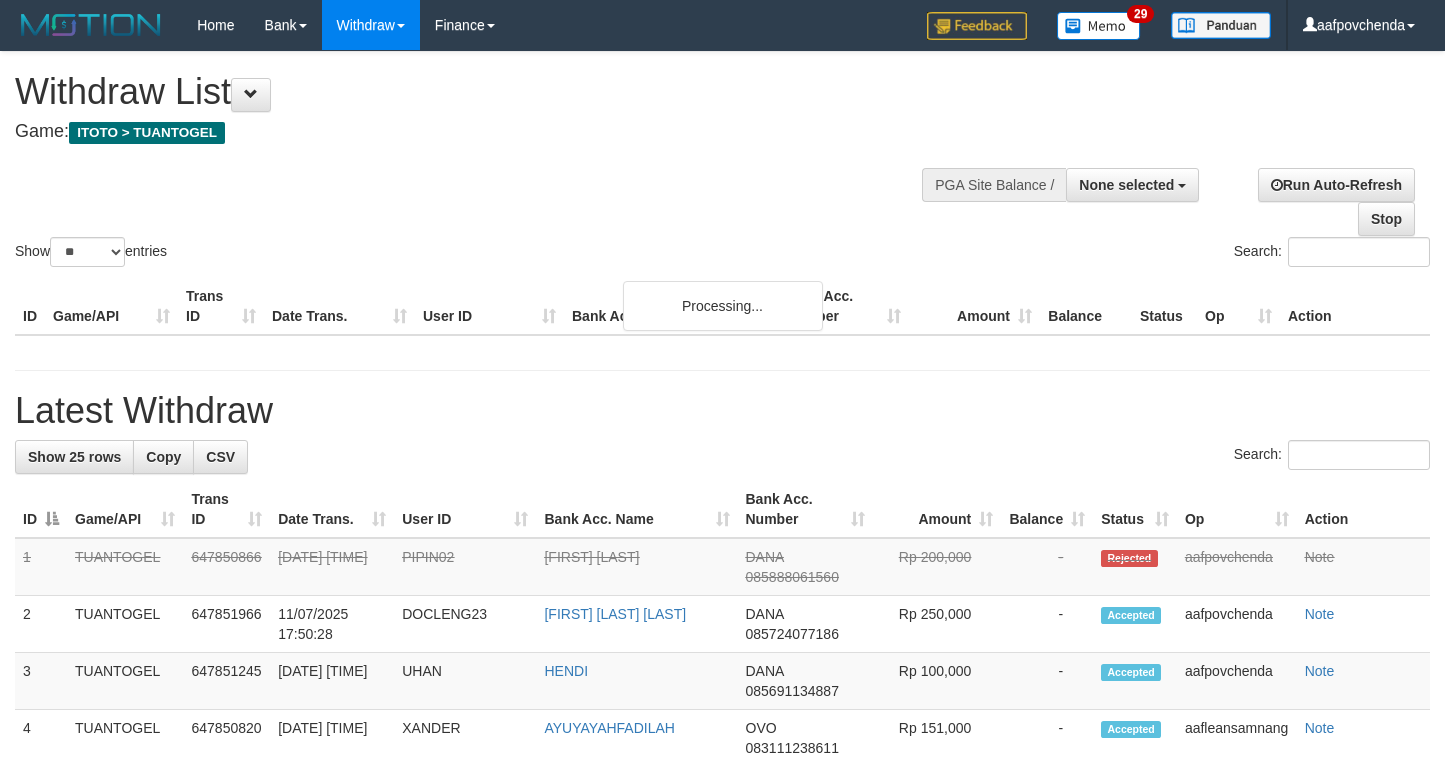 select 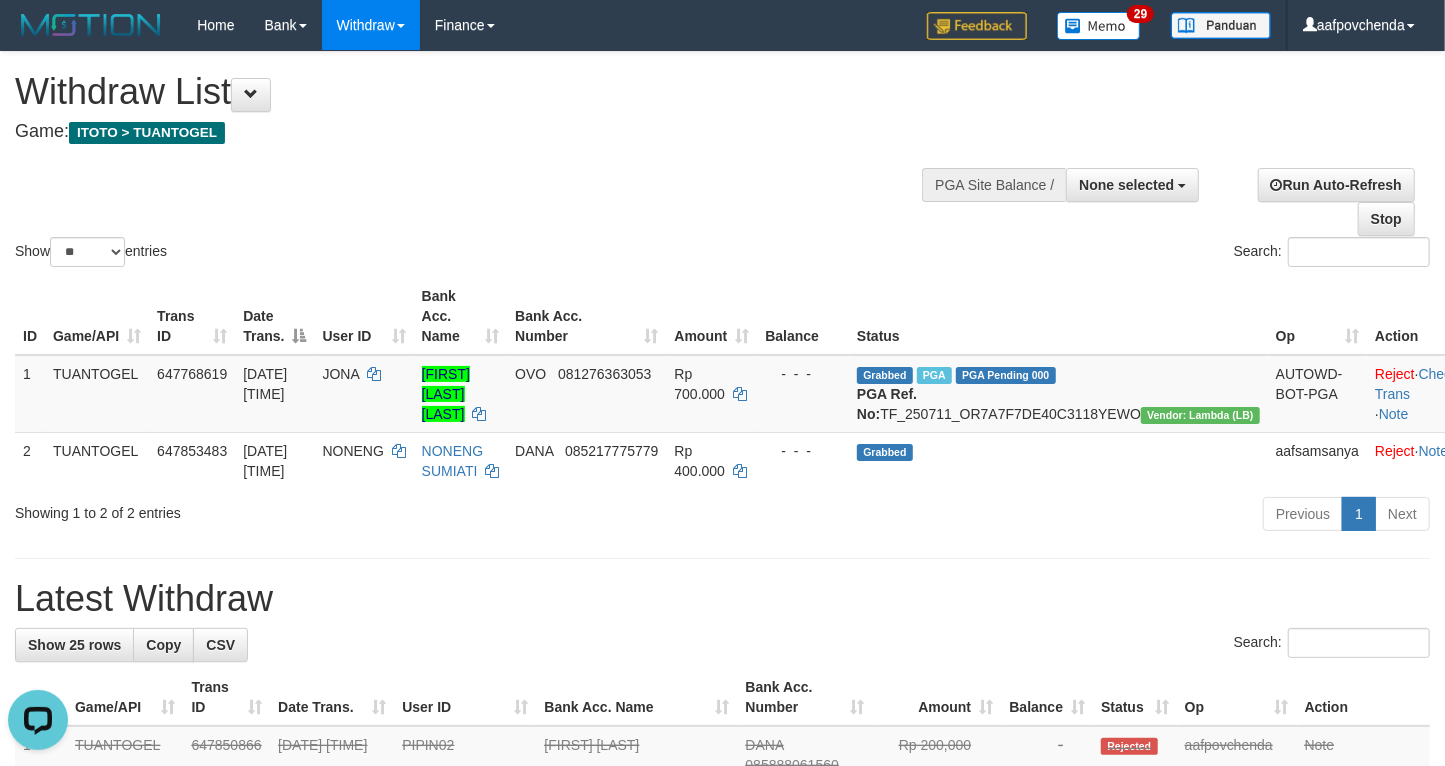 scroll, scrollTop: 0, scrollLeft: 0, axis: both 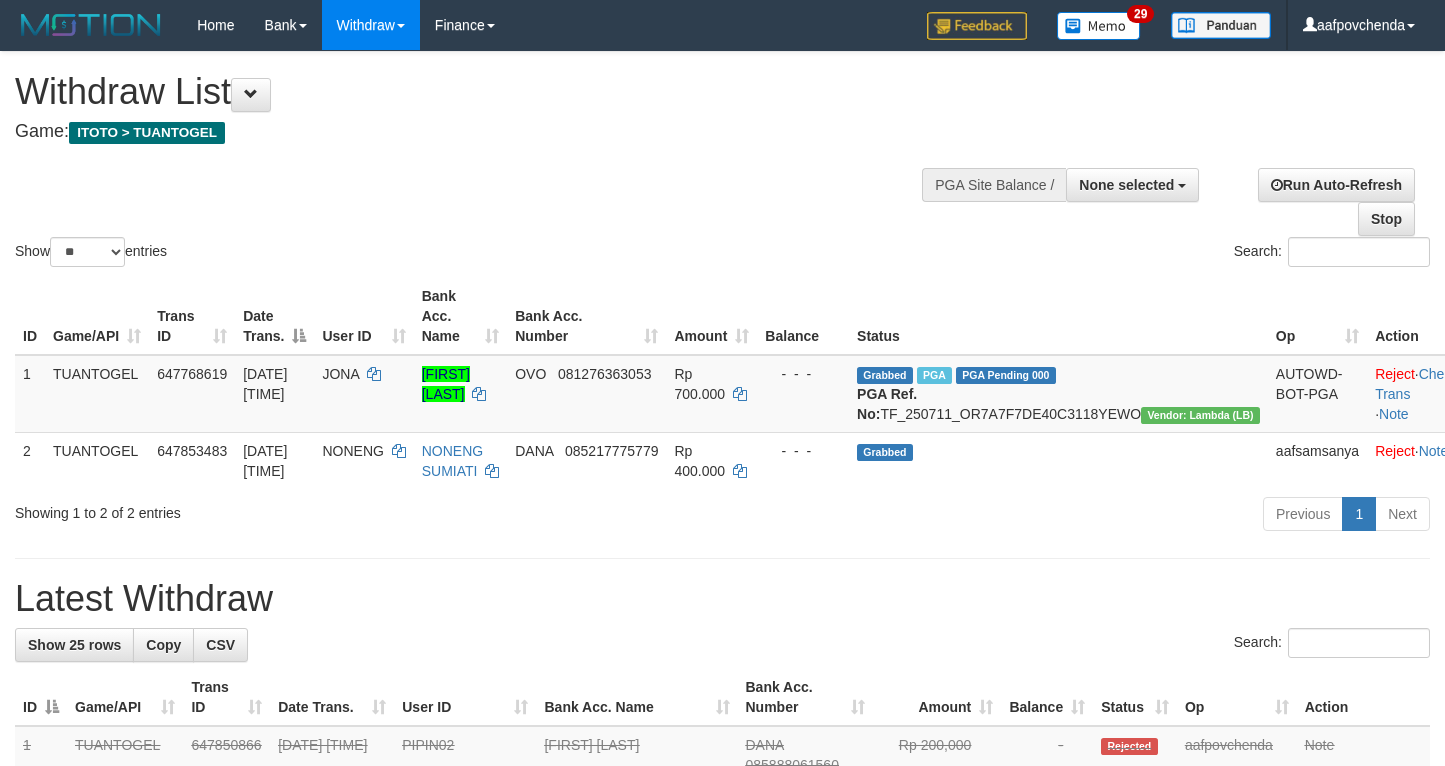 select 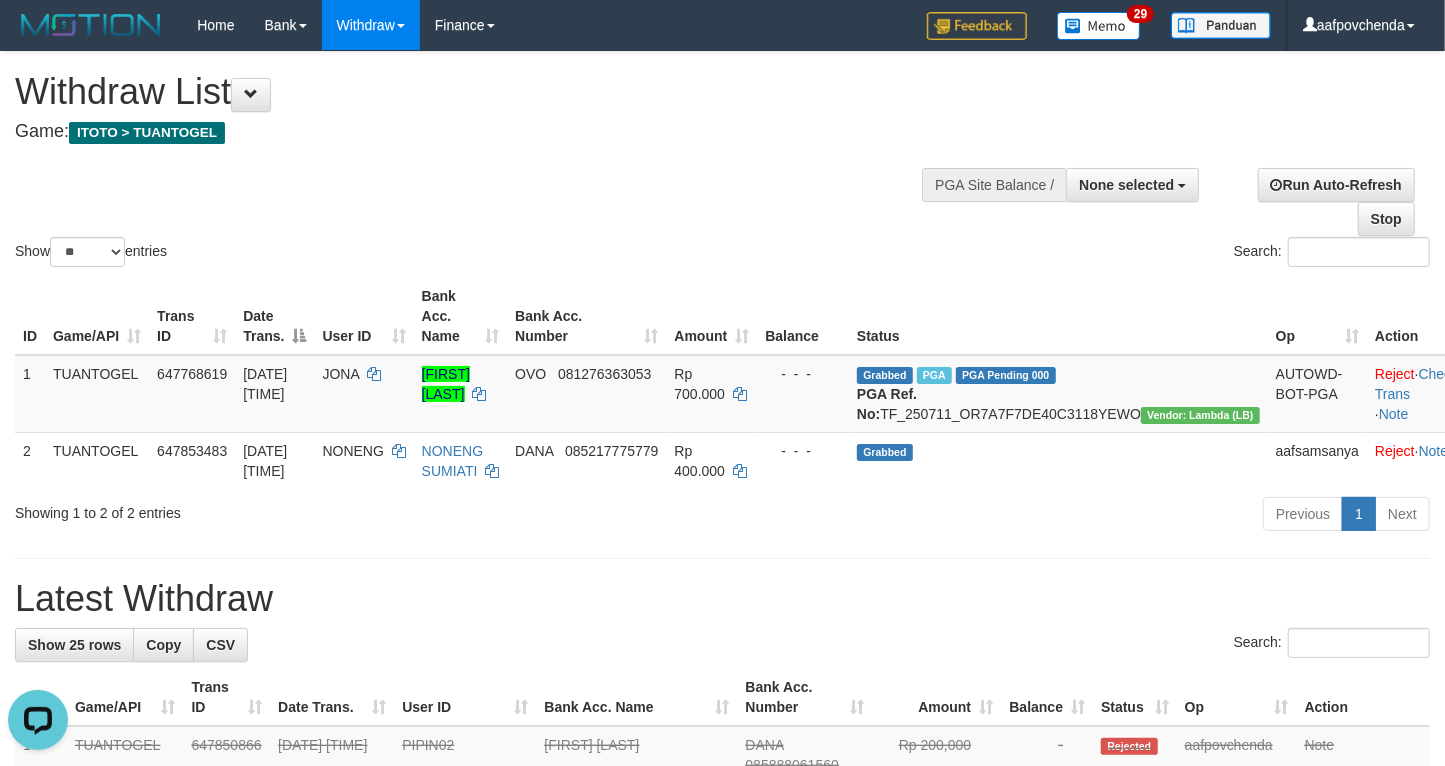 scroll, scrollTop: 0, scrollLeft: 0, axis: both 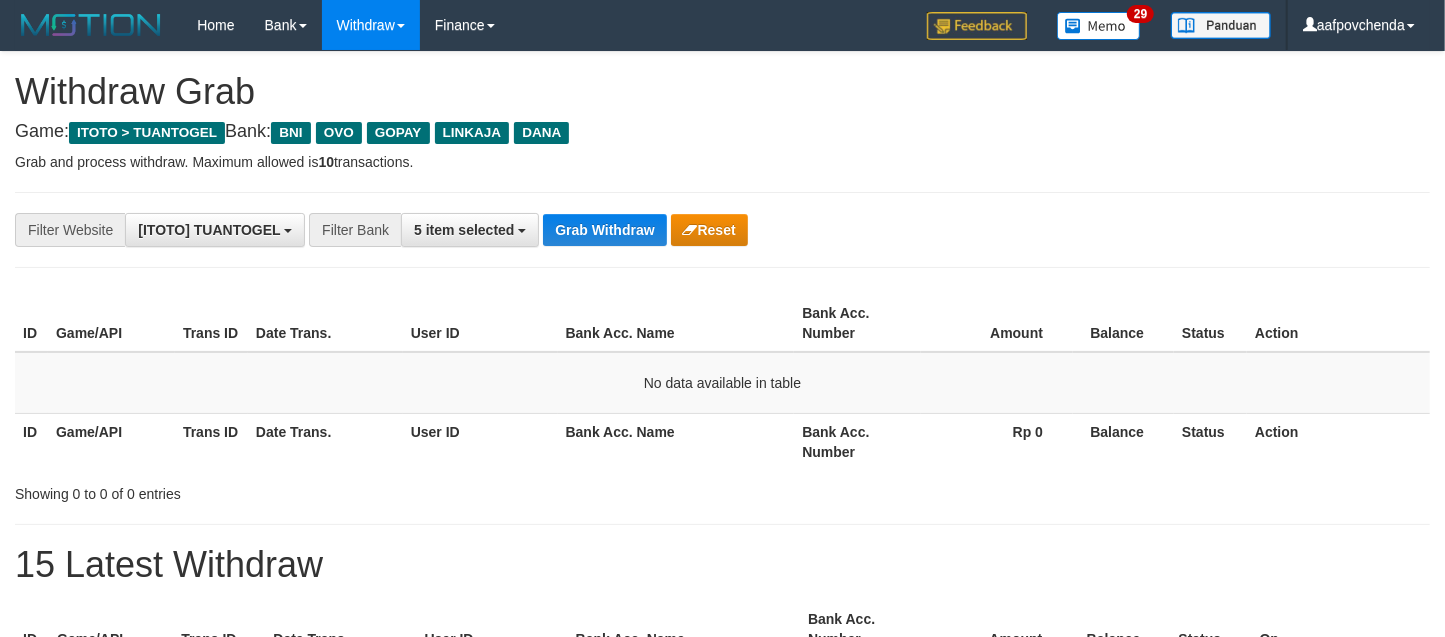 click on "**********" at bounding box center (722, 230) 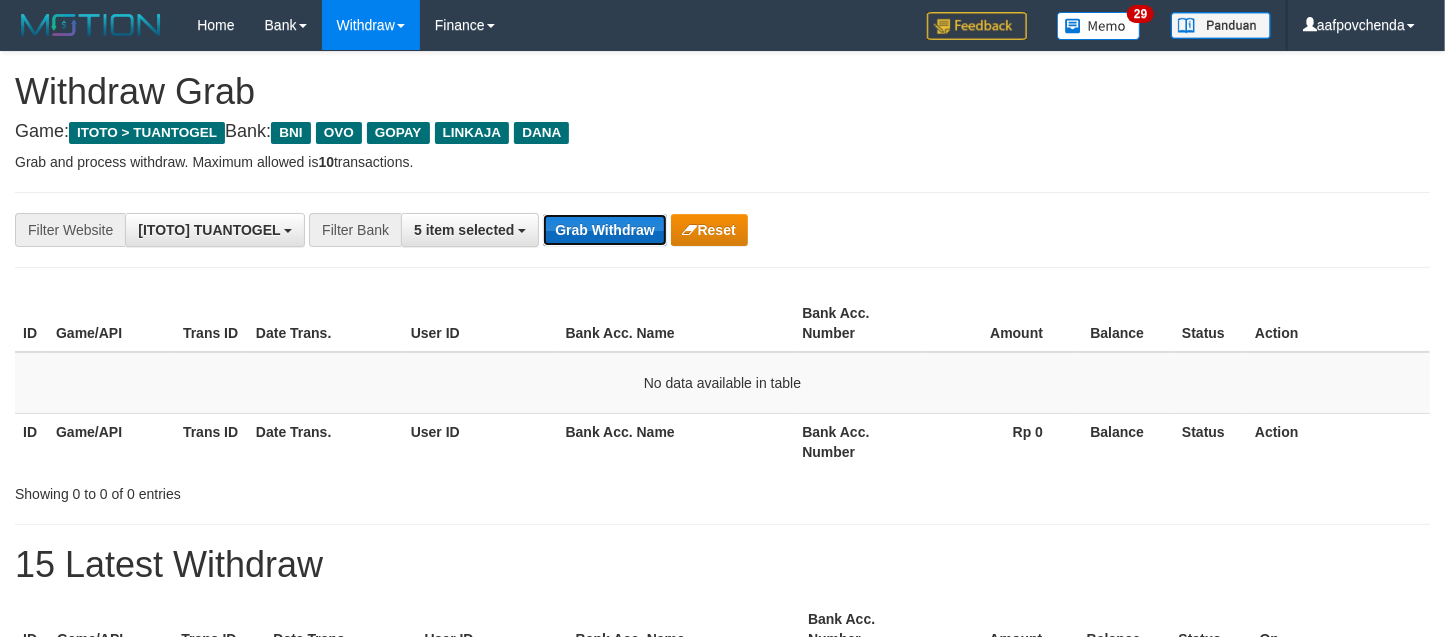 click on "Grab Withdraw" at bounding box center [604, 230] 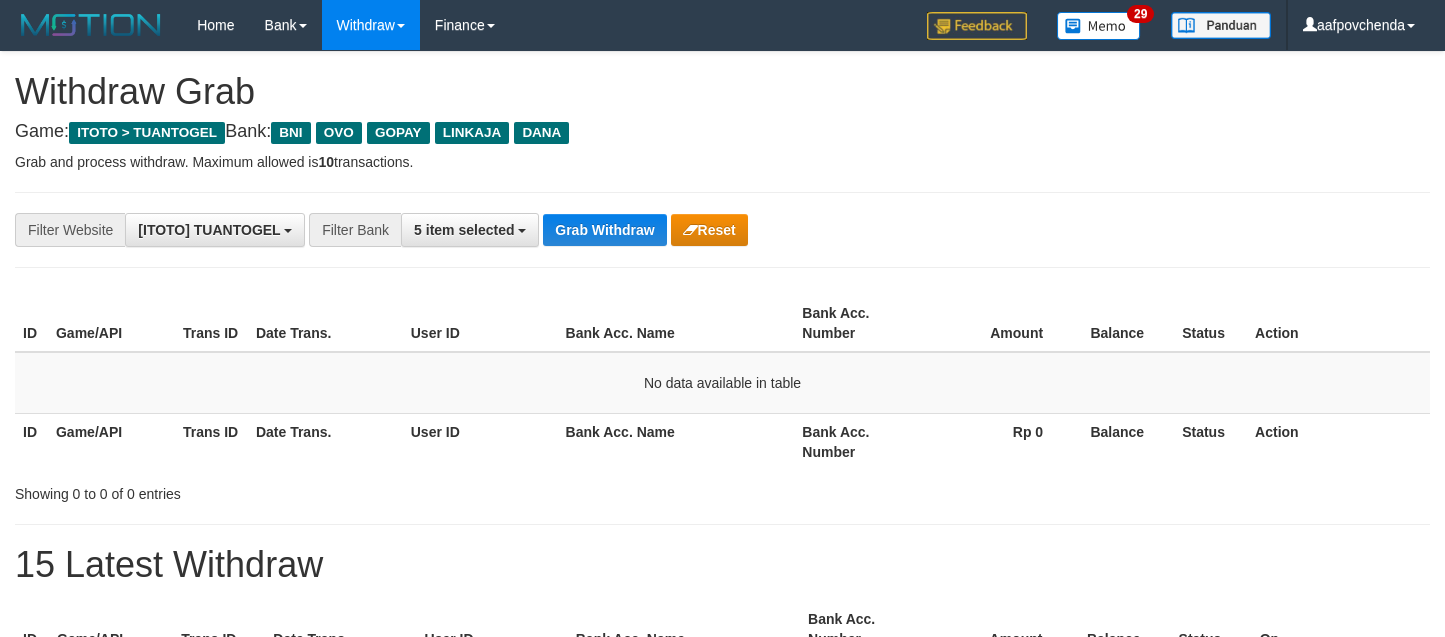 scroll, scrollTop: 0, scrollLeft: 0, axis: both 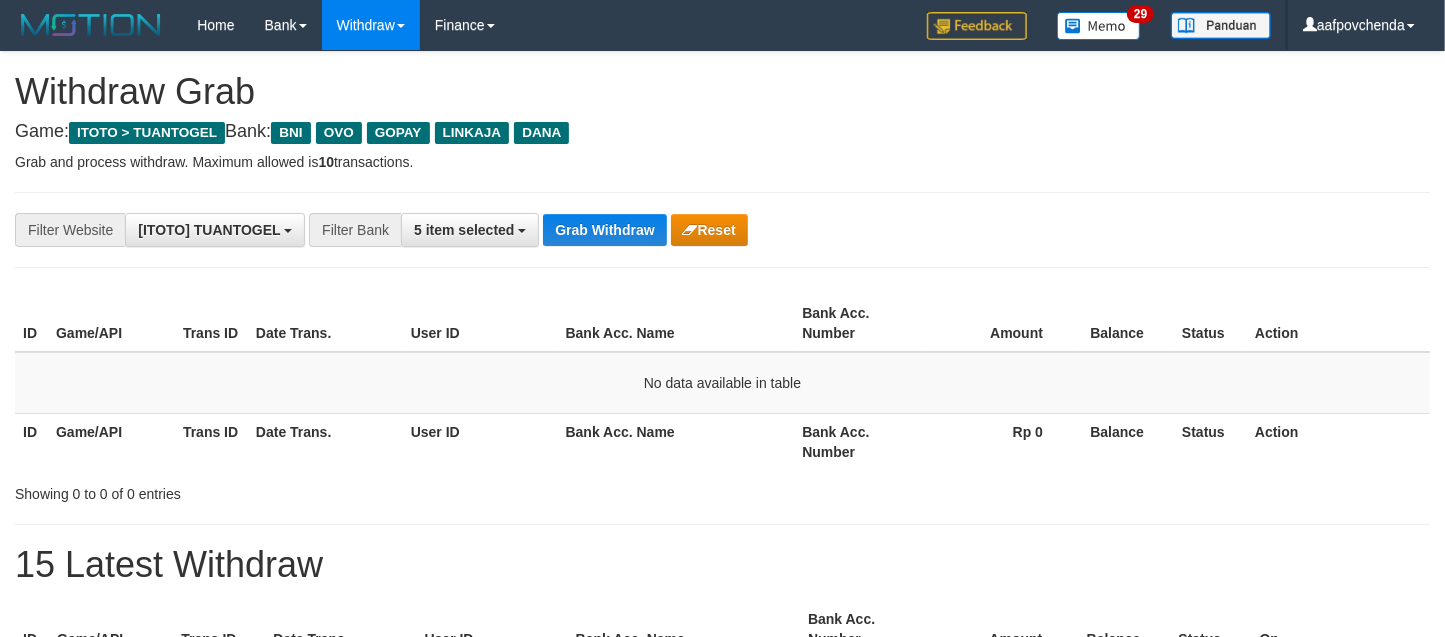 click on "Grab Withdraw" at bounding box center [604, 230] 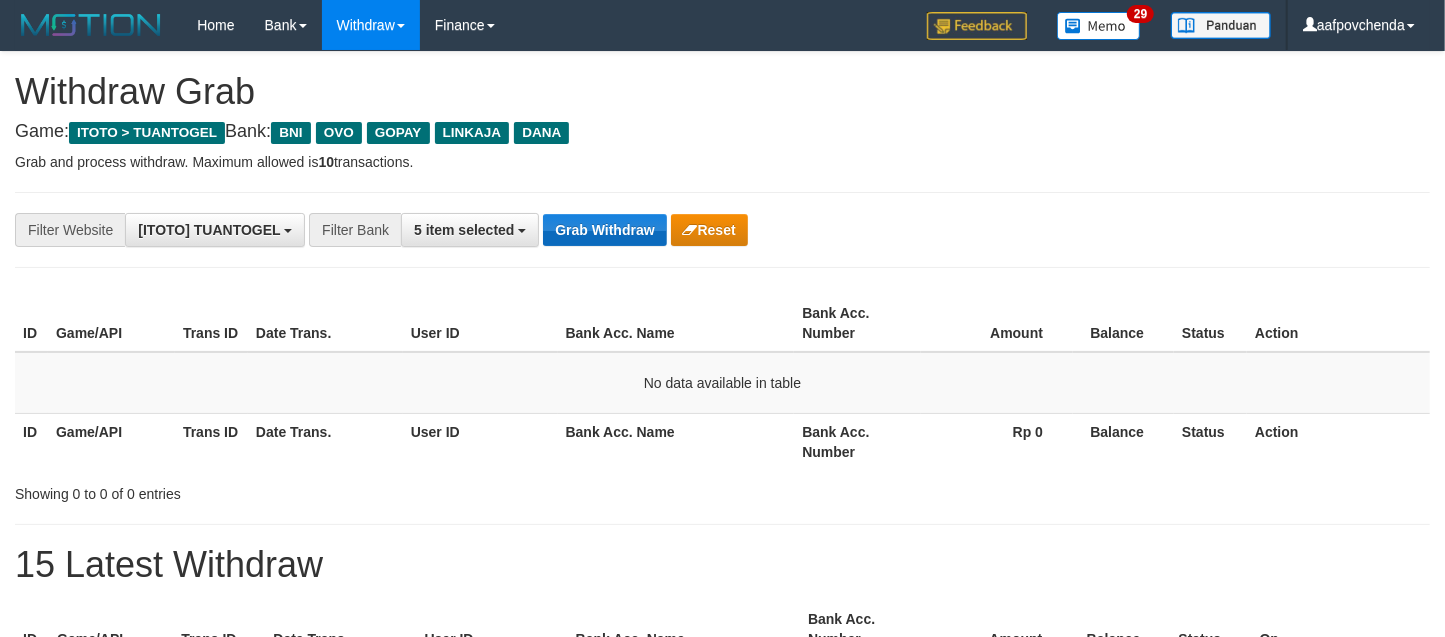 drag, startPoint x: 0, startPoint y: 0, endPoint x: 609, endPoint y: 245, distance: 656.4343 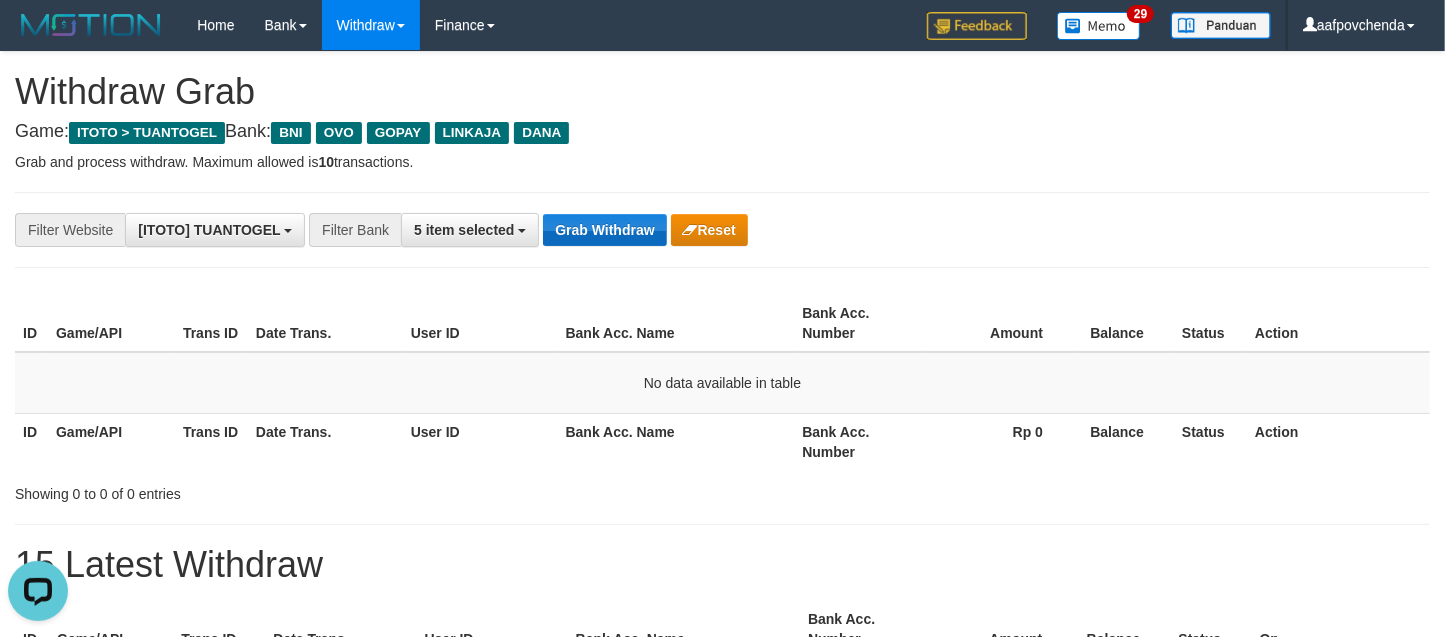 scroll, scrollTop: 0, scrollLeft: 0, axis: both 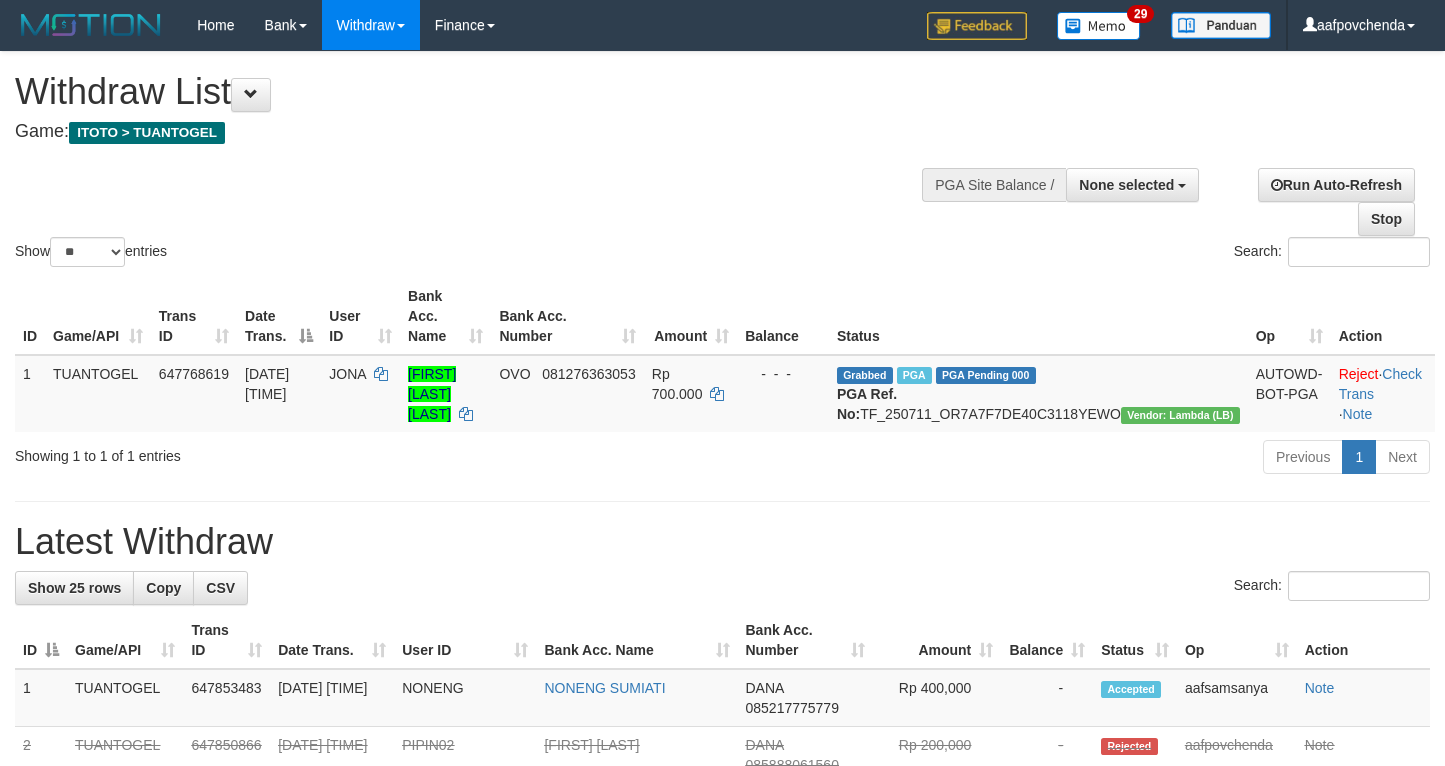 select 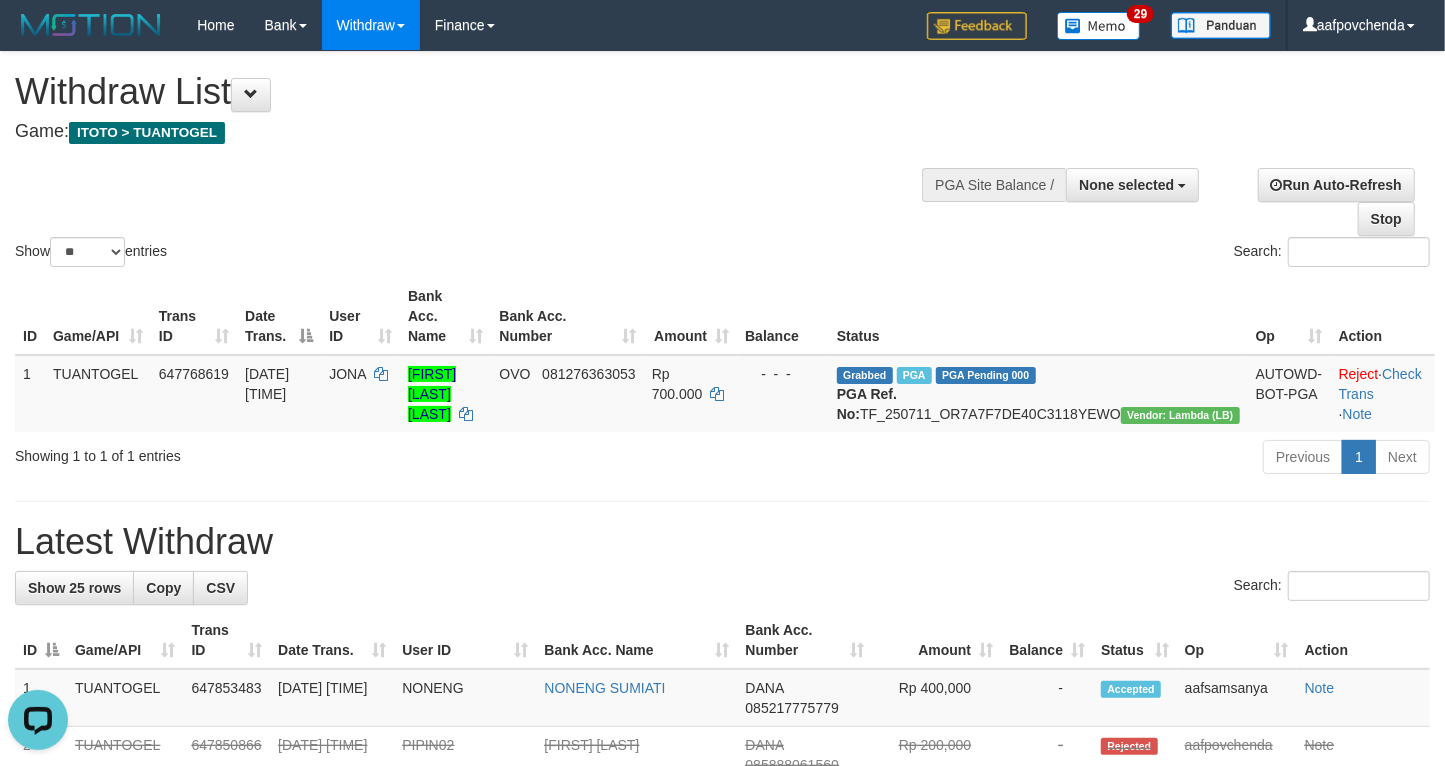 scroll, scrollTop: 0, scrollLeft: 0, axis: both 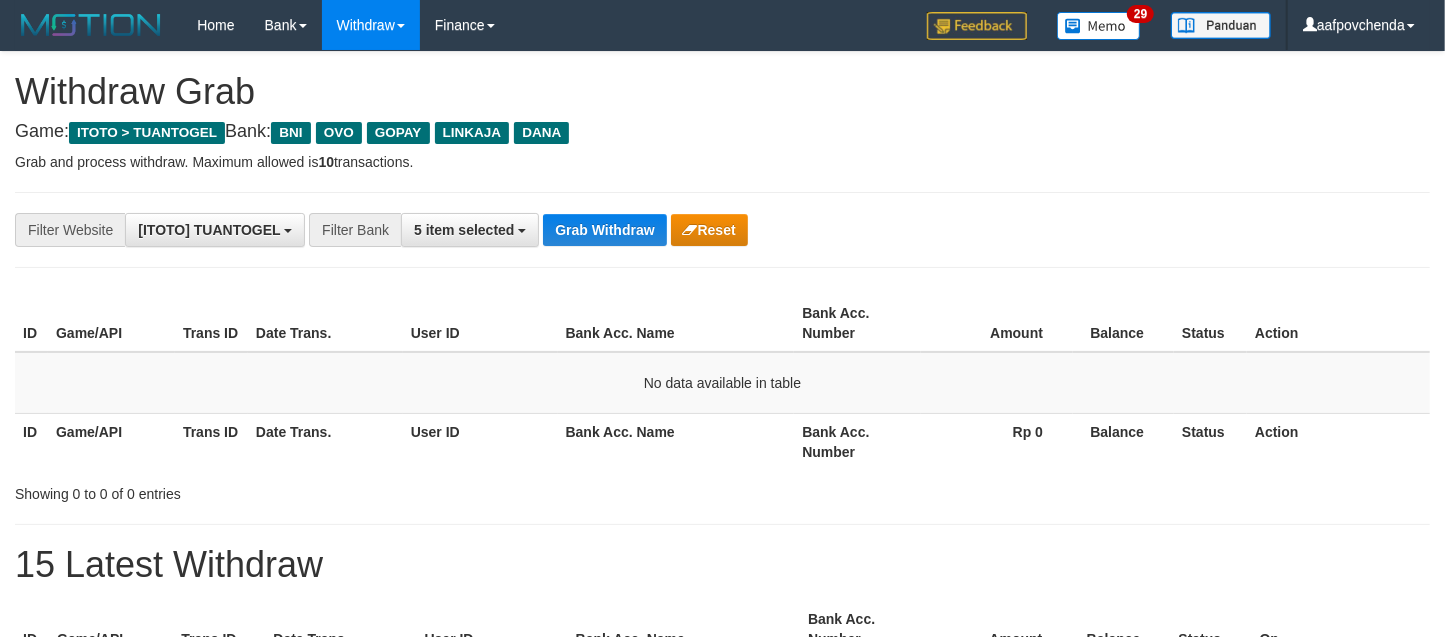 click on "Grab Withdraw" at bounding box center [604, 230] 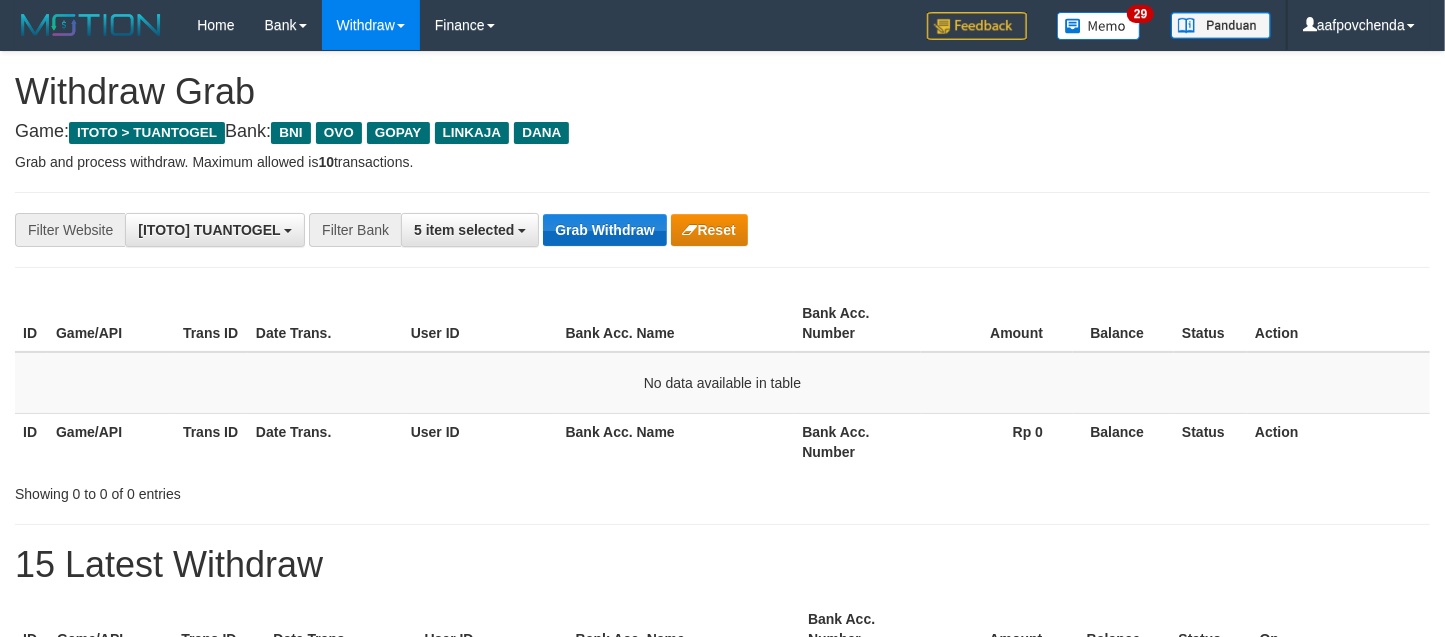 drag, startPoint x: 0, startPoint y: 0, endPoint x: 604, endPoint y: 226, distance: 644.8969 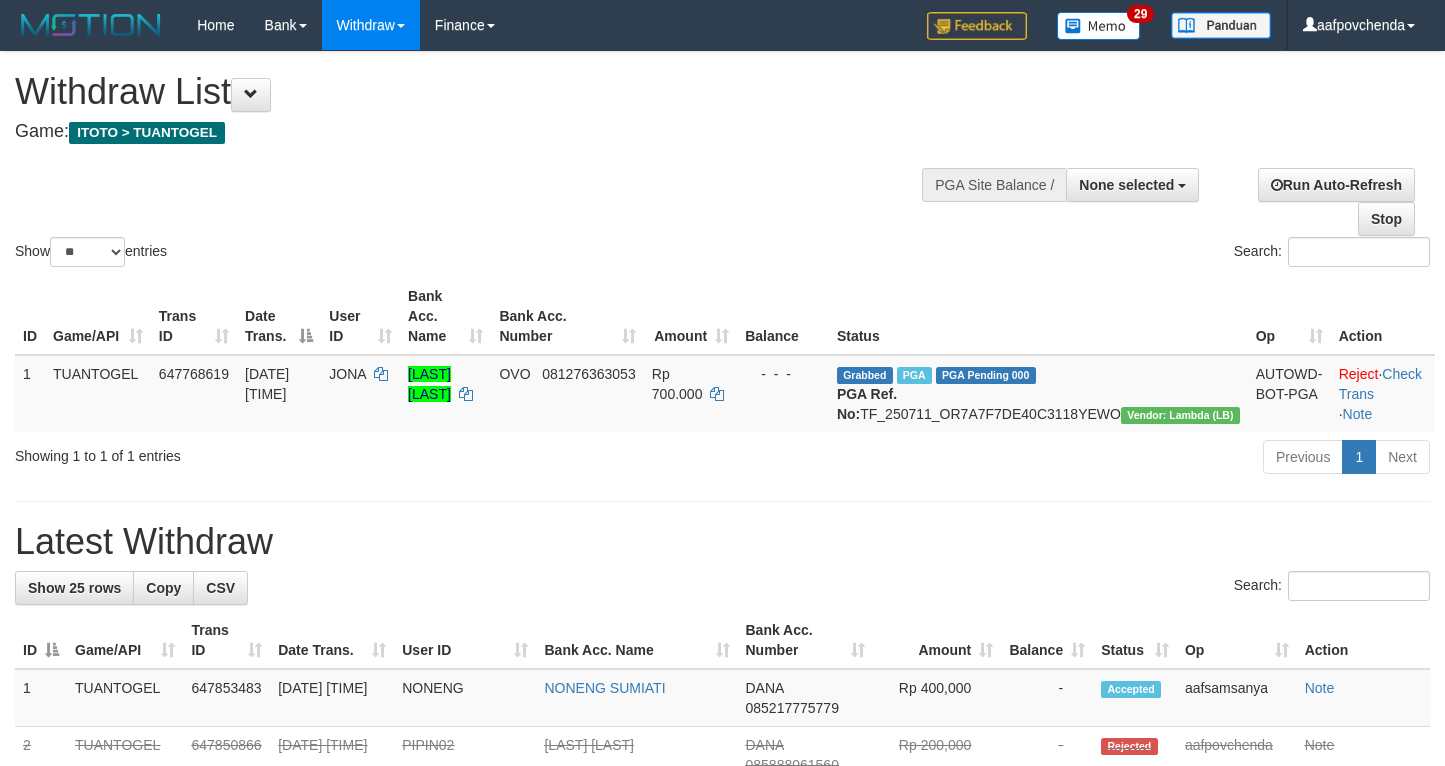 select 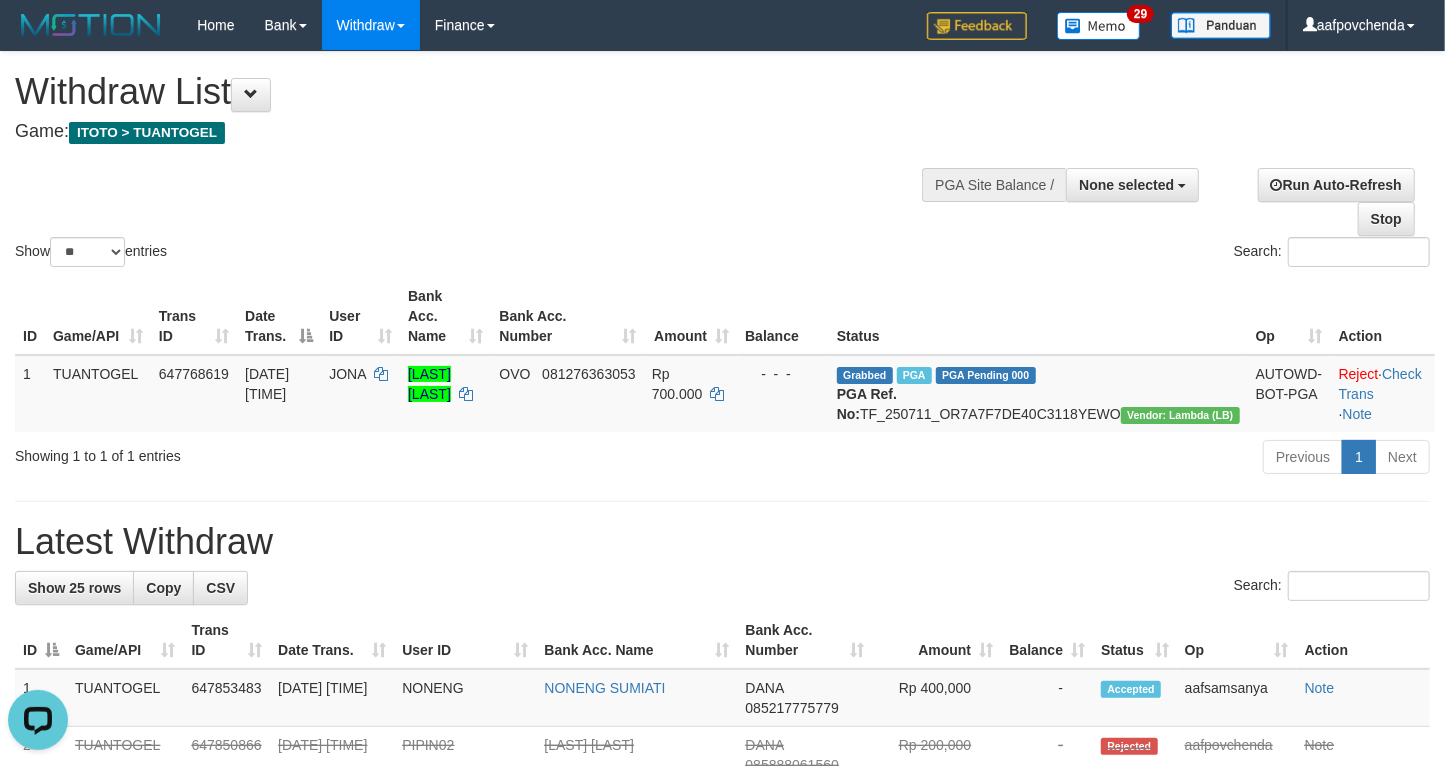 scroll, scrollTop: 0, scrollLeft: 0, axis: both 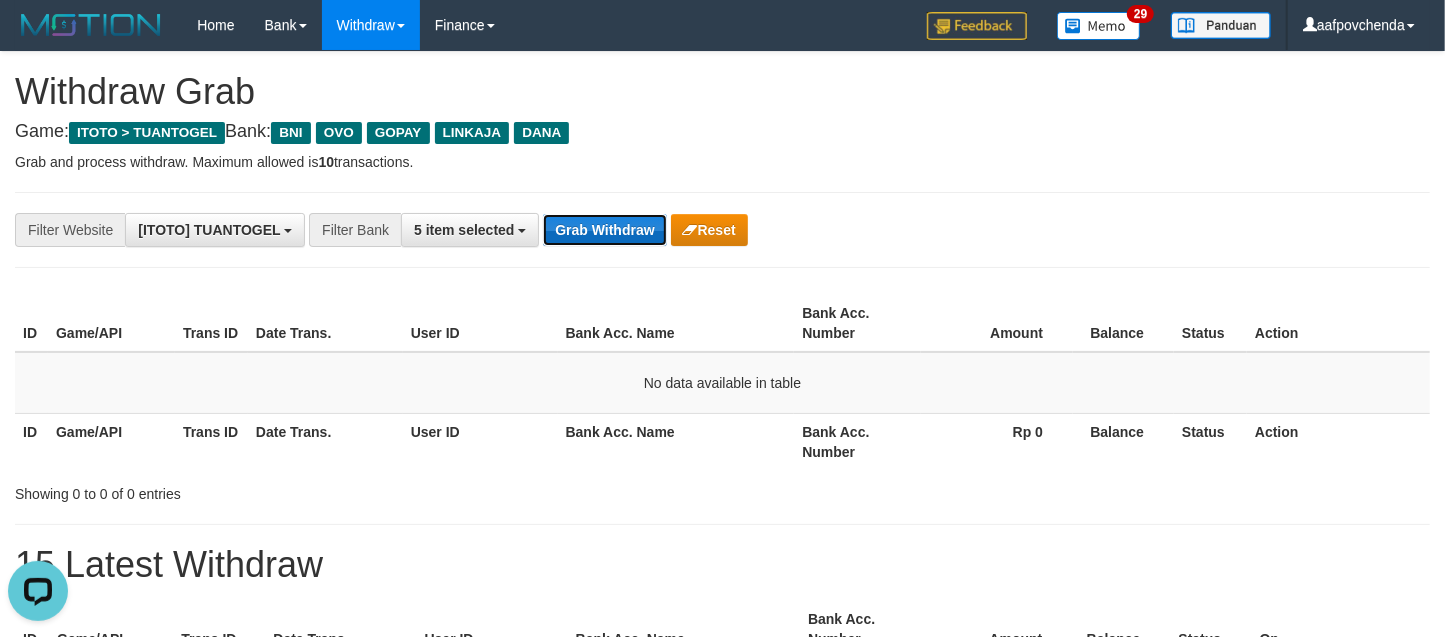 click on "Grab Withdraw" at bounding box center (604, 230) 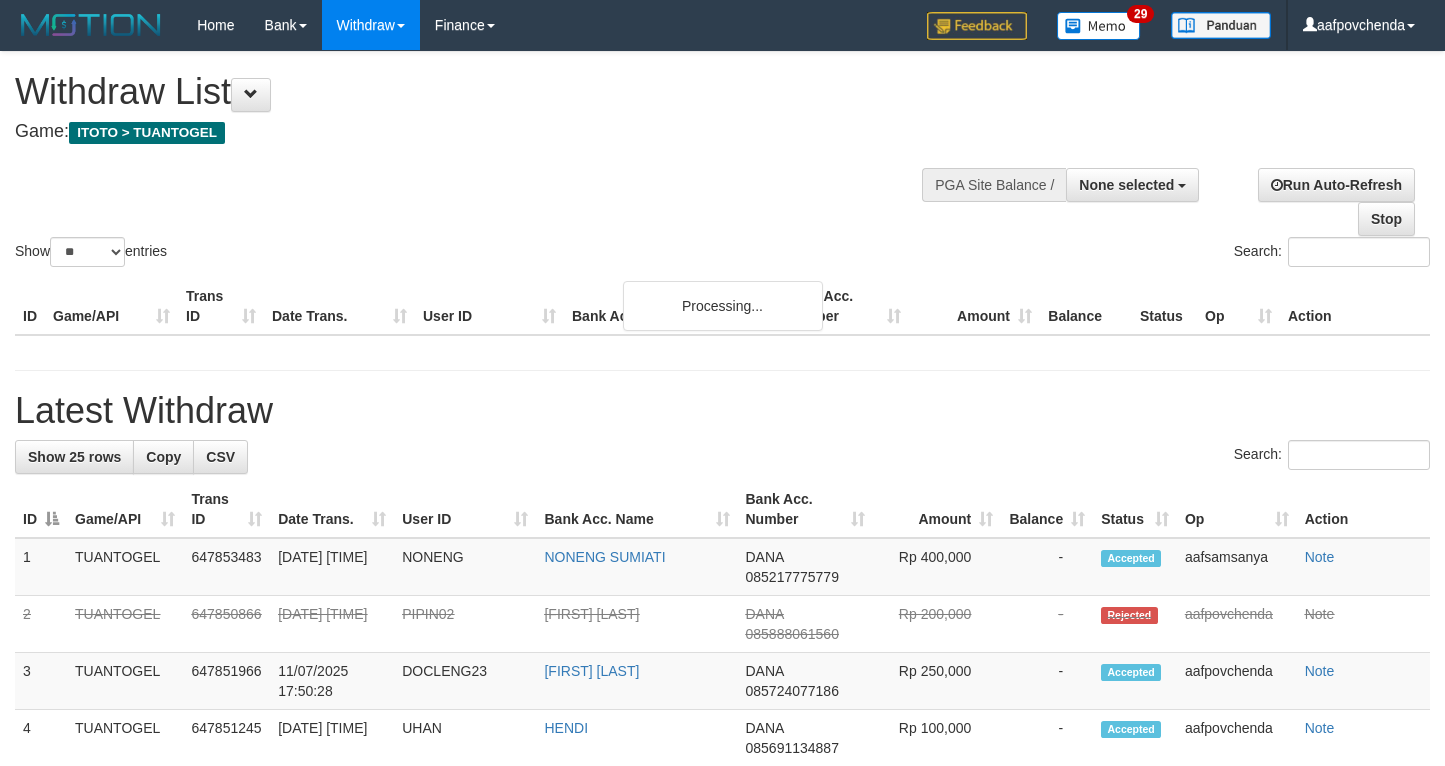 select 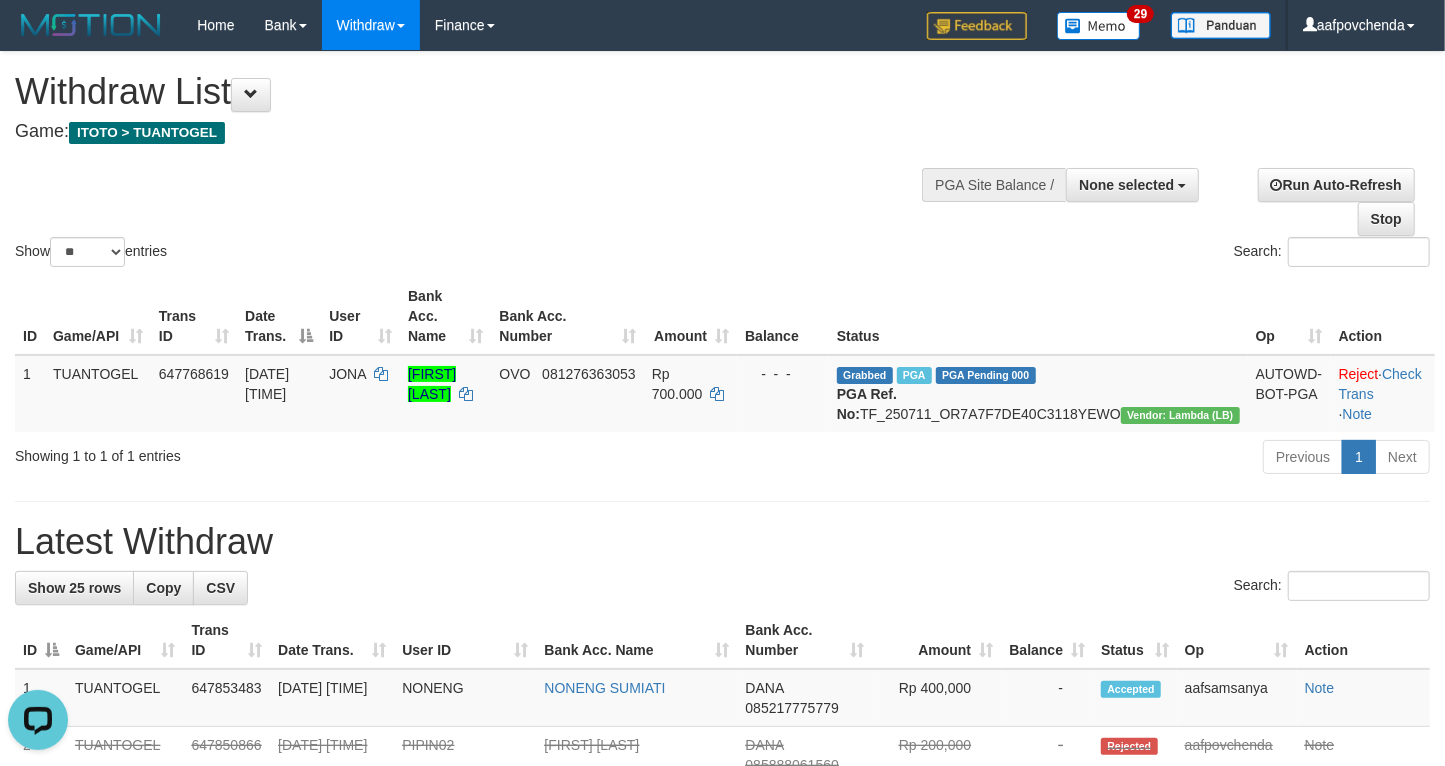 scroll, scrollTop: 0, scrollLeft: 0, axis: both 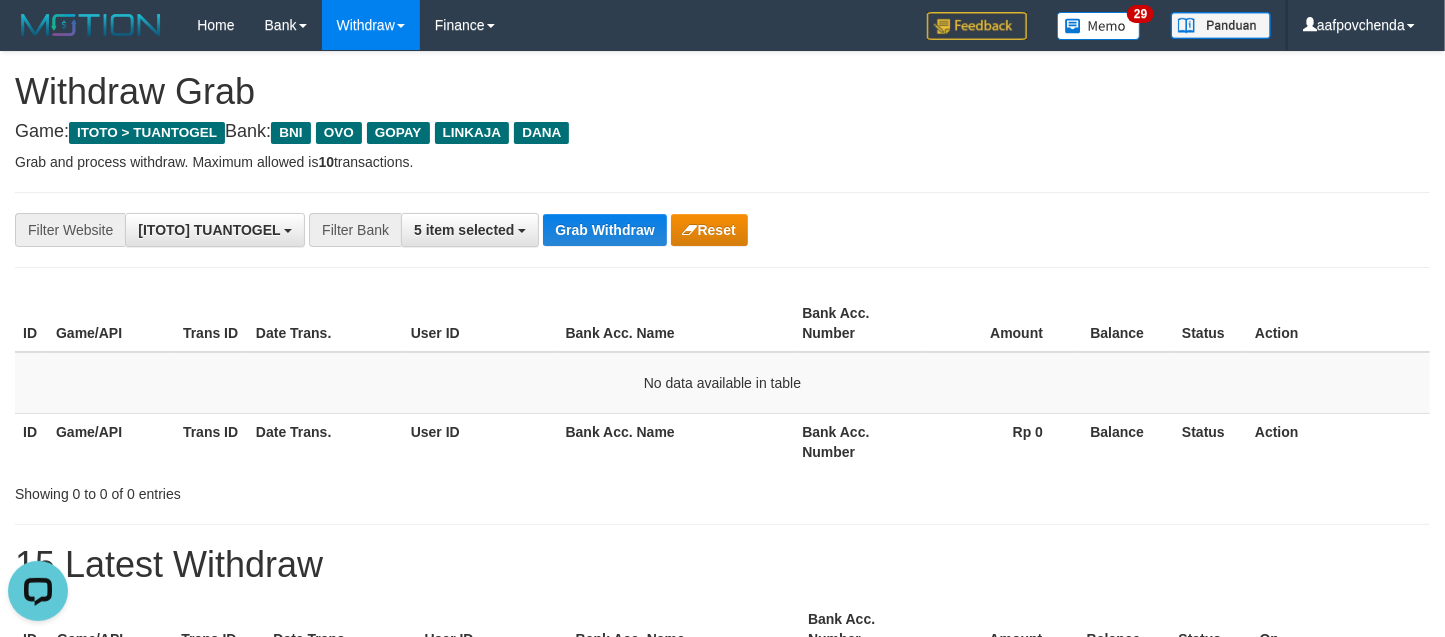 click on "**********" at bounding box center [722, 230] 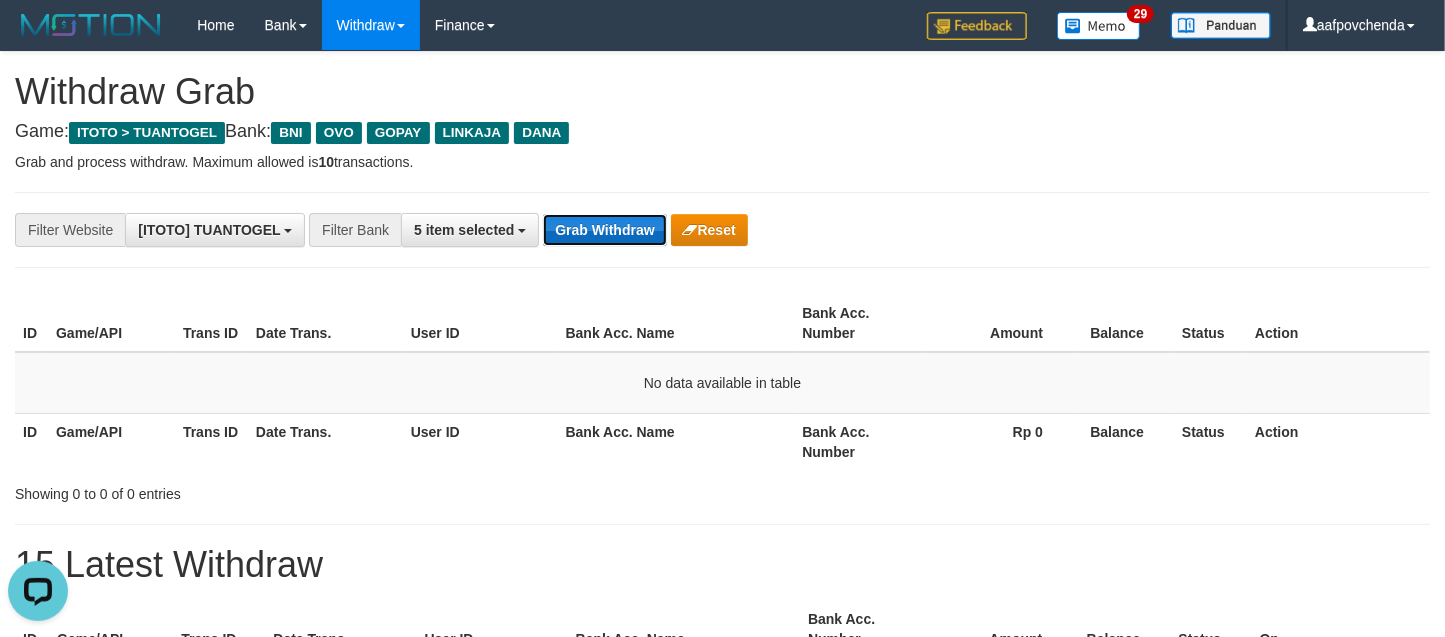 click on "Grab Withdraw" at bounding box center [604, 230] 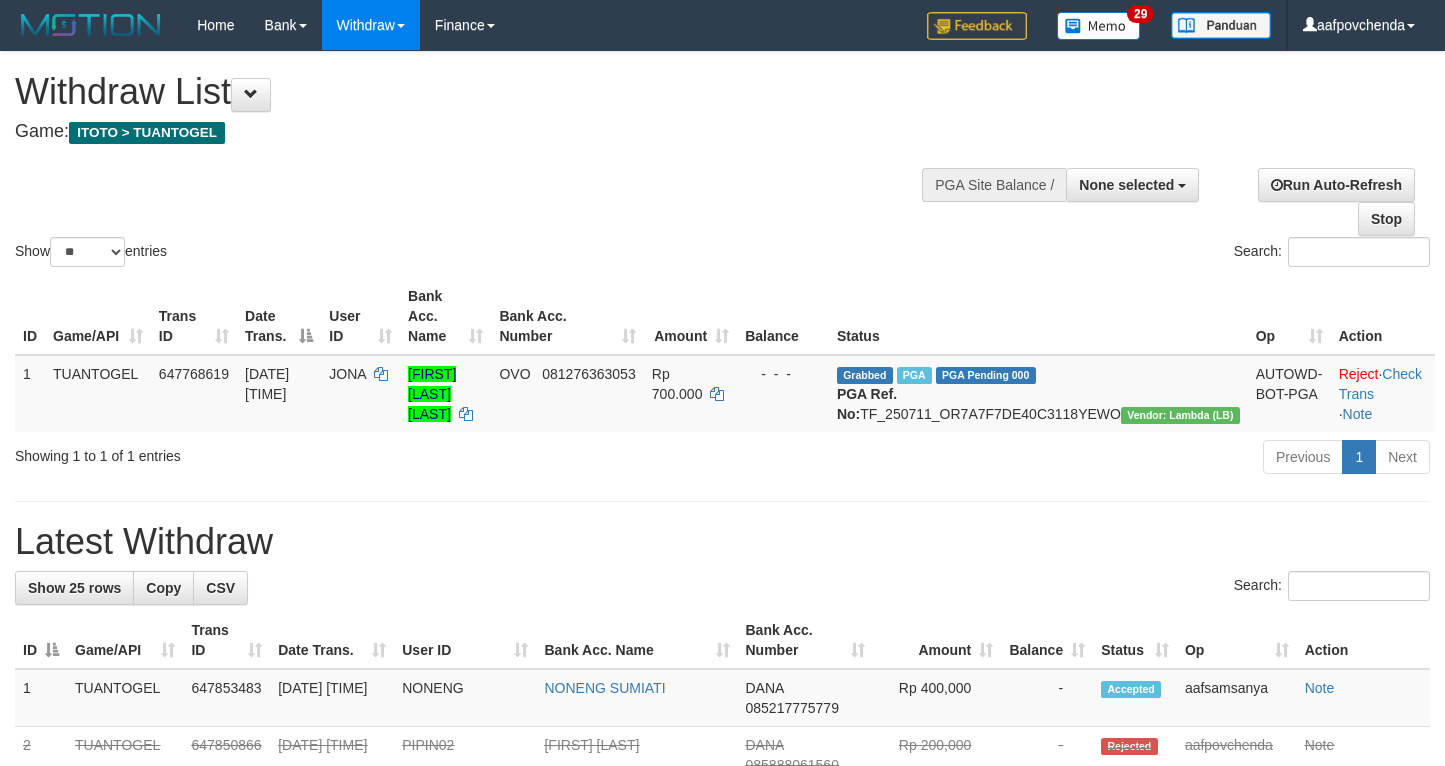 select 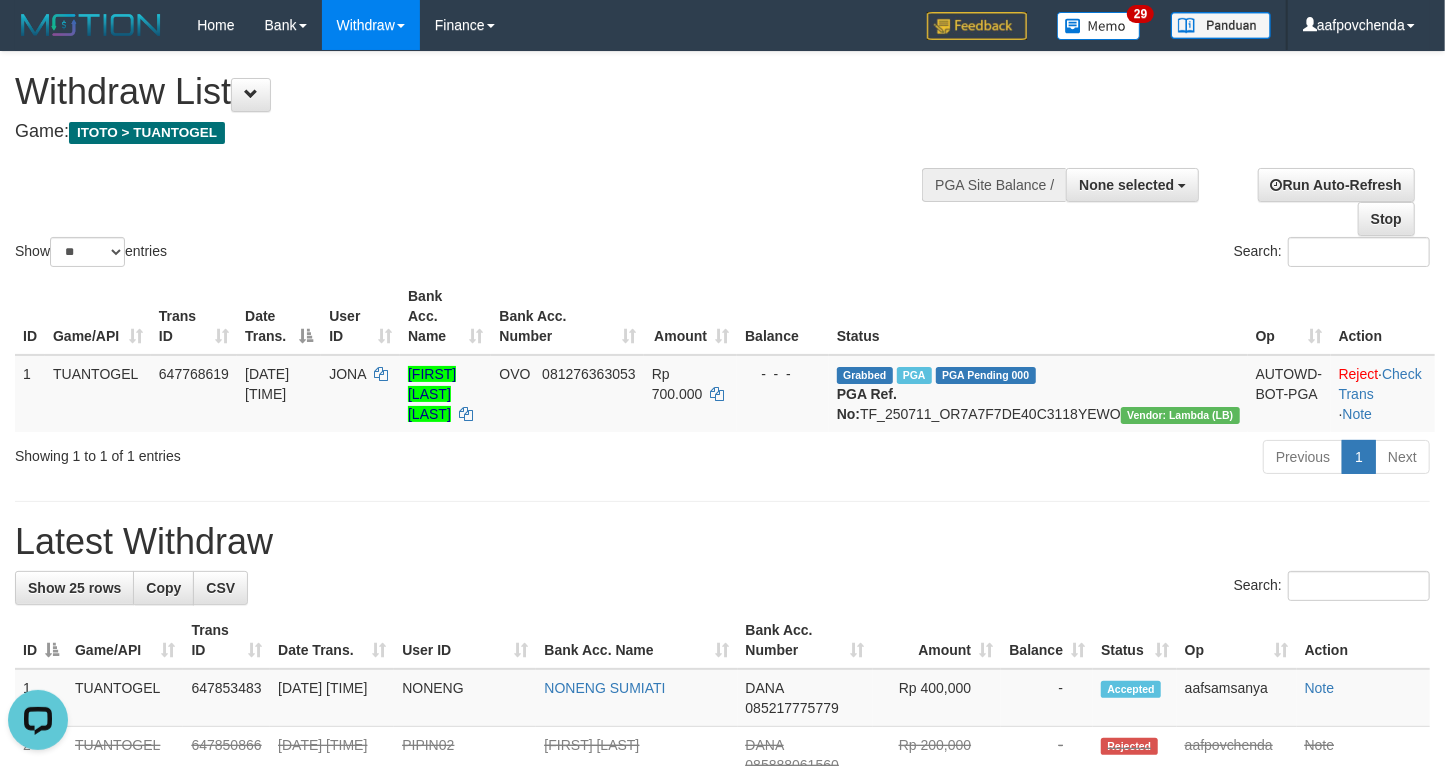 scroll, scrollTop: 0, scrollLeft: 0, axis: both 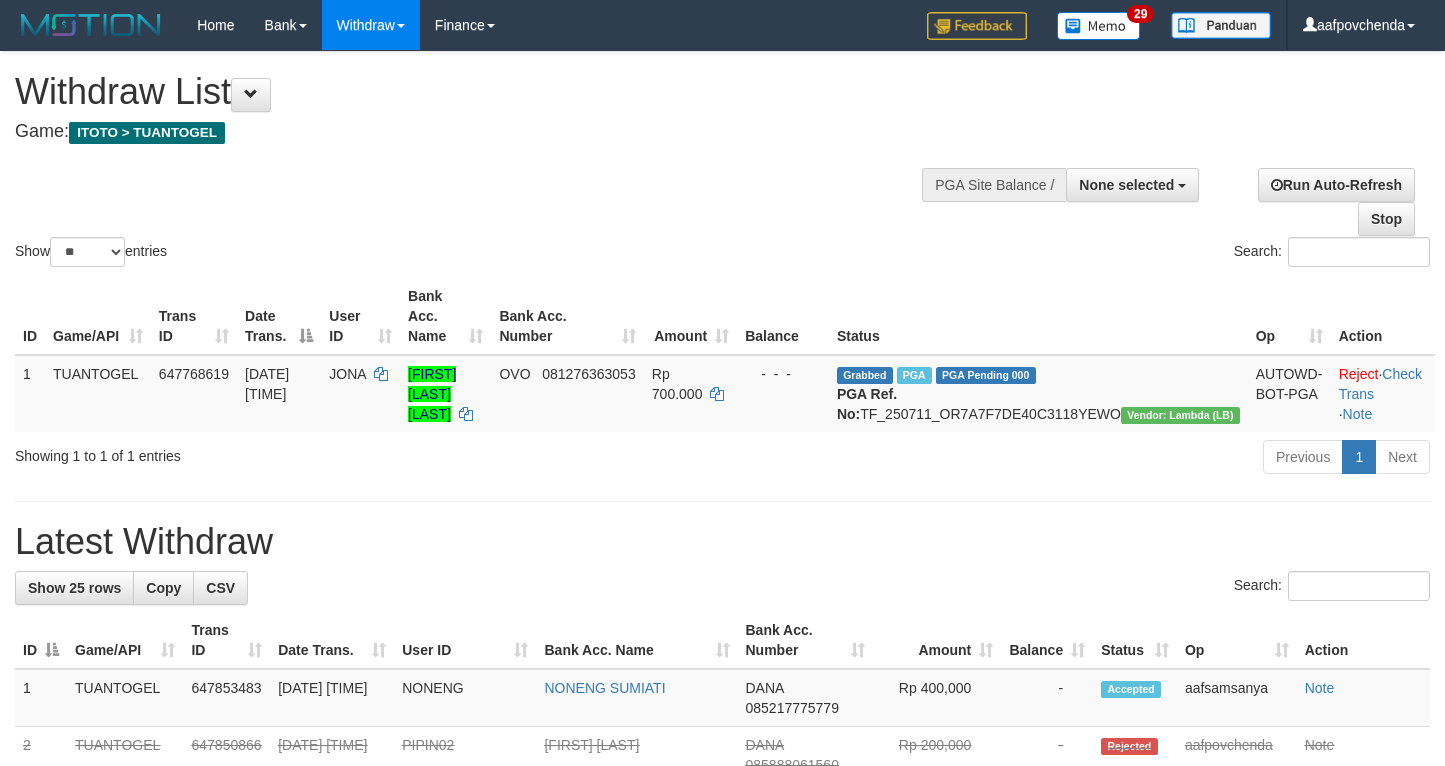select 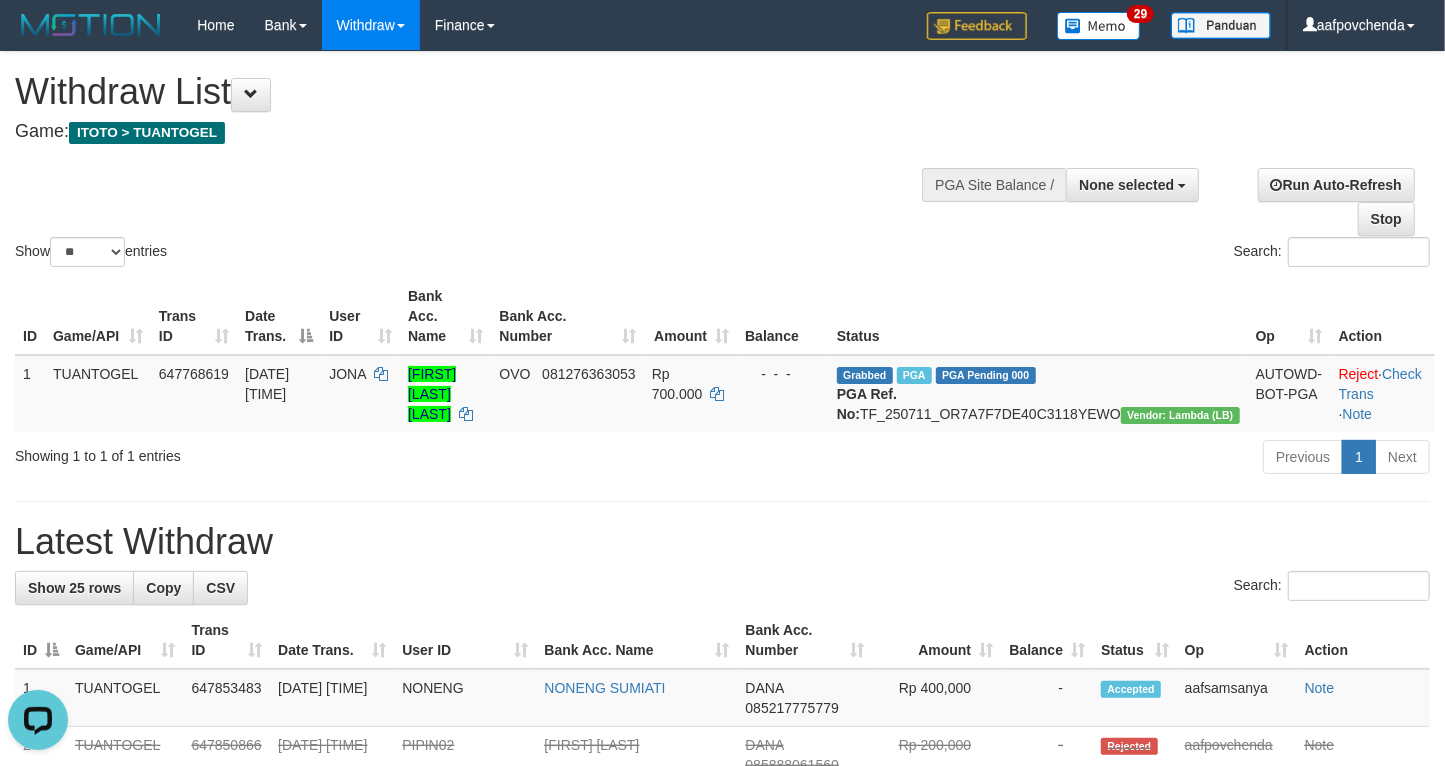 scroll, scrollTop: 0, scrollLeft: 0, axis: both 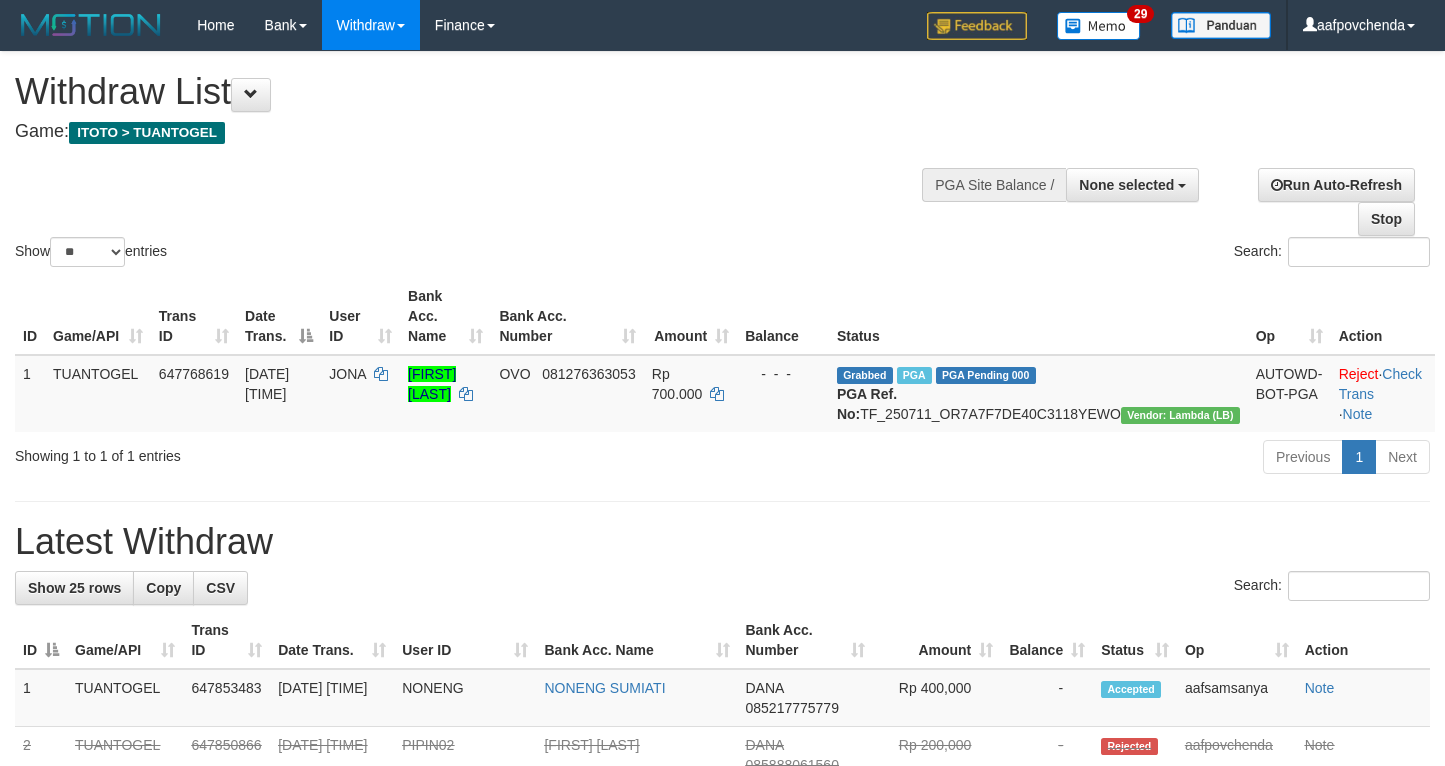 select 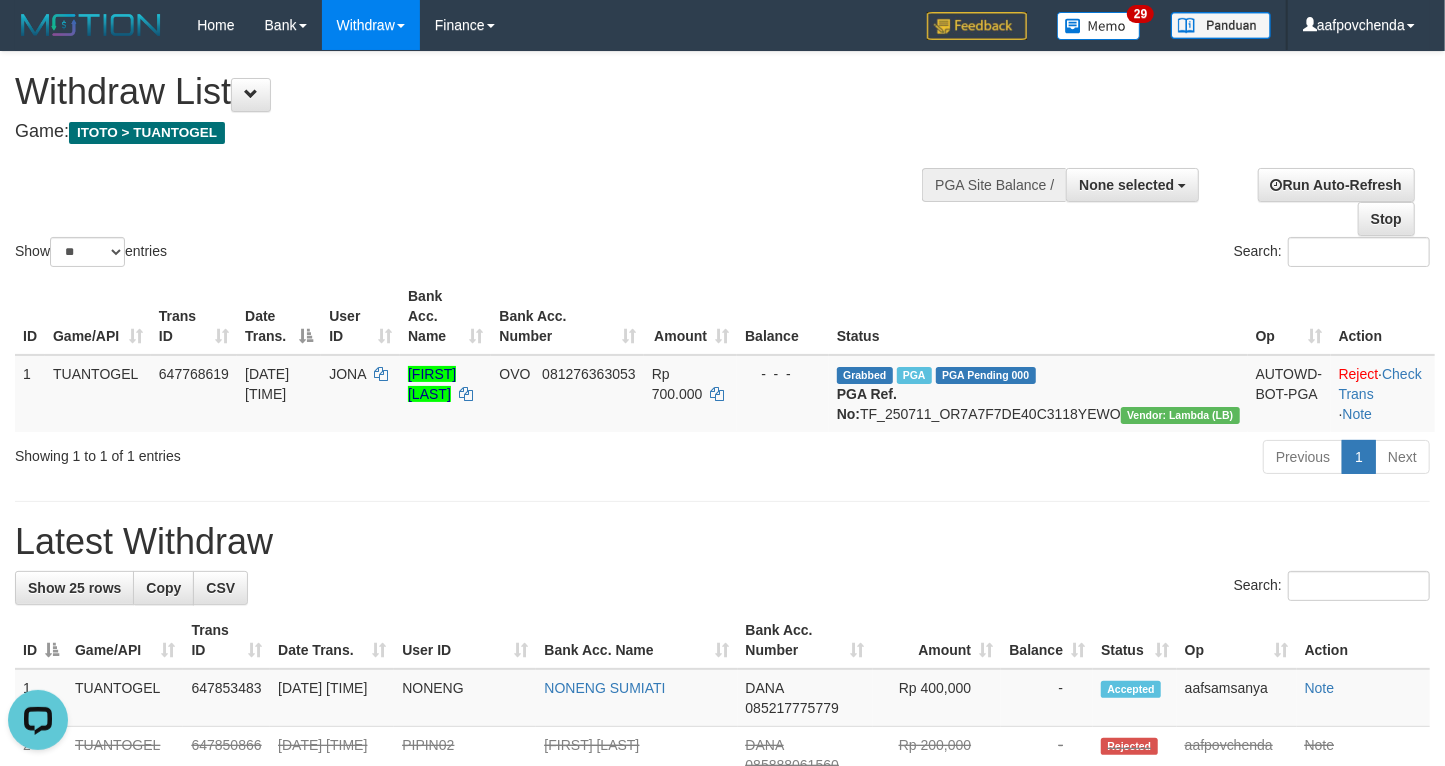 scroll, scrollTop: 0, scrollLeft: 0, axis: both 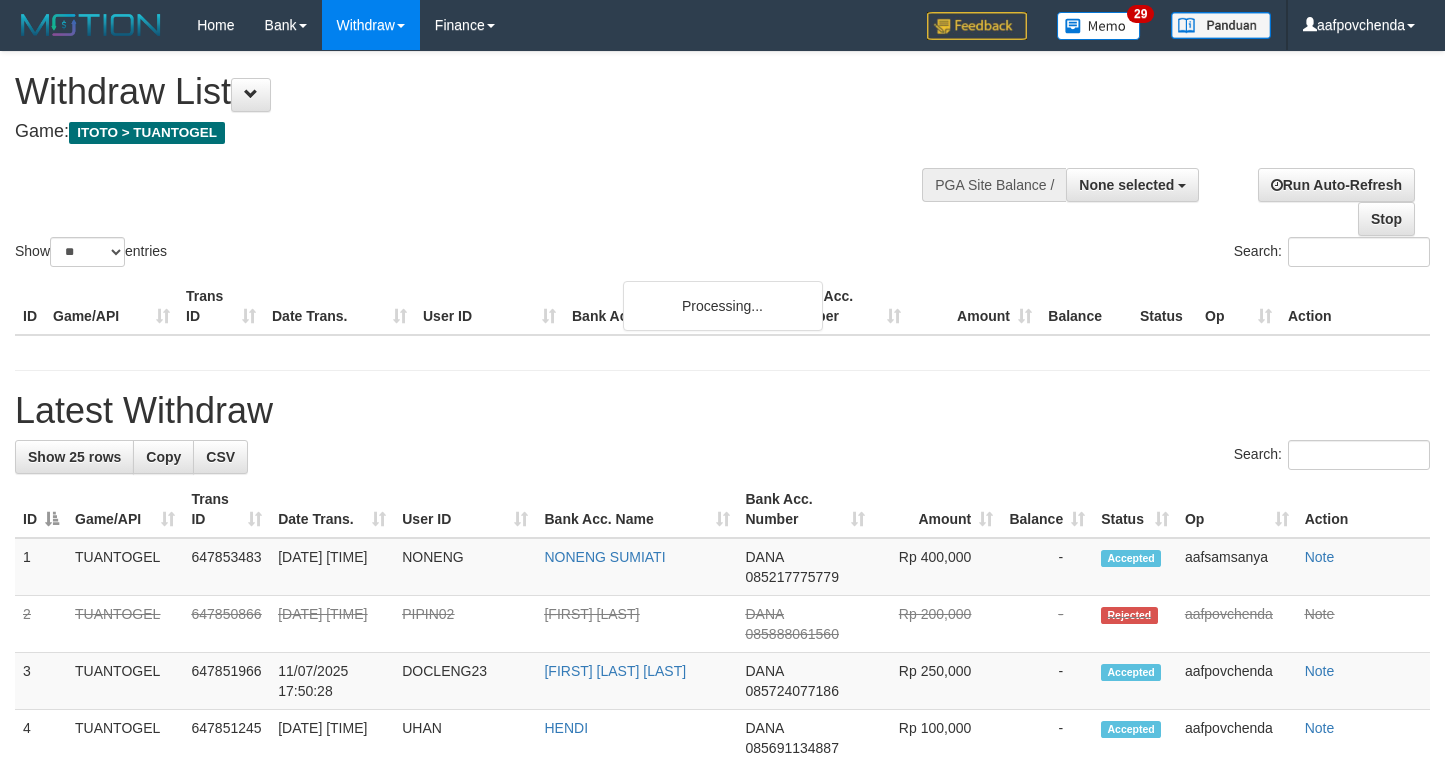 select 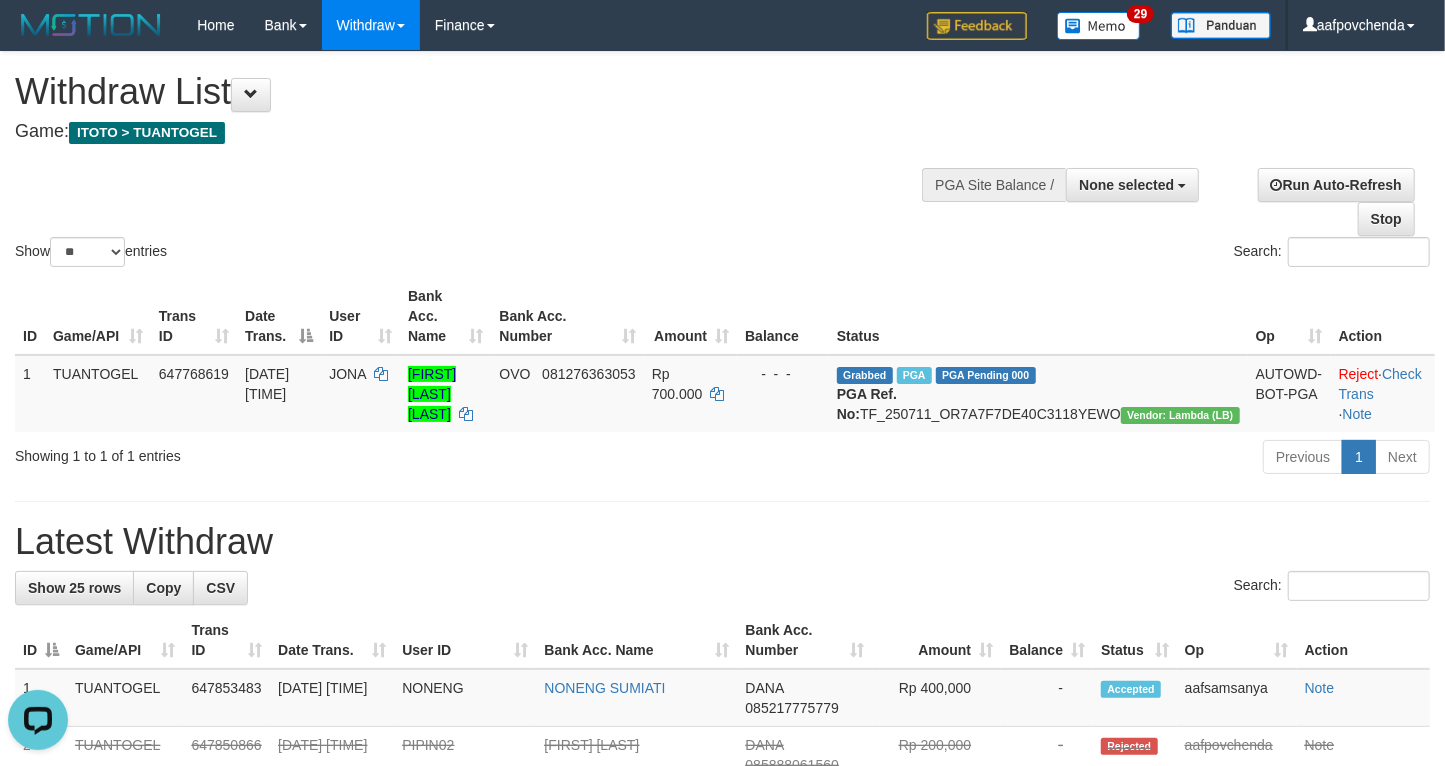 scroll, scrollTop: 0, scrollLeft: 0, axis: both 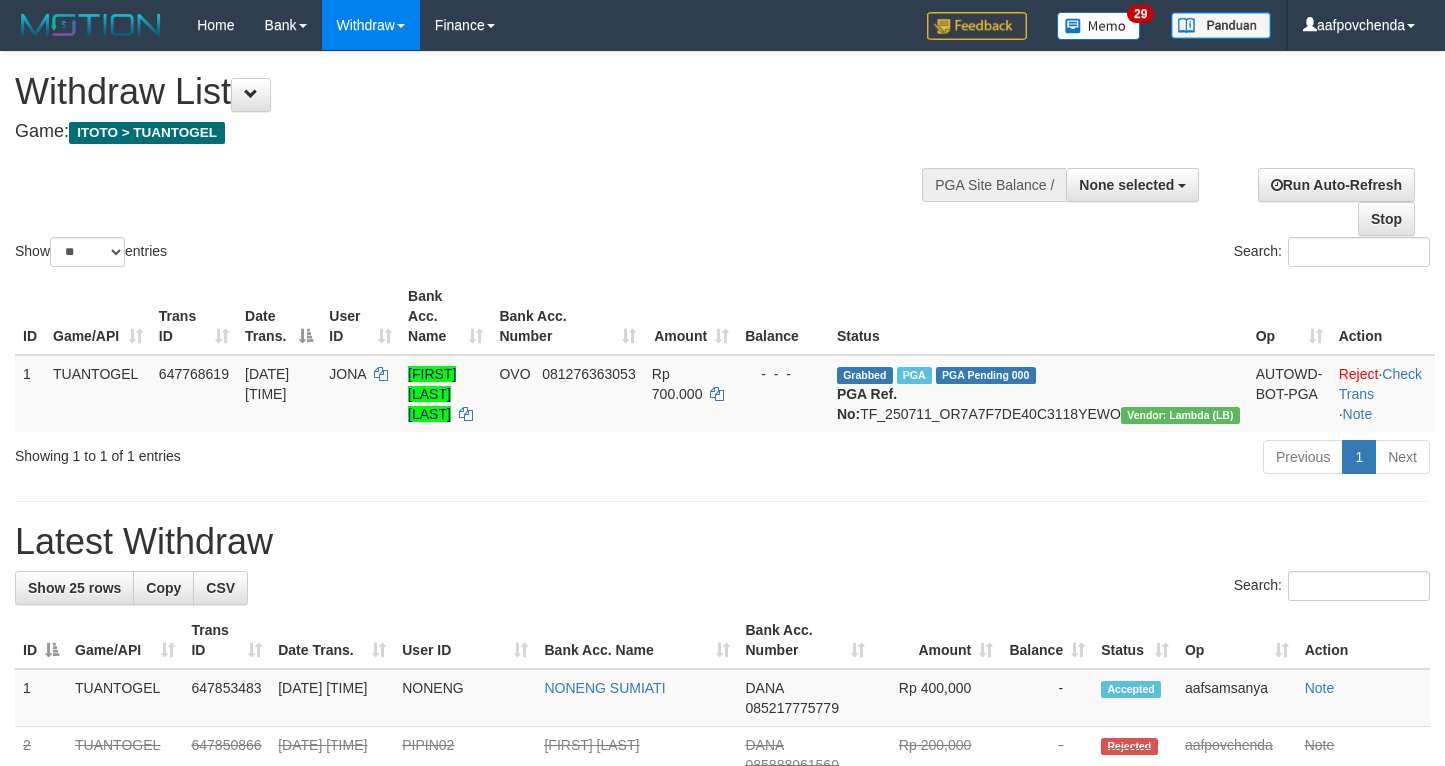select 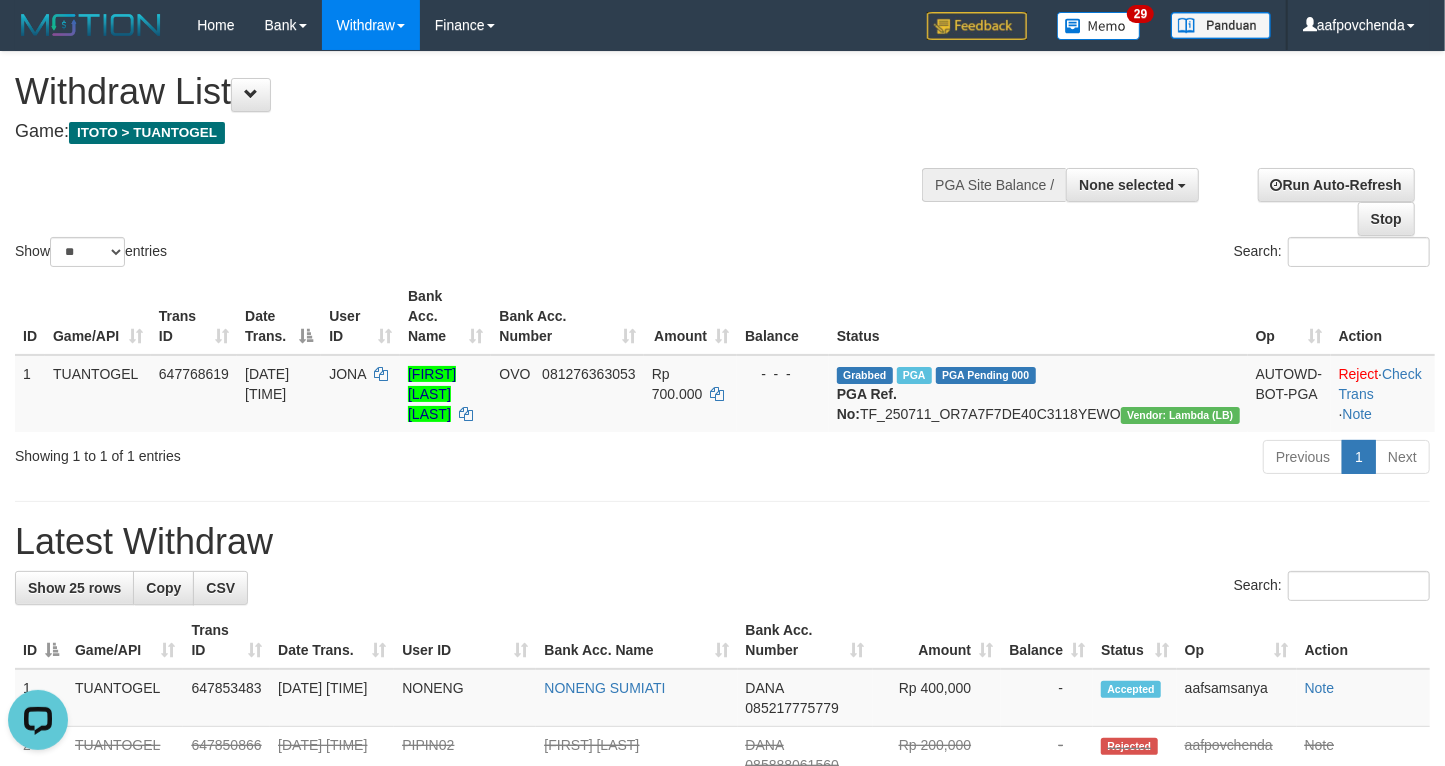 scroll, scrollTop: 0, scrollLeft: 0, axis: both 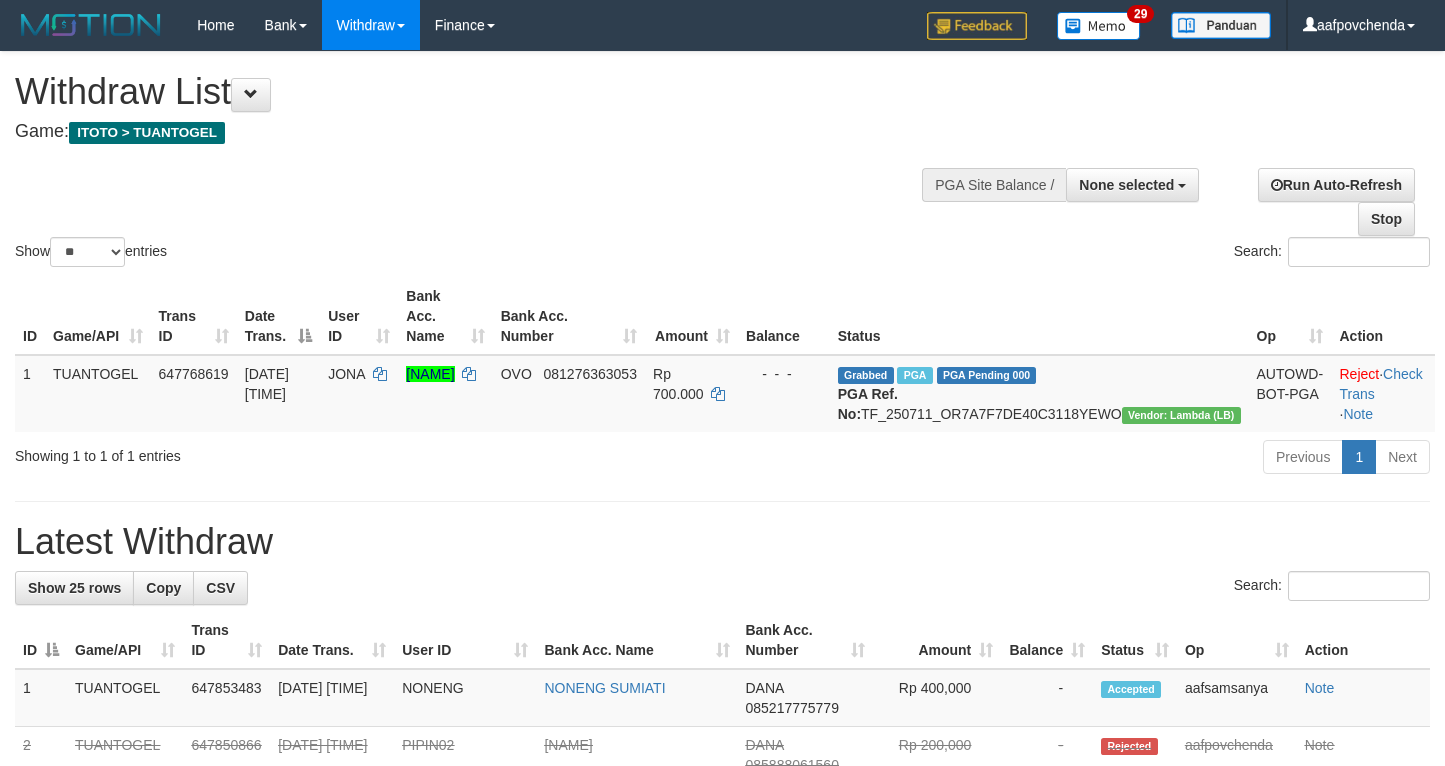 select 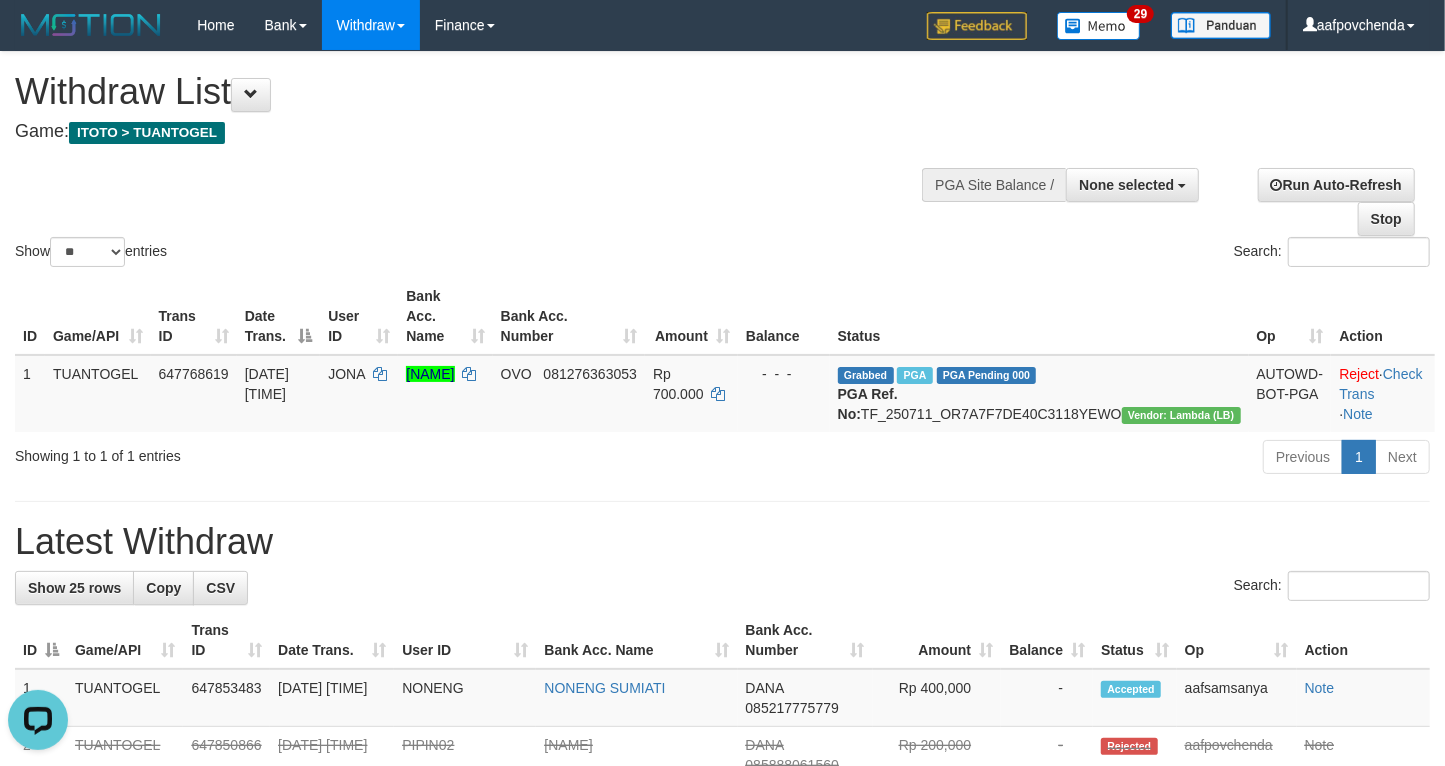 scroll, scrollTop: 0, scrollLeft: 0, axis: both 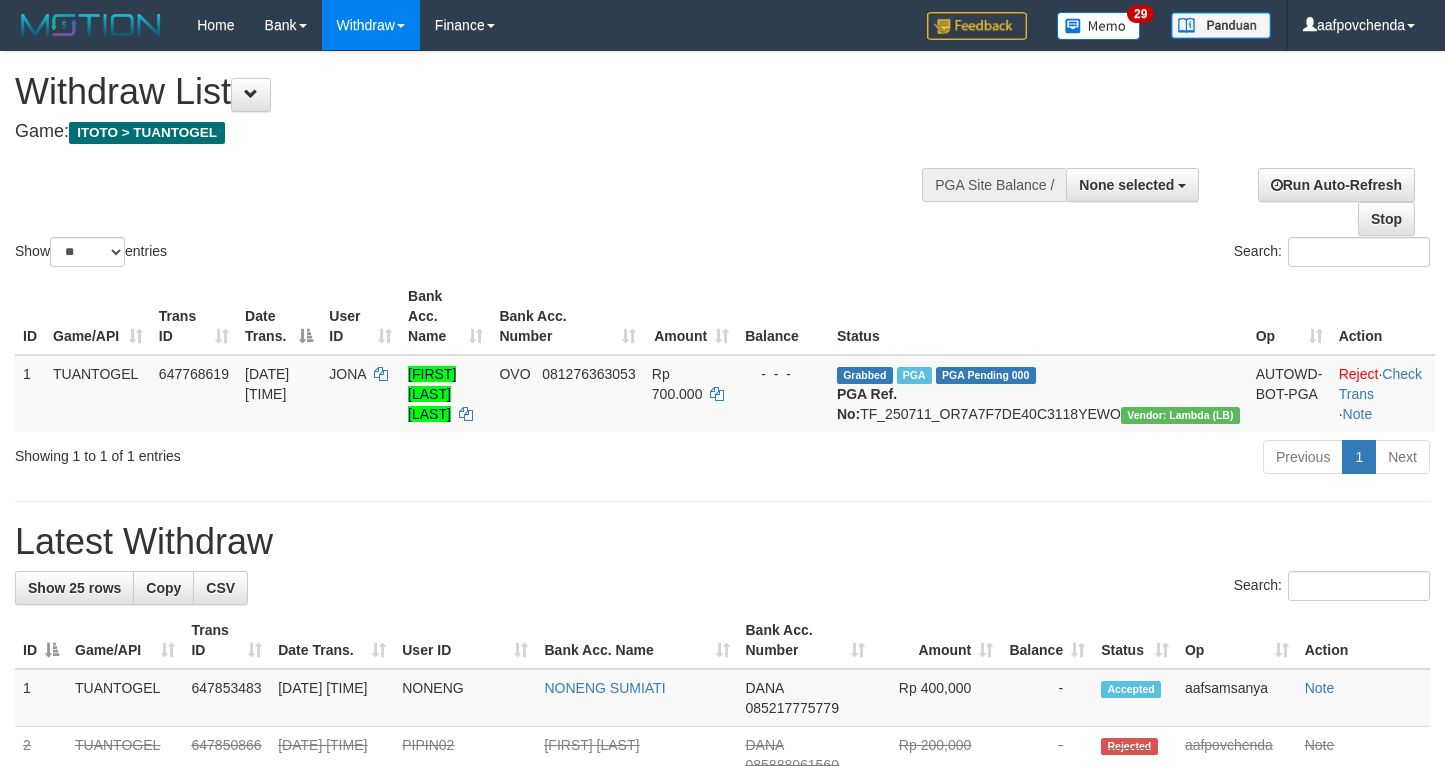 select 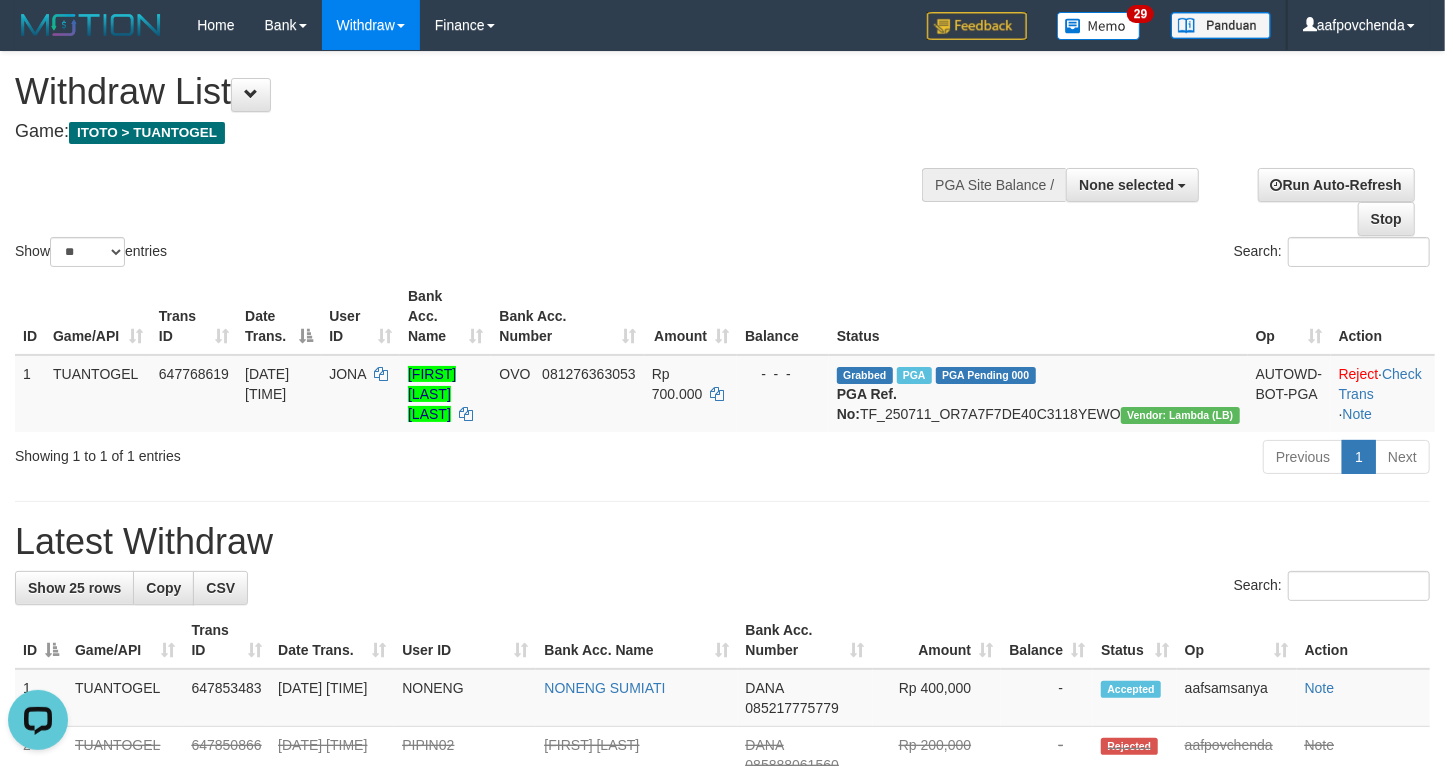 scroll, scrollTop: 0, scrollLeft: 0, axis: both 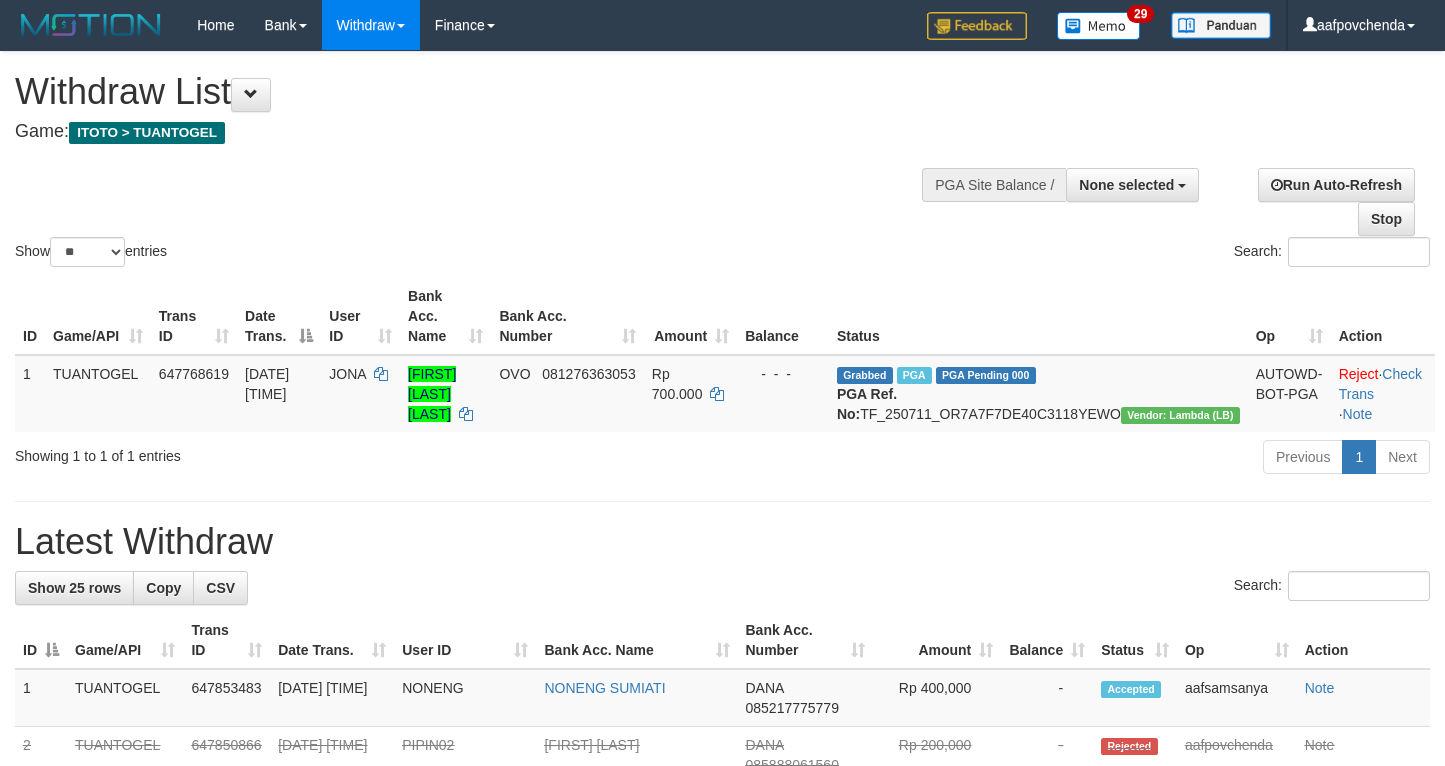 select 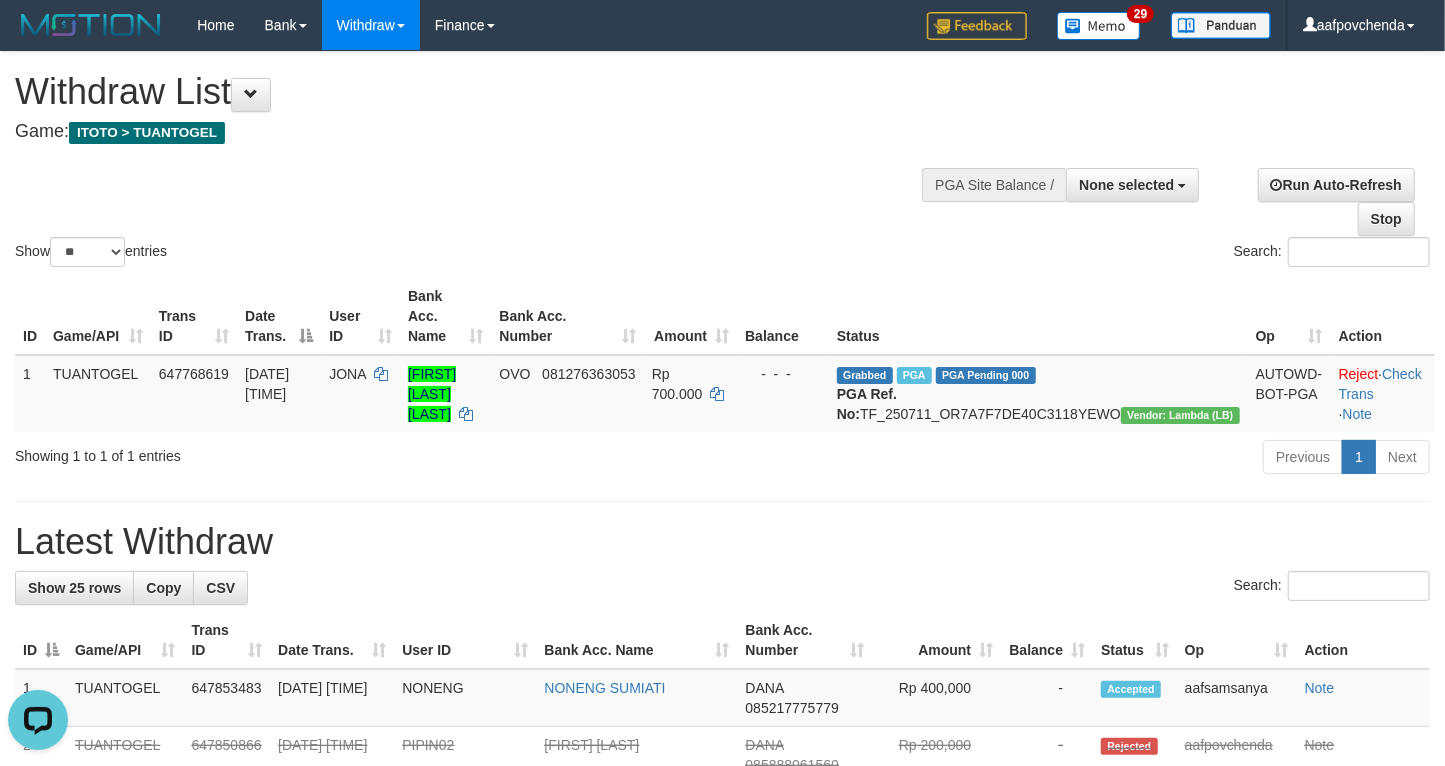 scroll, scrollTop: 0, scrollLeft: 0, axis: both 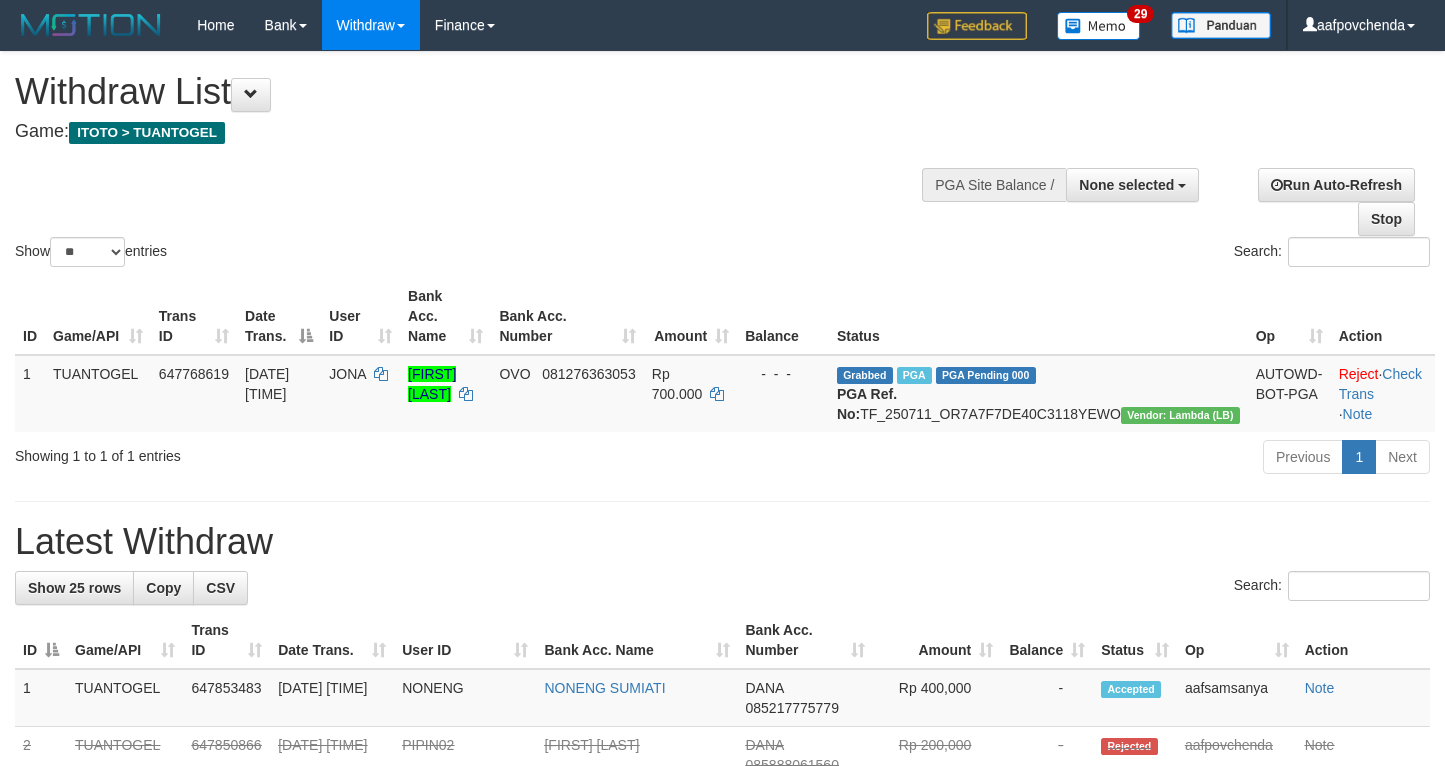 select 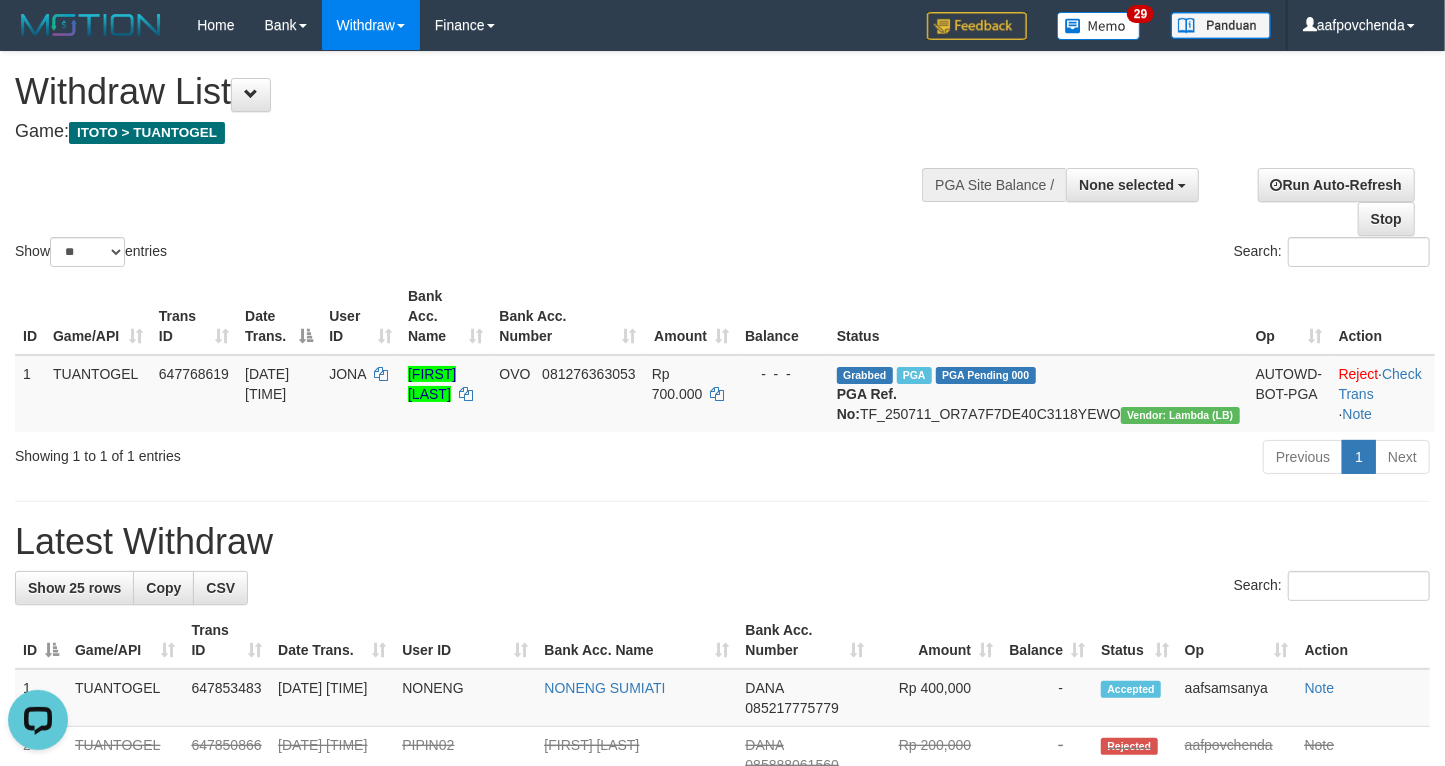 scroll, scrollTop: 0, scrollLeft: 0, axis: both 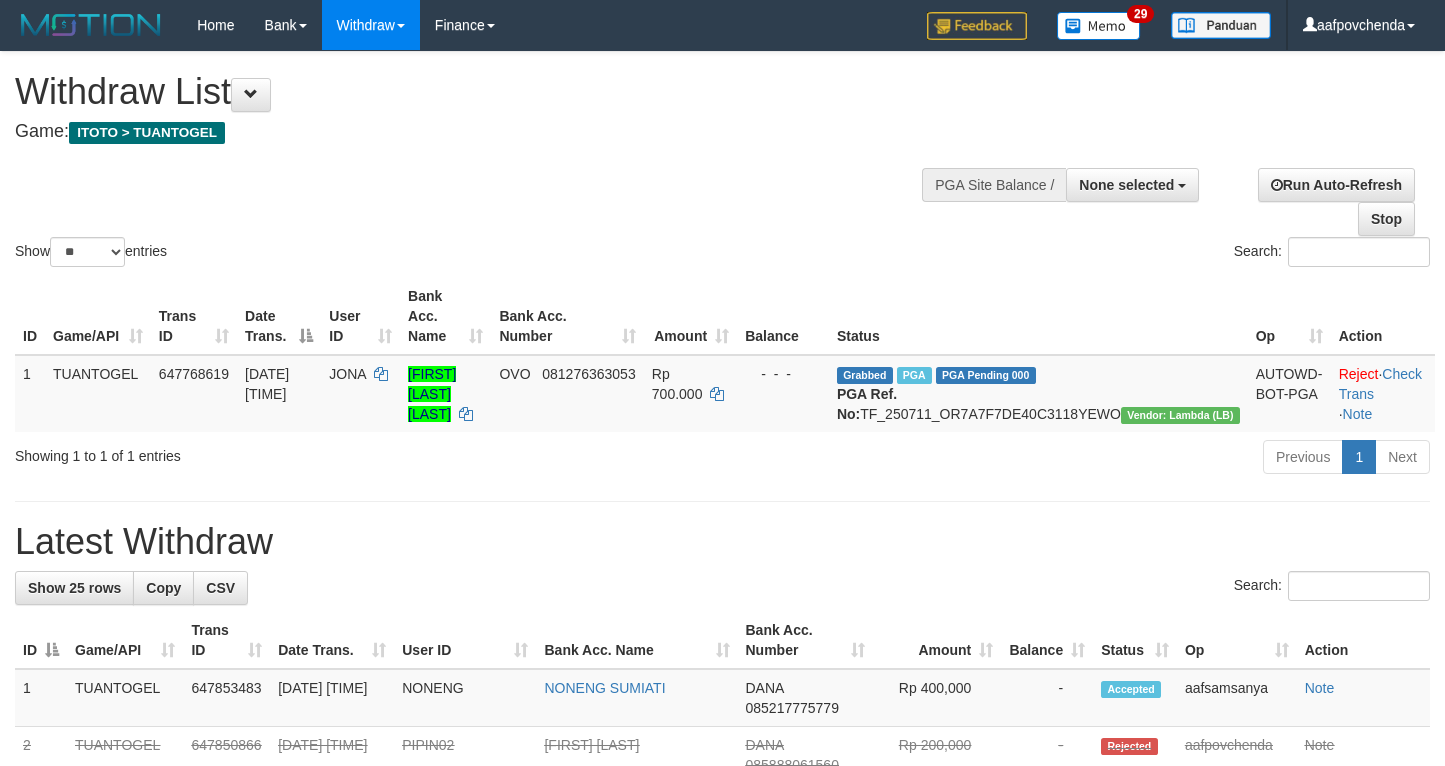select 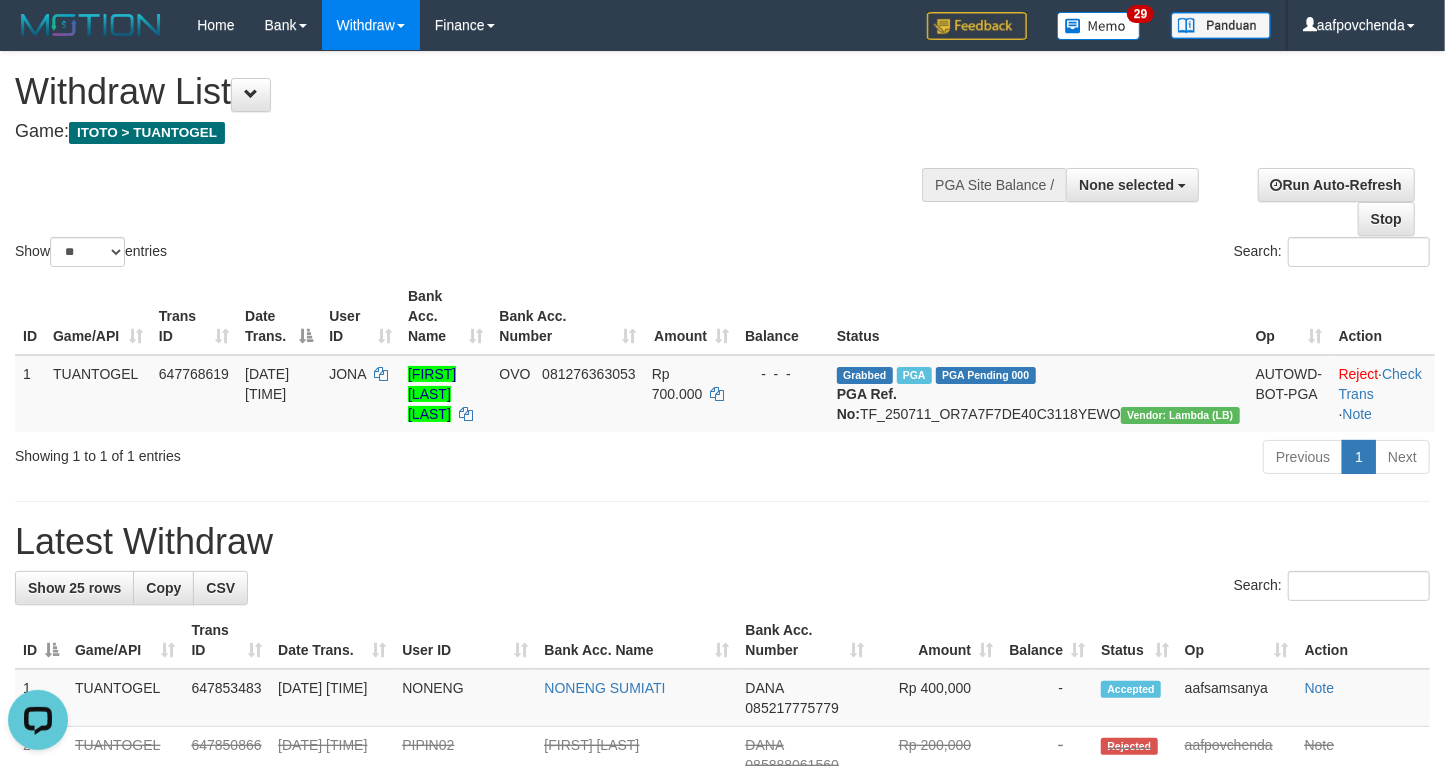 scroll, scrollTop: 0, scrollLeft: 0, axis: both 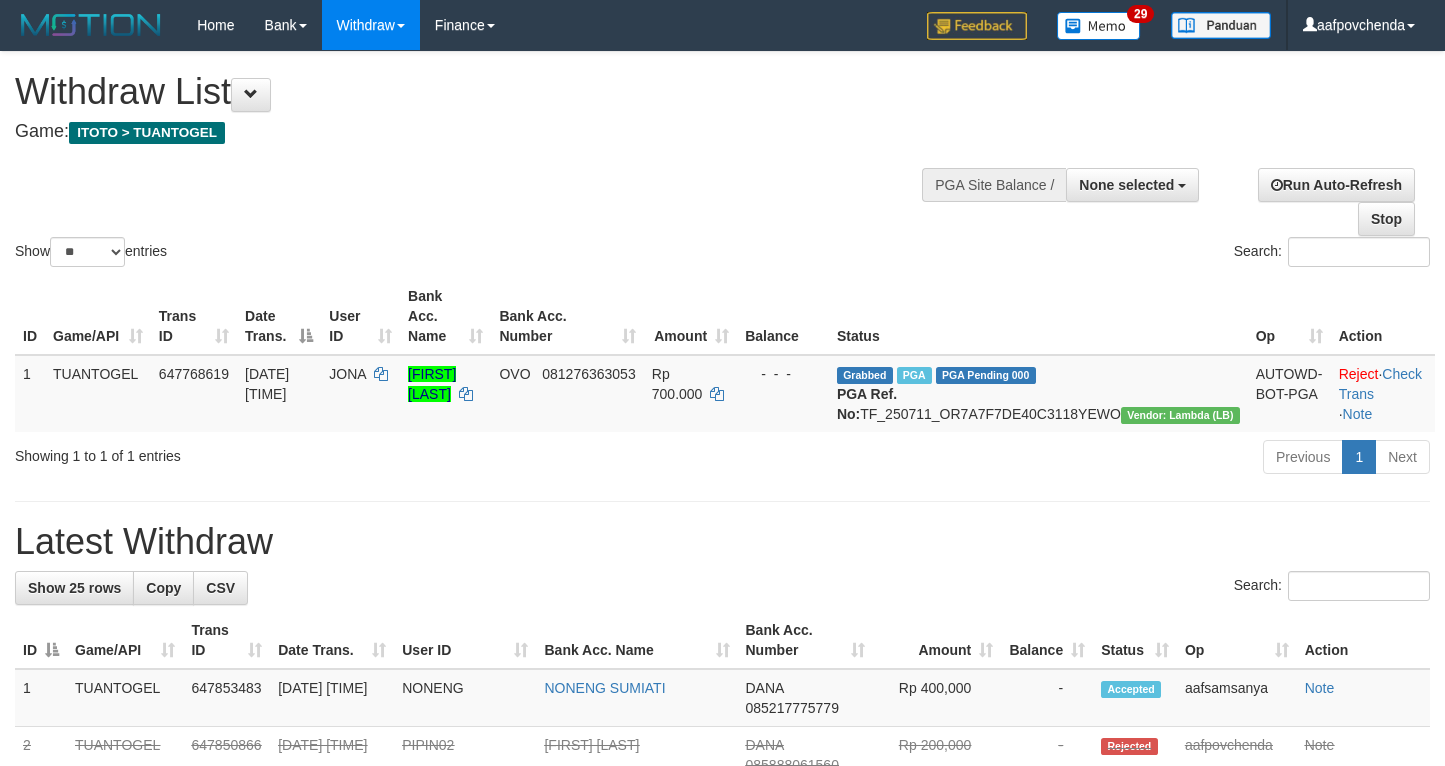 select 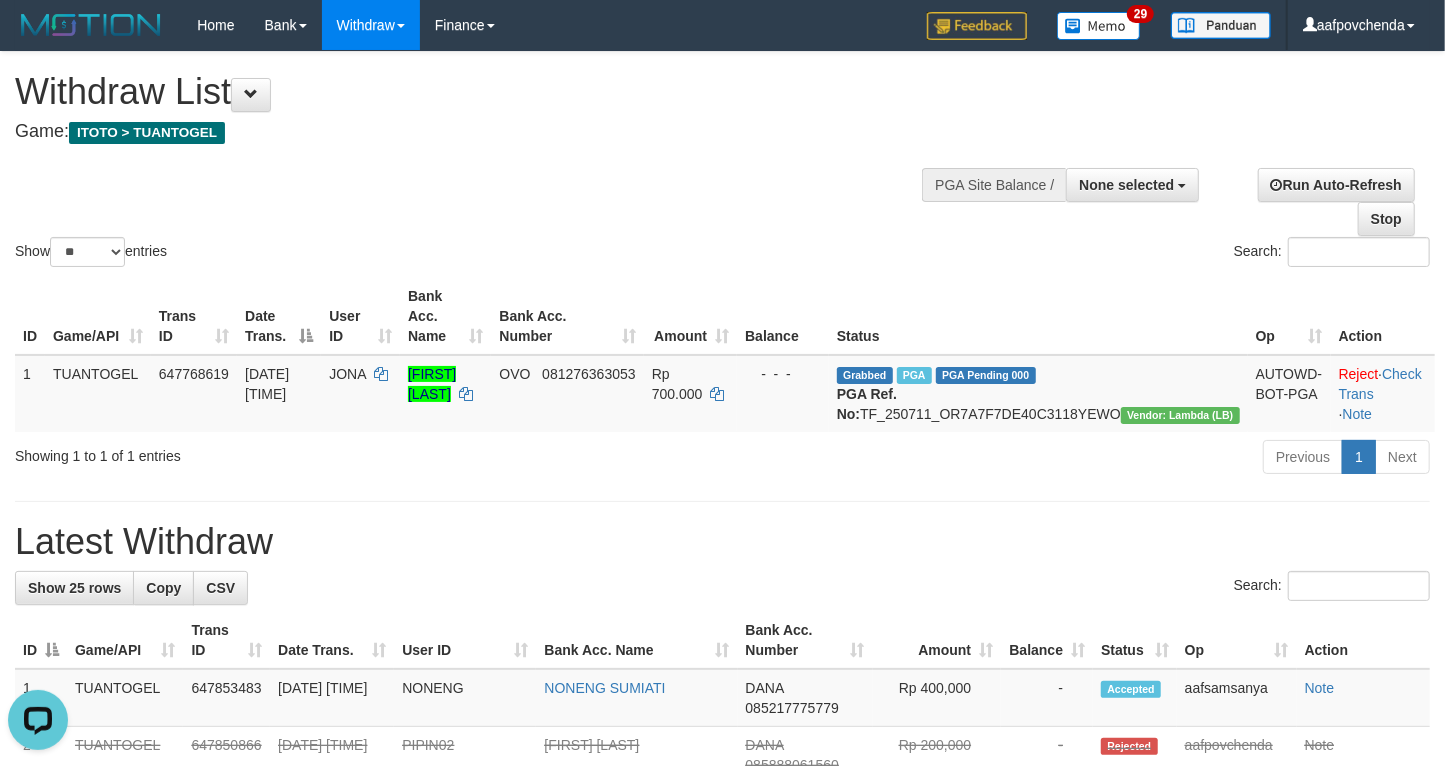 scroll, scrollTop: 0, scrollLeft: 0, axis: both 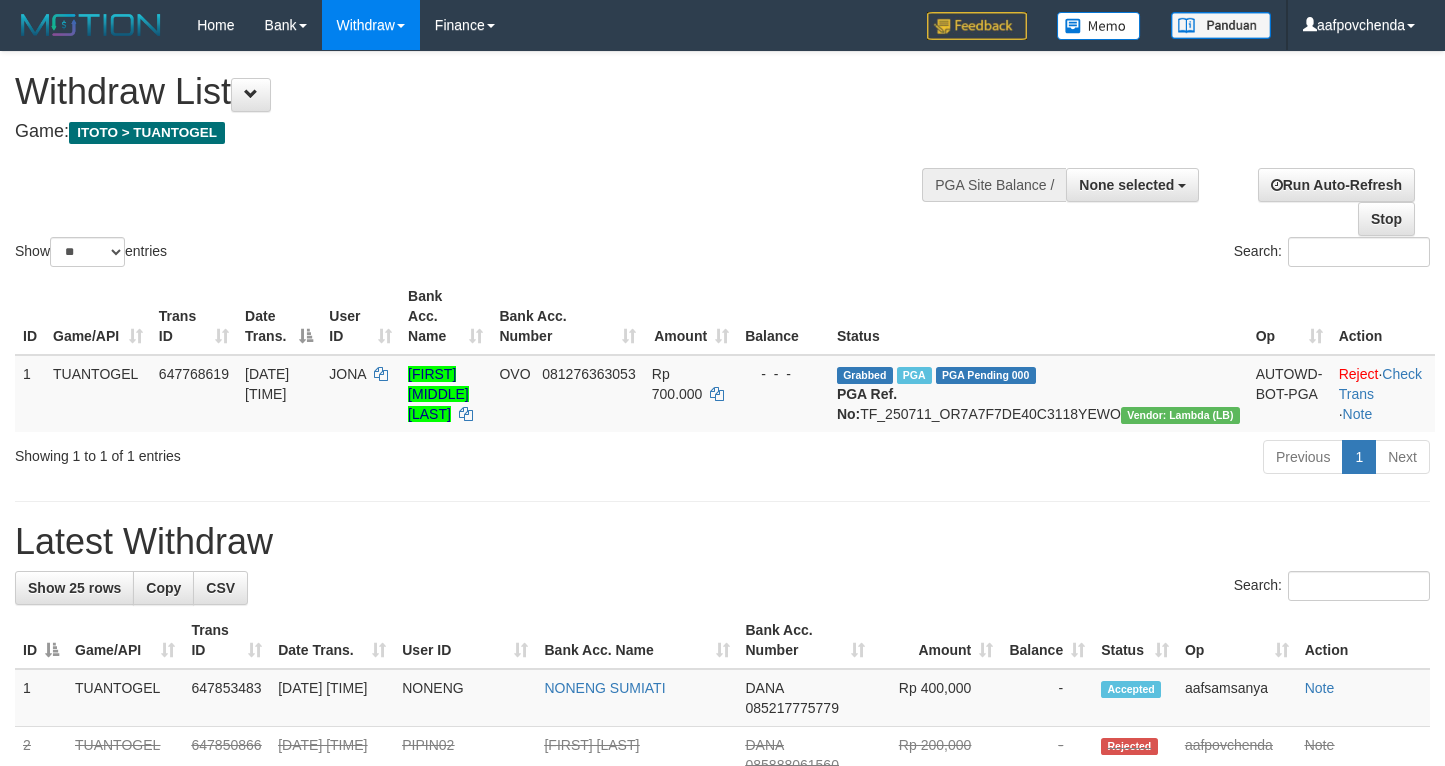 select 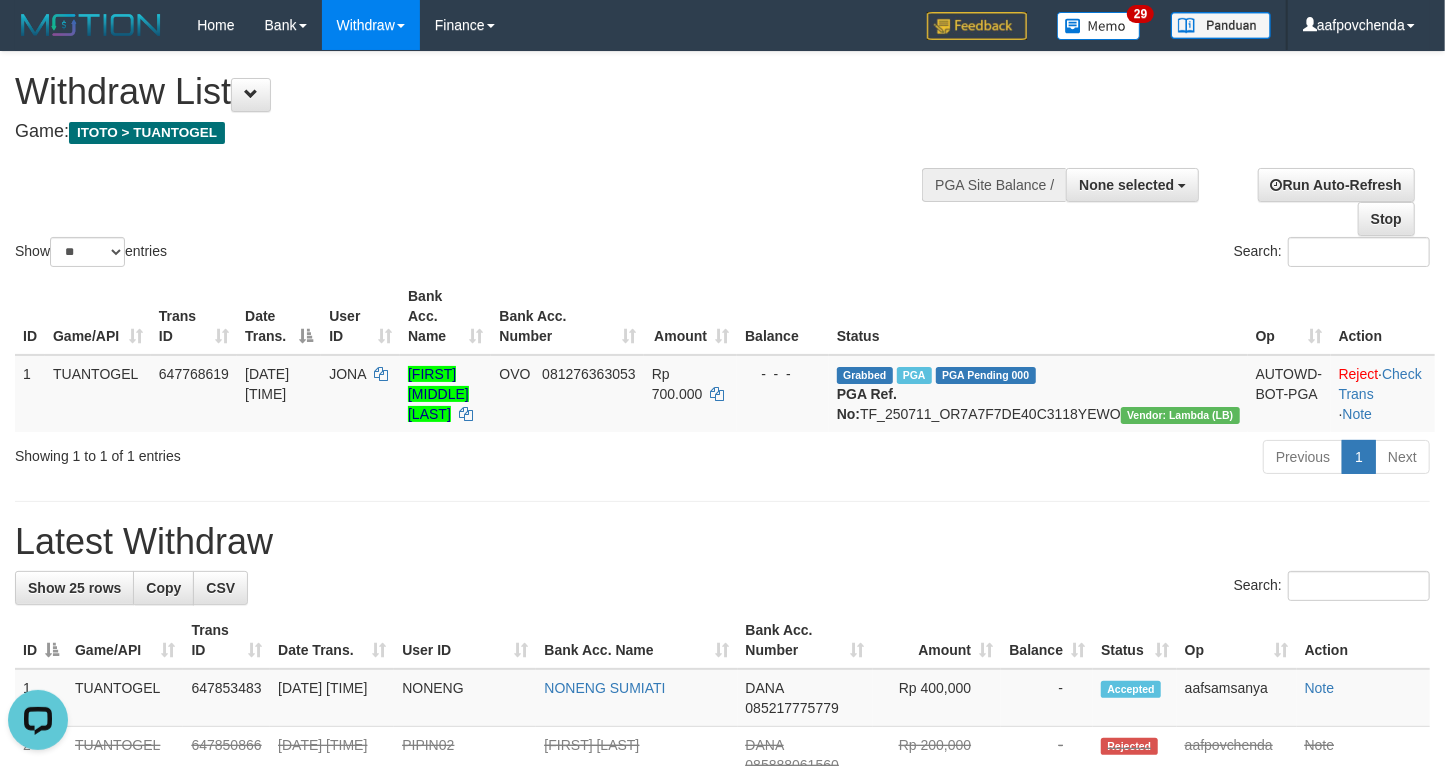 scroll, scrollTop: 0, scrollLeft: 0, axis: both 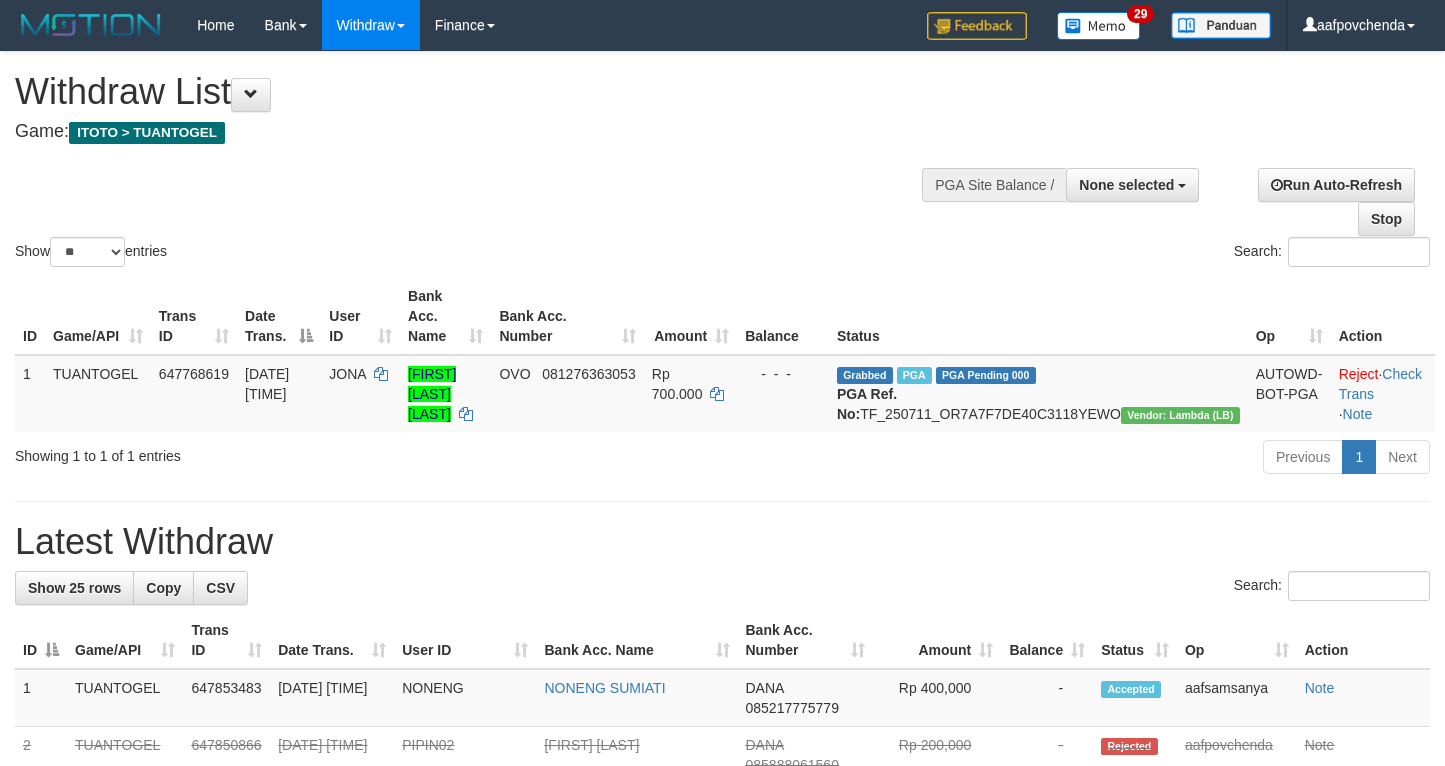 select 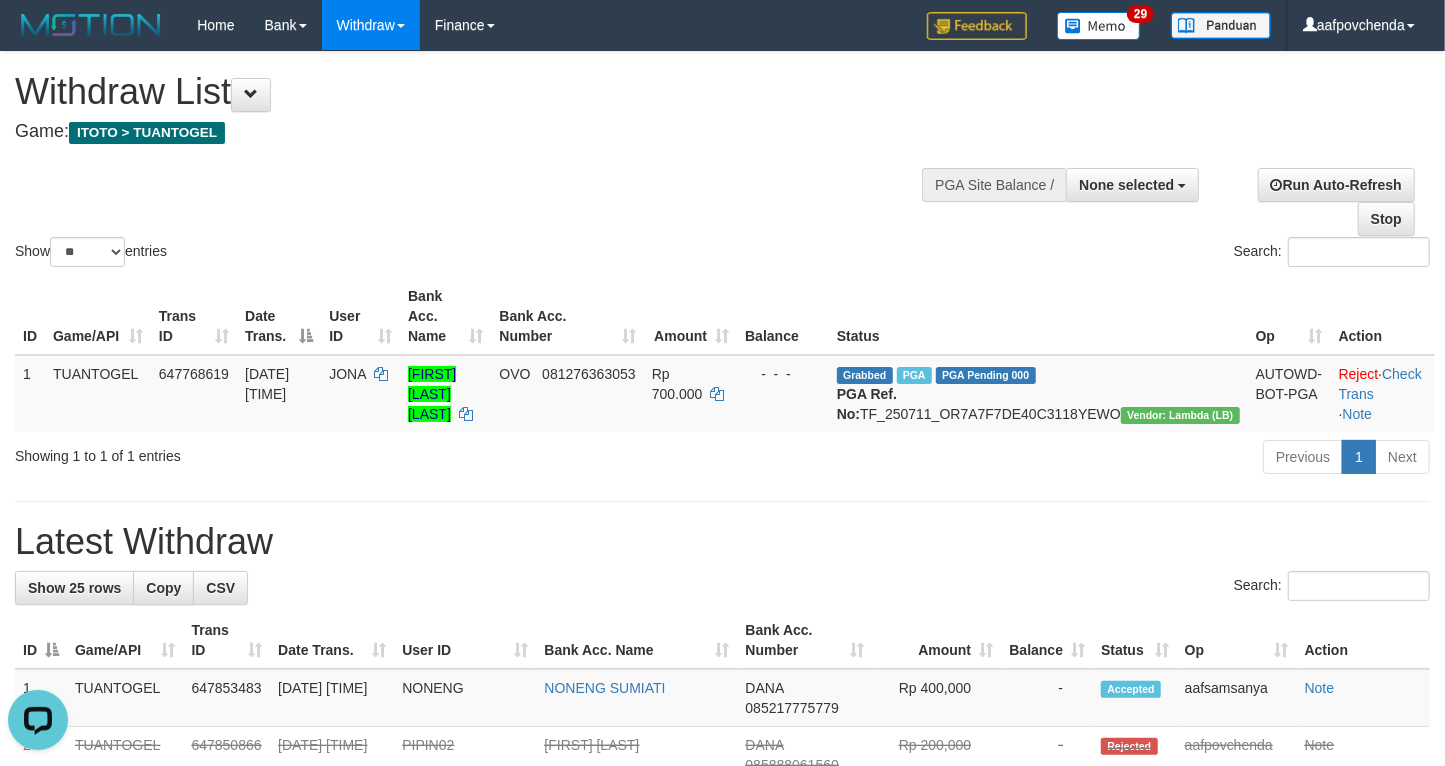 scroll, scrollTop: 0, scrollLeft: 0, axis: both 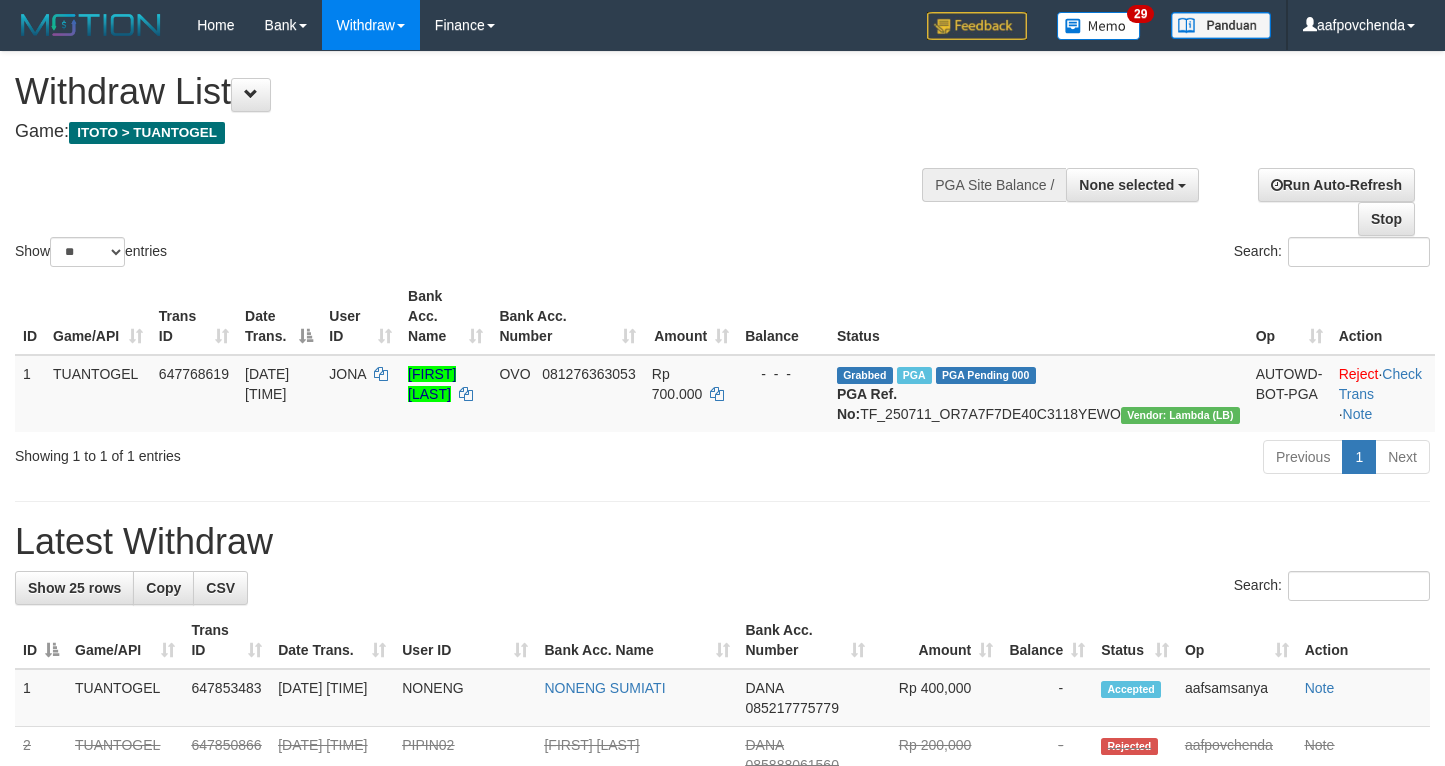 select 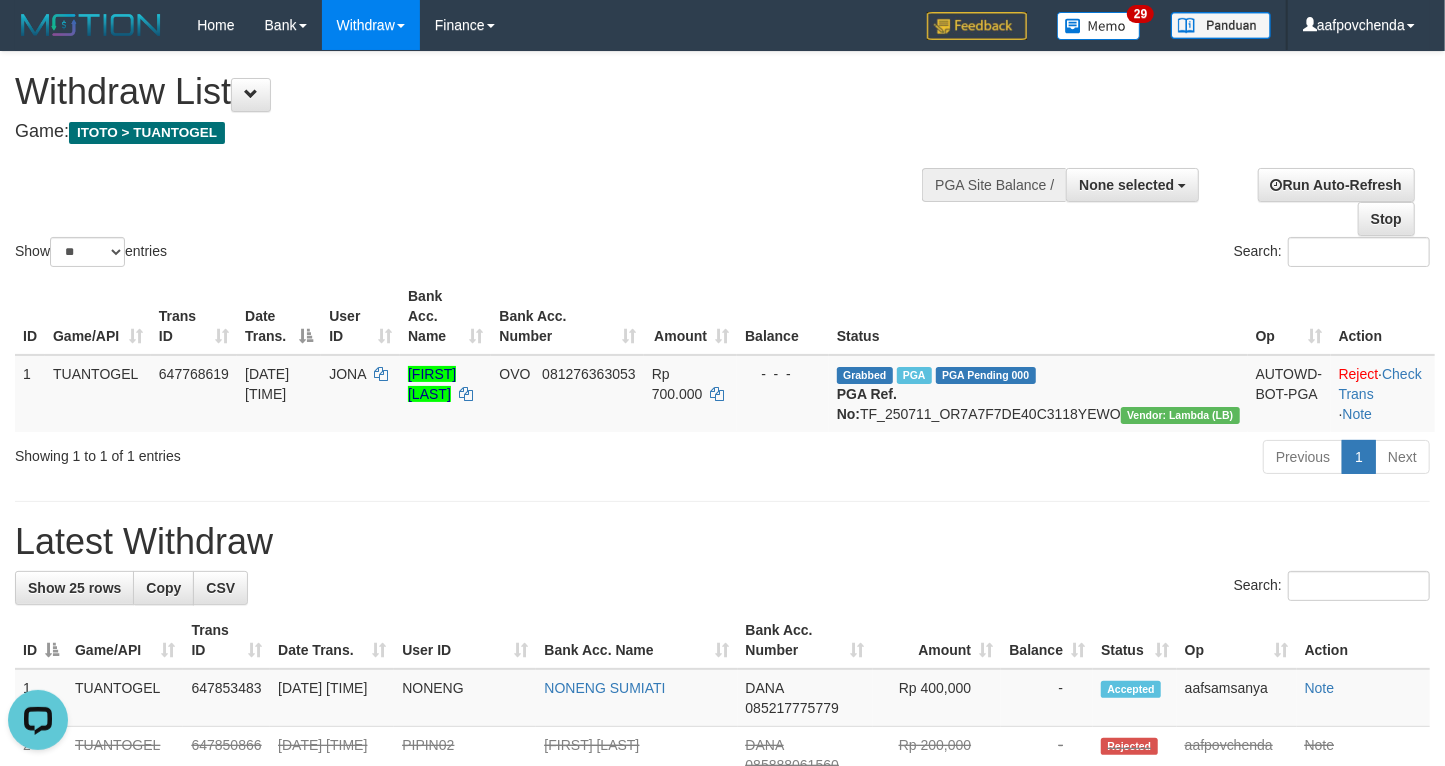 scroll, scrollTop: 0, scrollLeft: 0, axis: both 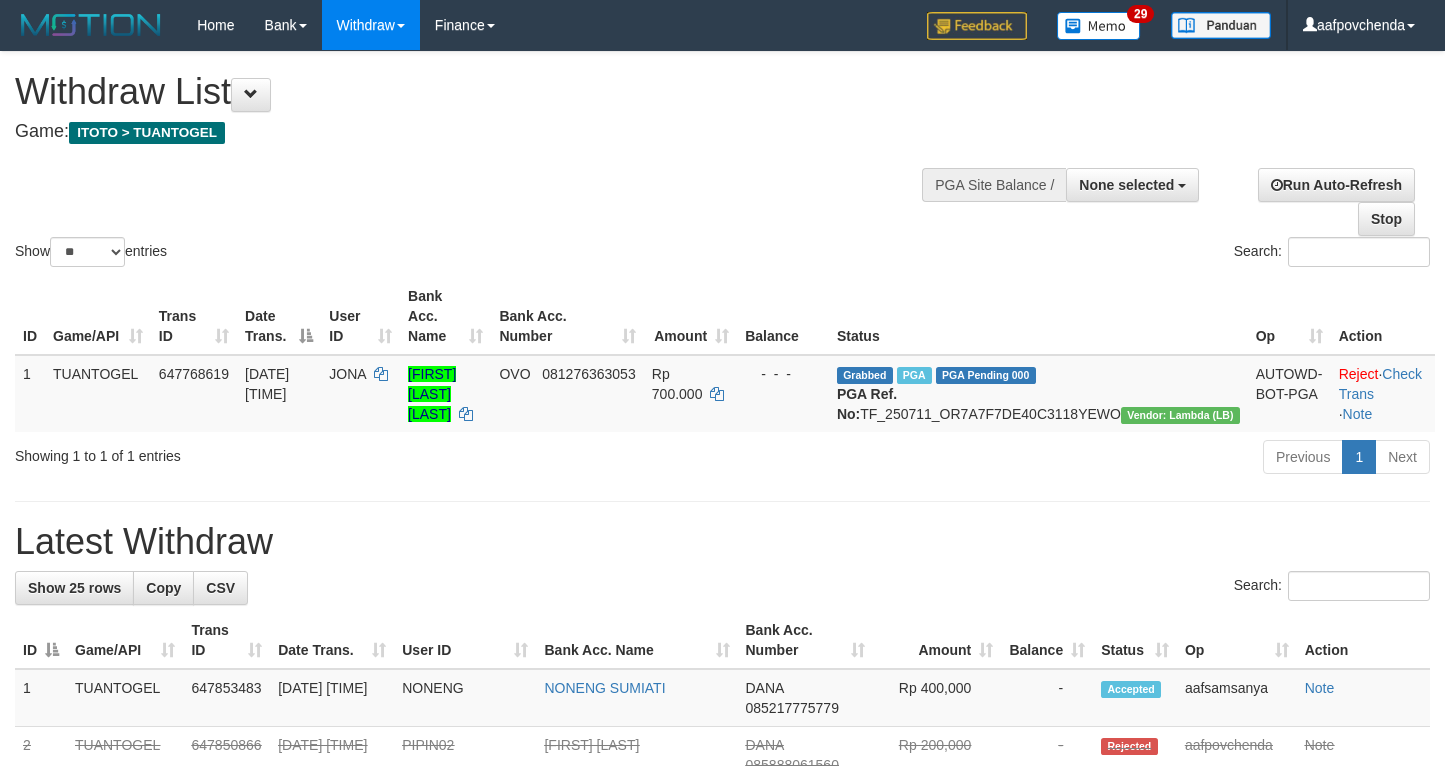 select 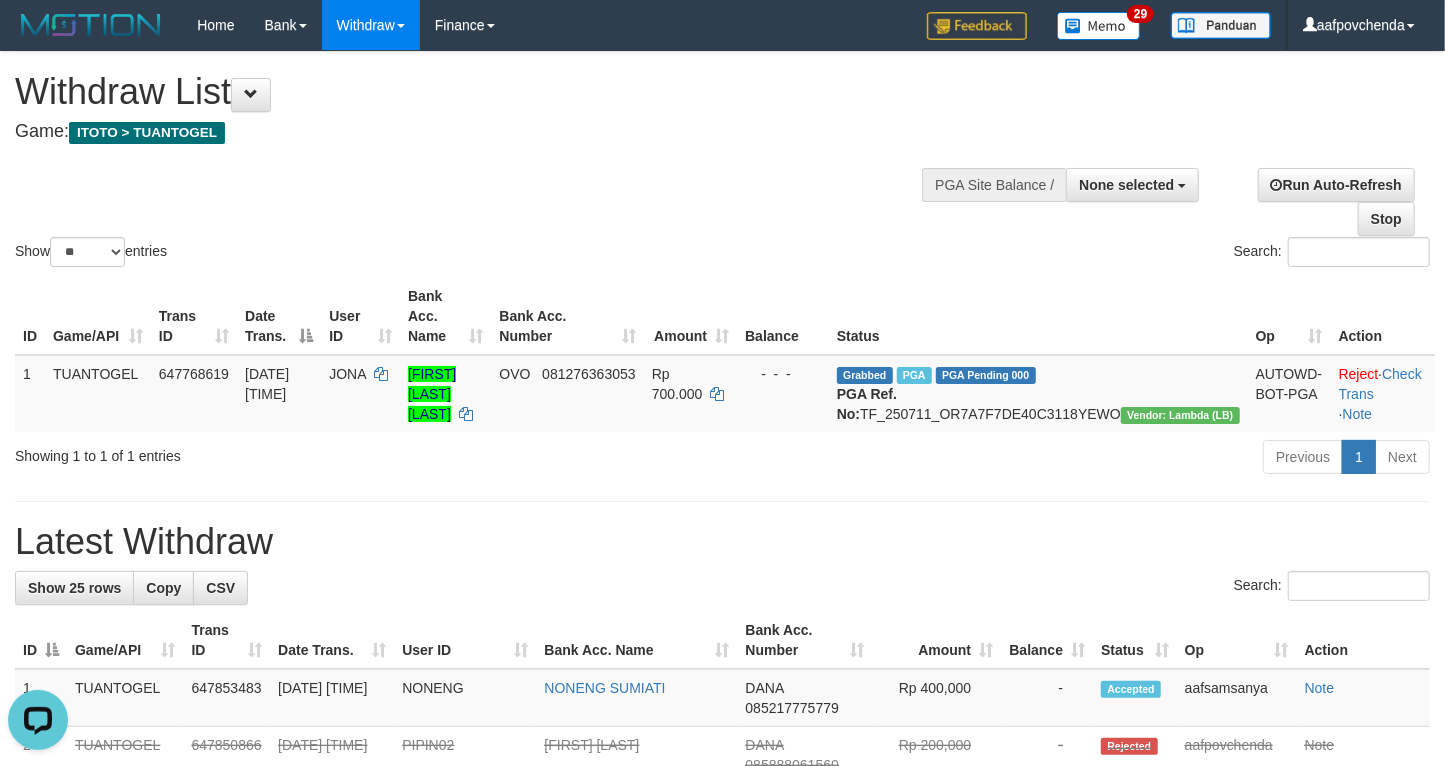 scroll, scrollTop: 0, scrollLeft: 0, axis: both 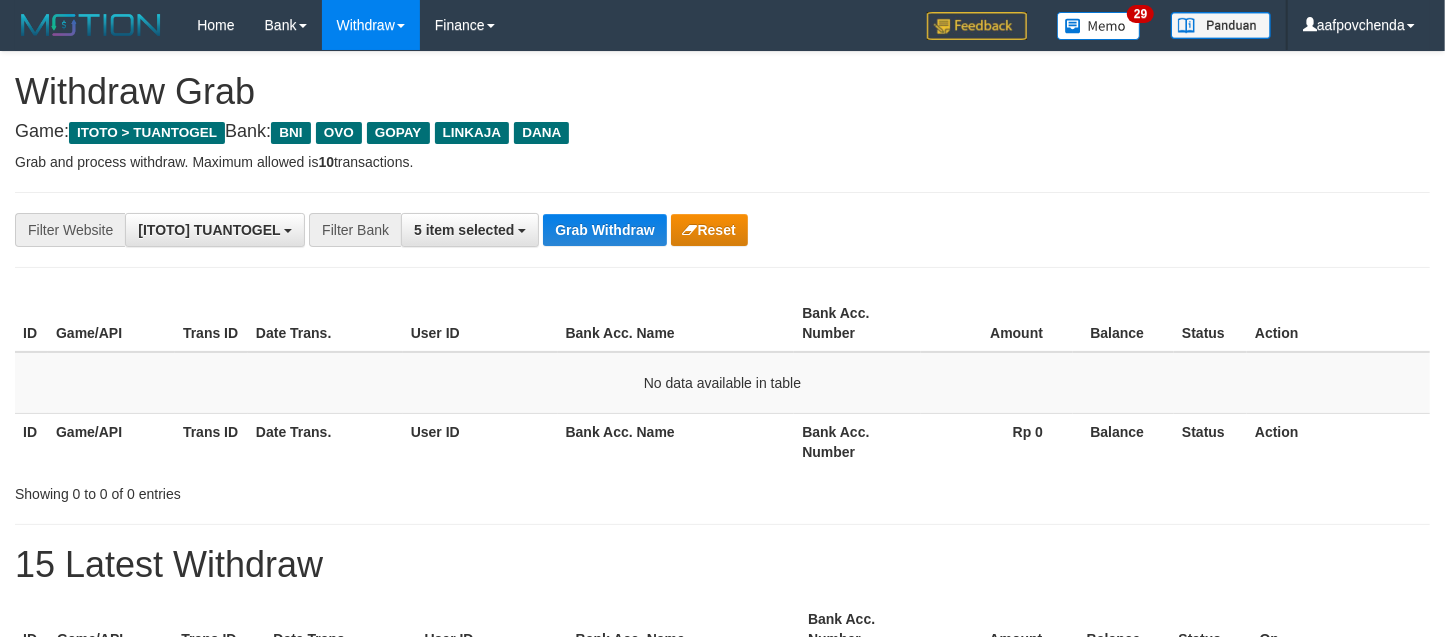 click on "**********" at bounding box center (602, 230) 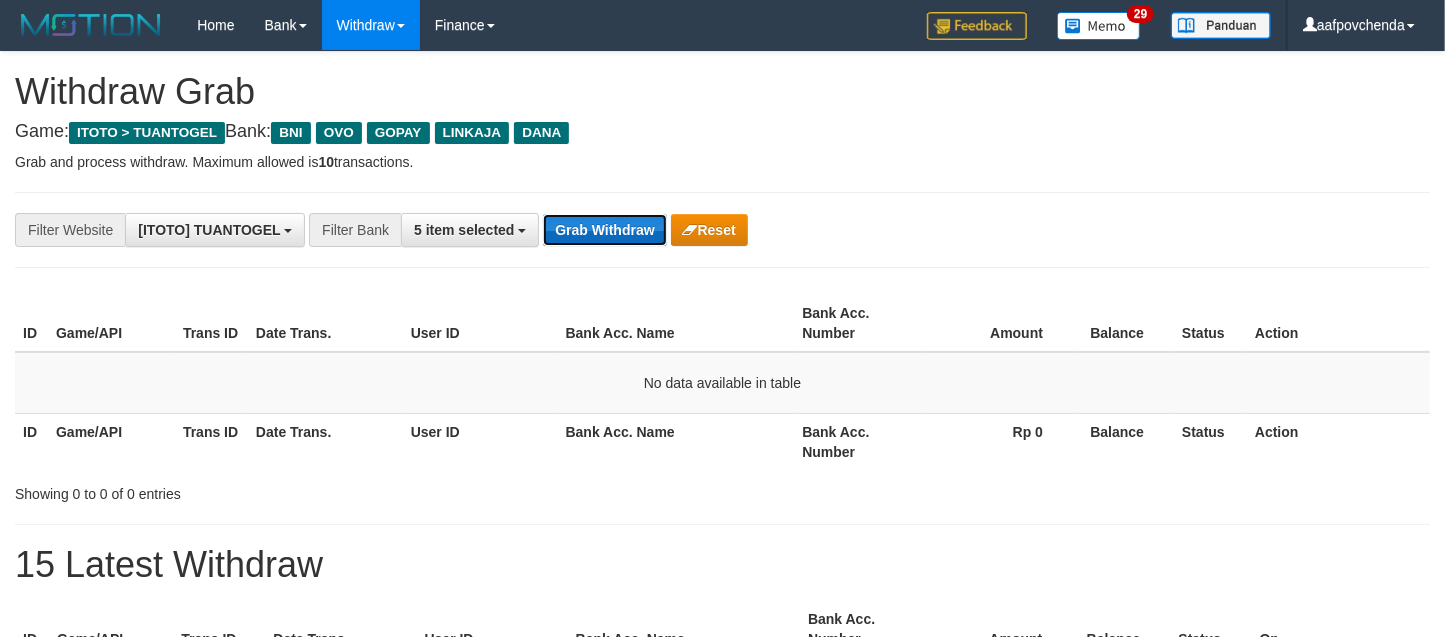 click on "Grab Withdraw" at bounding box center (604, 230) 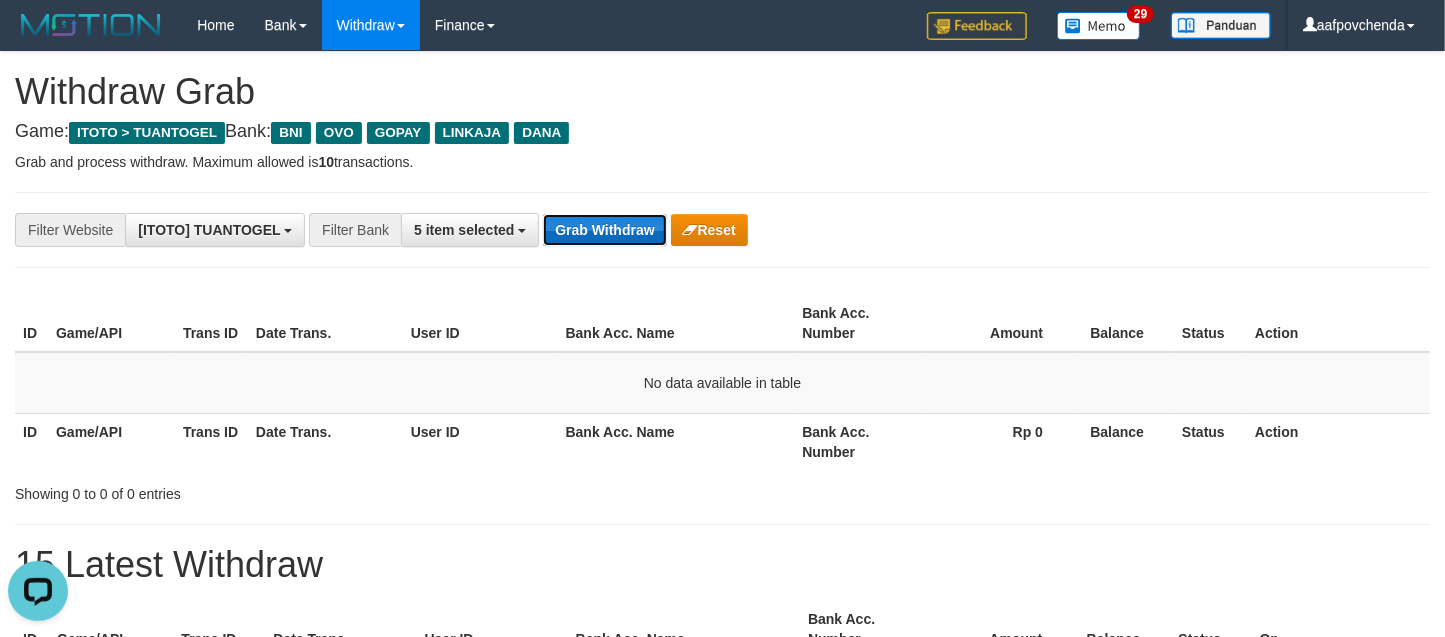 click on "Grab Withdraw" at bounding box center (604, 230) 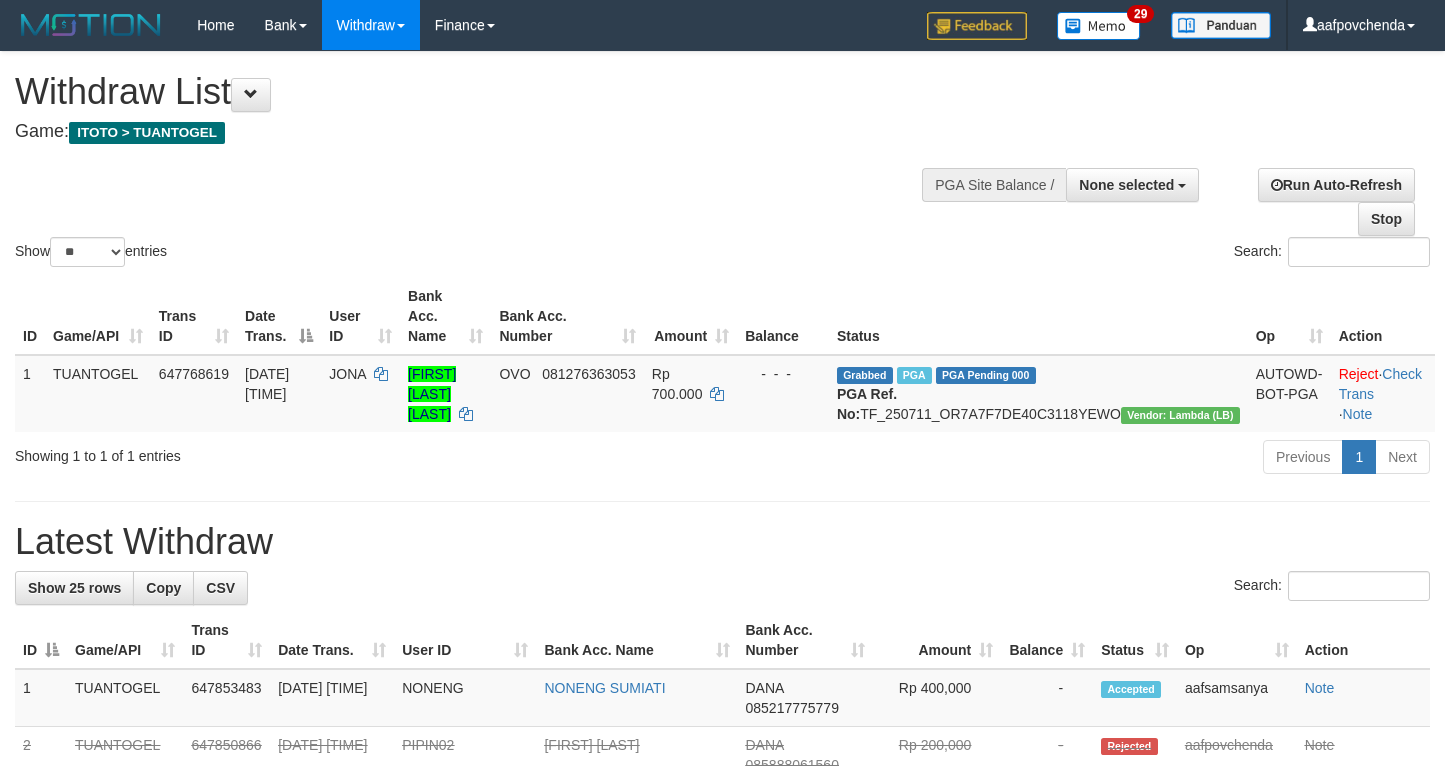 select 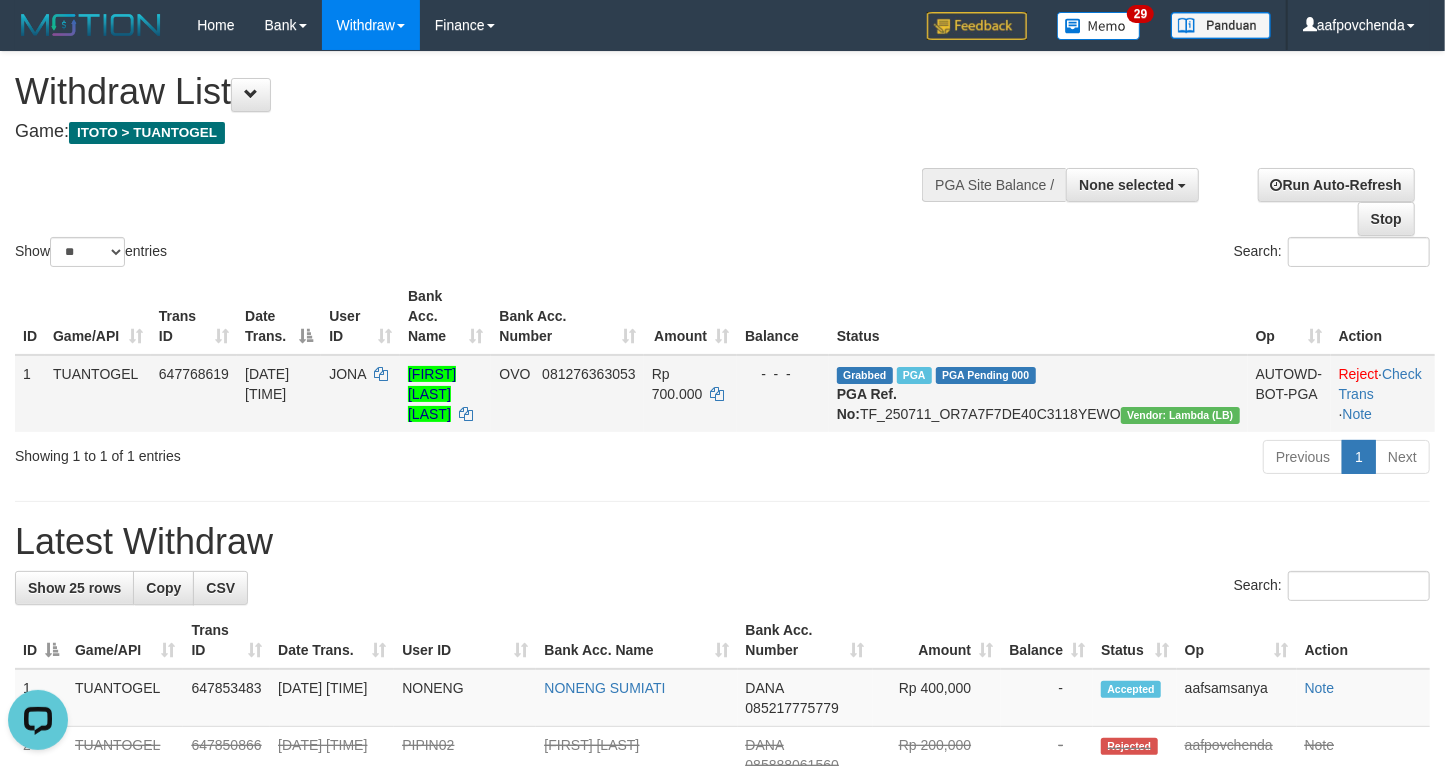 scroll, scrollTop: 0, scrollLeft: 0, axis: both 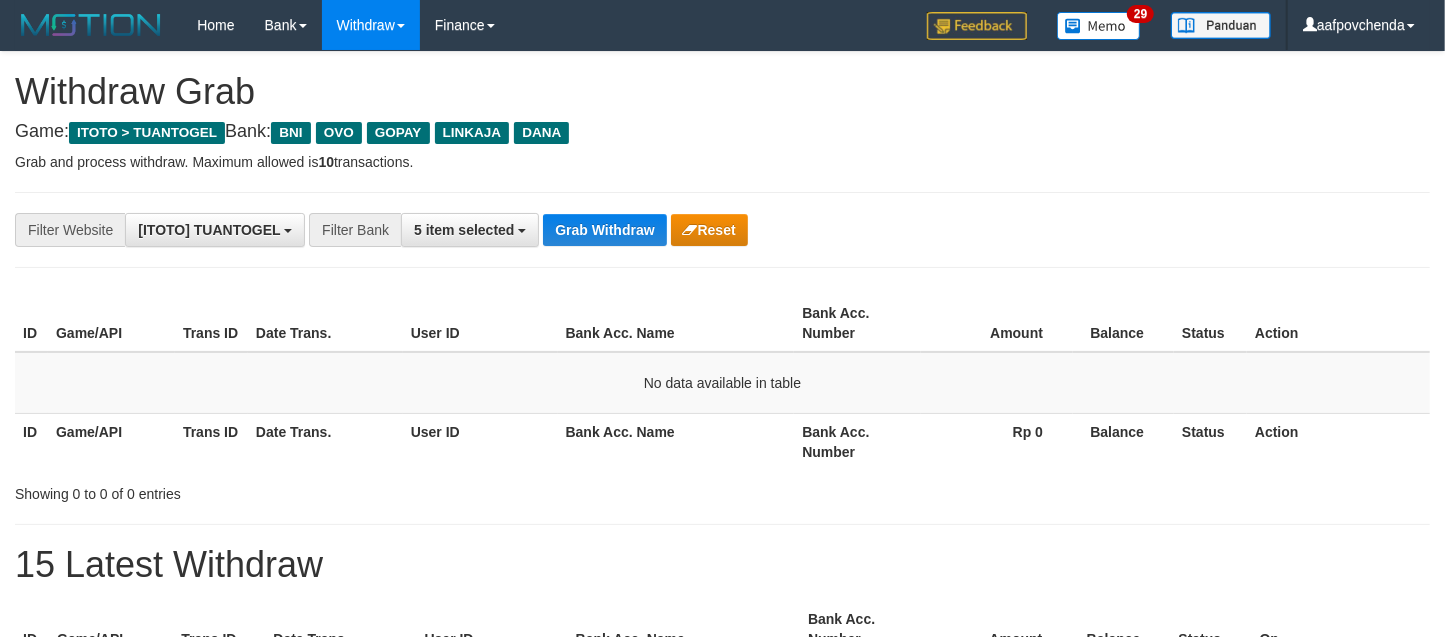click on "**********" at bounding box center (722, 230) 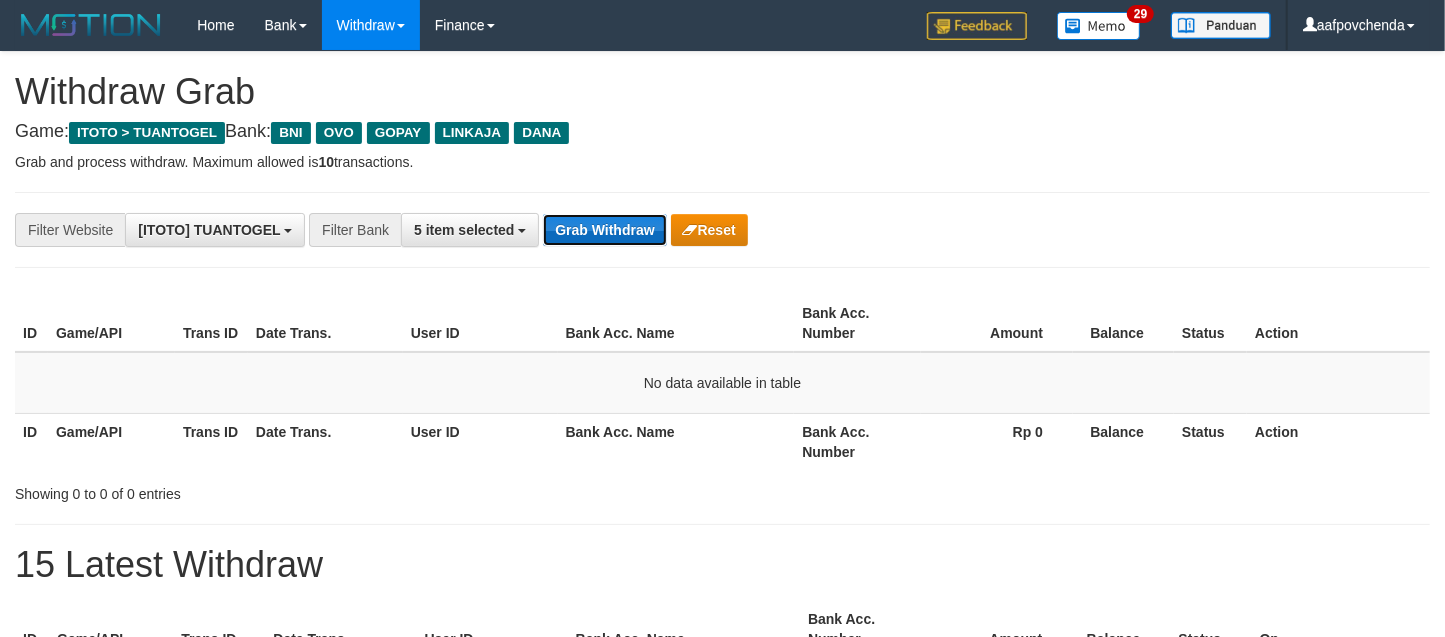click on "Grab Withdraw" at bounding box center [604, 230] 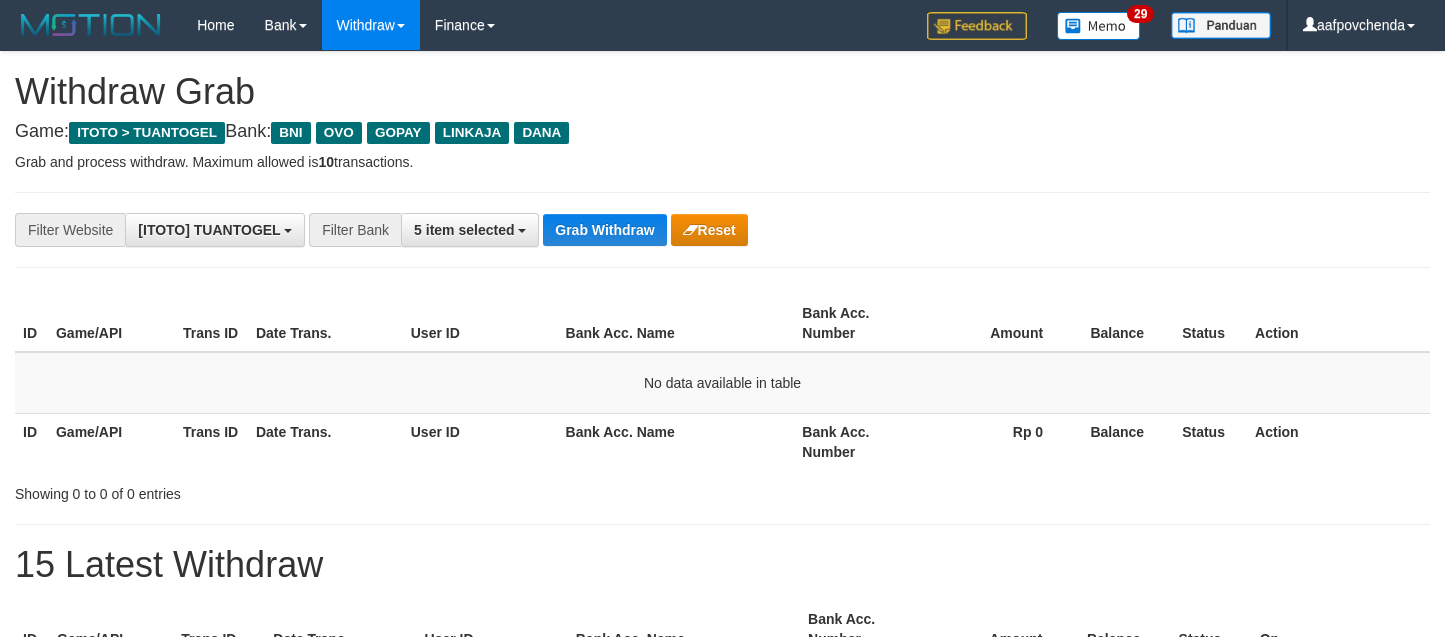 scroll, scrollTop: 0, scrollLeft: 0, axis: both 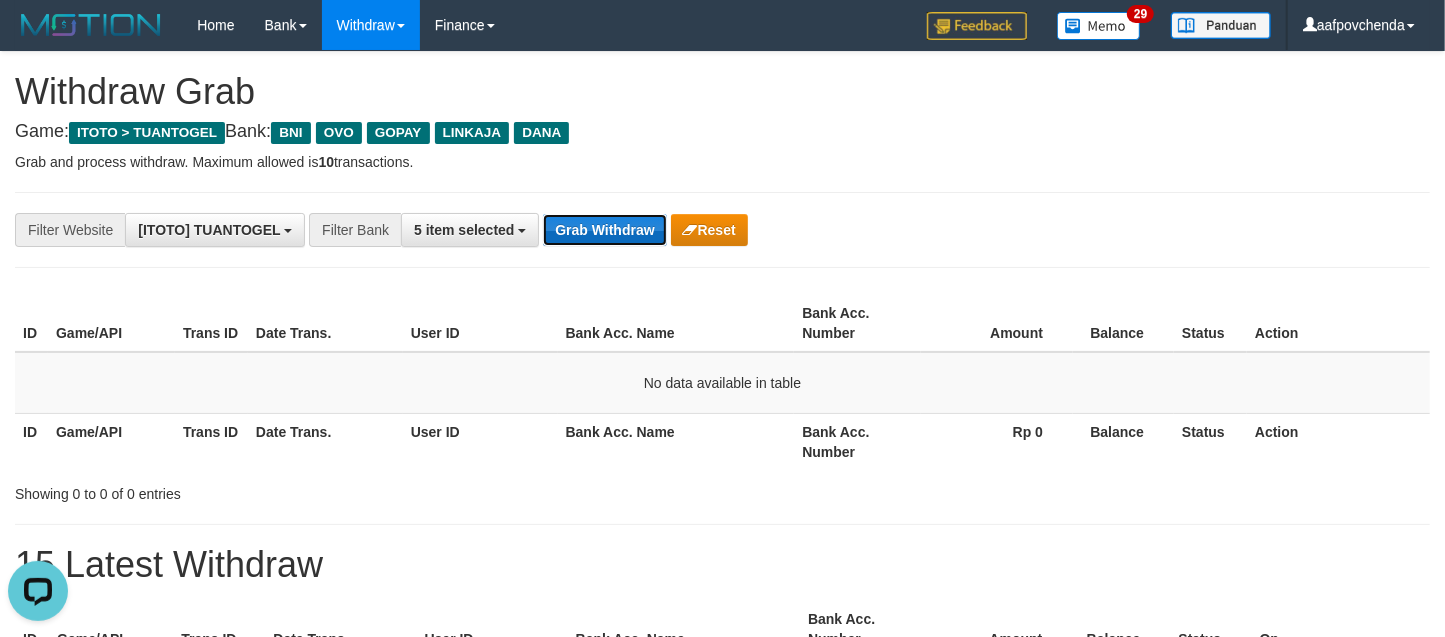 click on "Grab Withdraw" at bounding box center [604, 230] 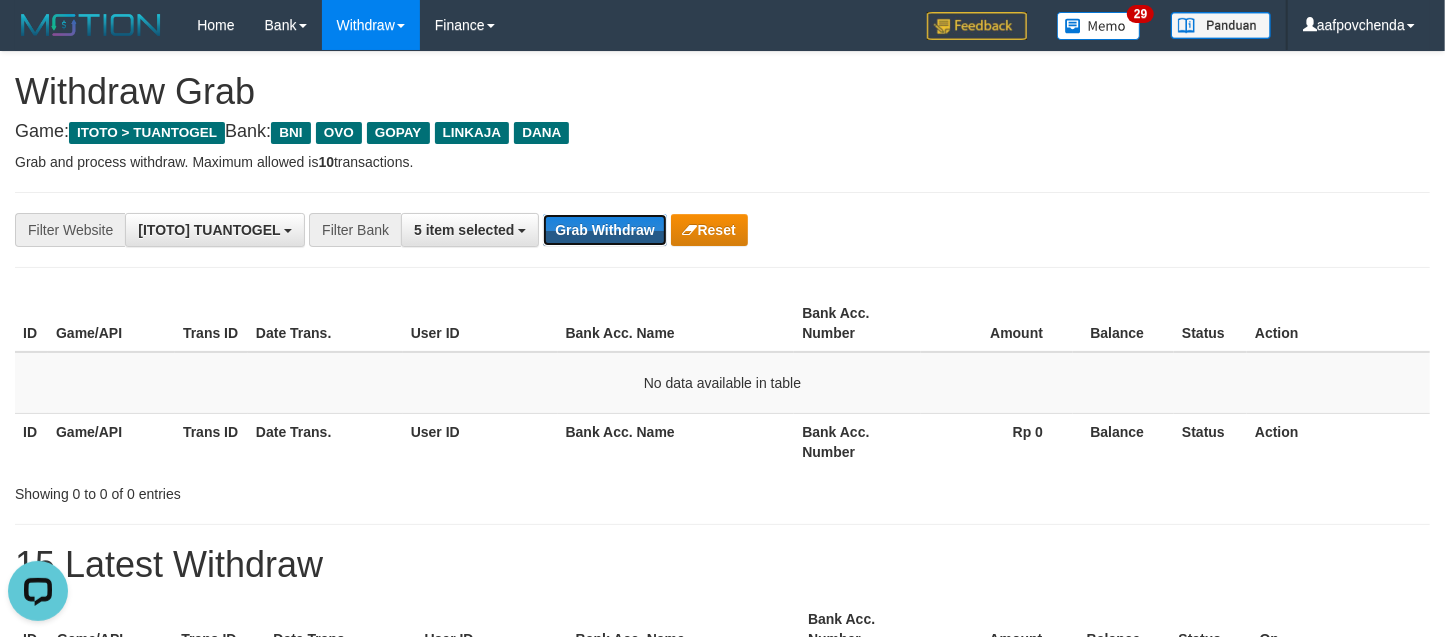 drag, startPoint x: 616, startPoint y: 228, endPoint x: 1462, endPoint y: 508, distance: 891.13184 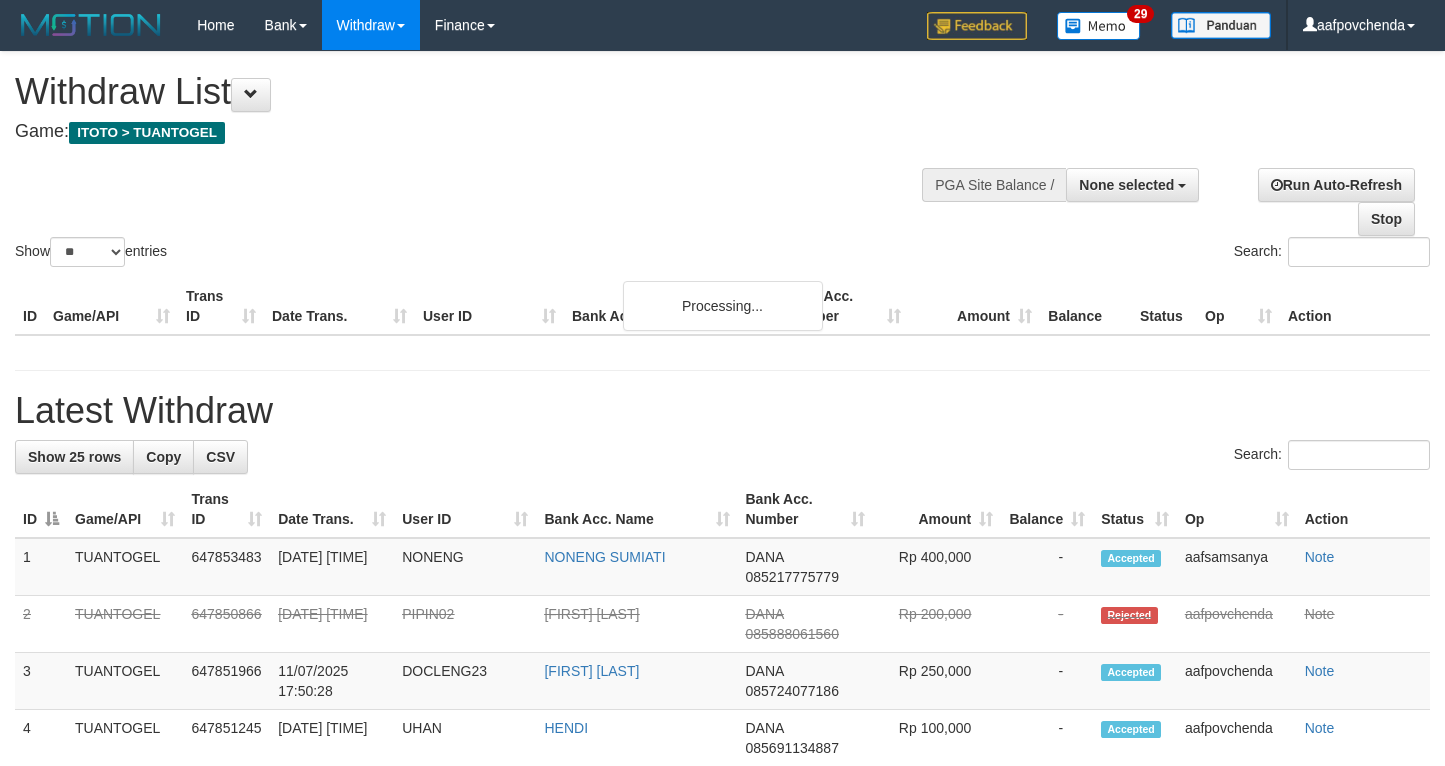 select 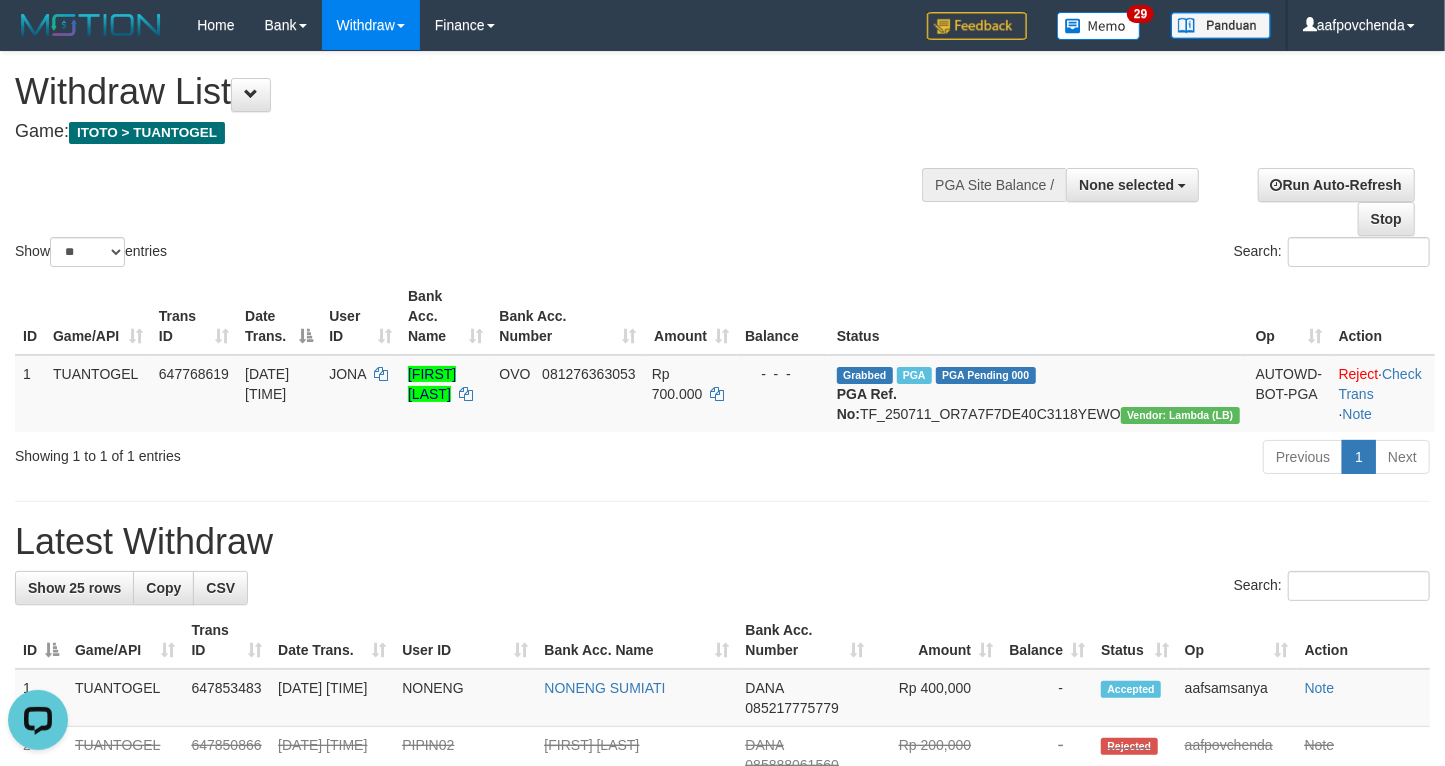 scroll, scrollTop: 0, scrollLeft: 0, axis: both 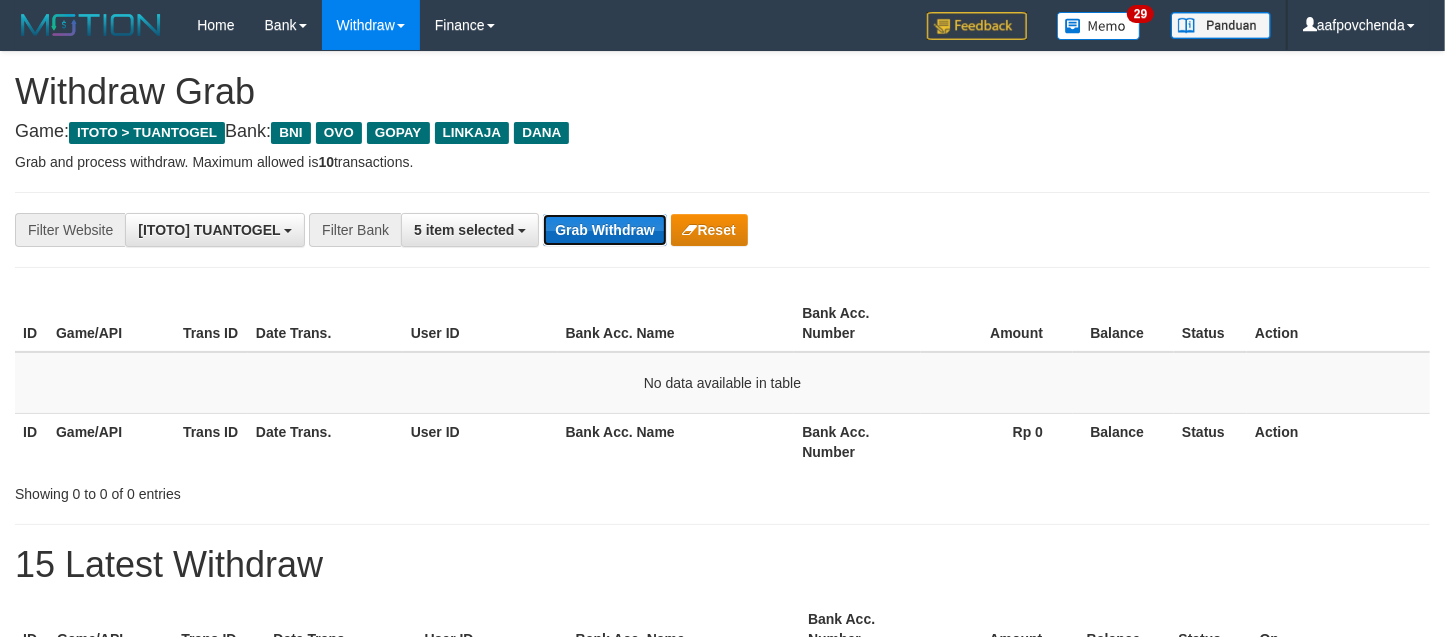 click on "Grab Withdraw" at bounding box center [604, 230] 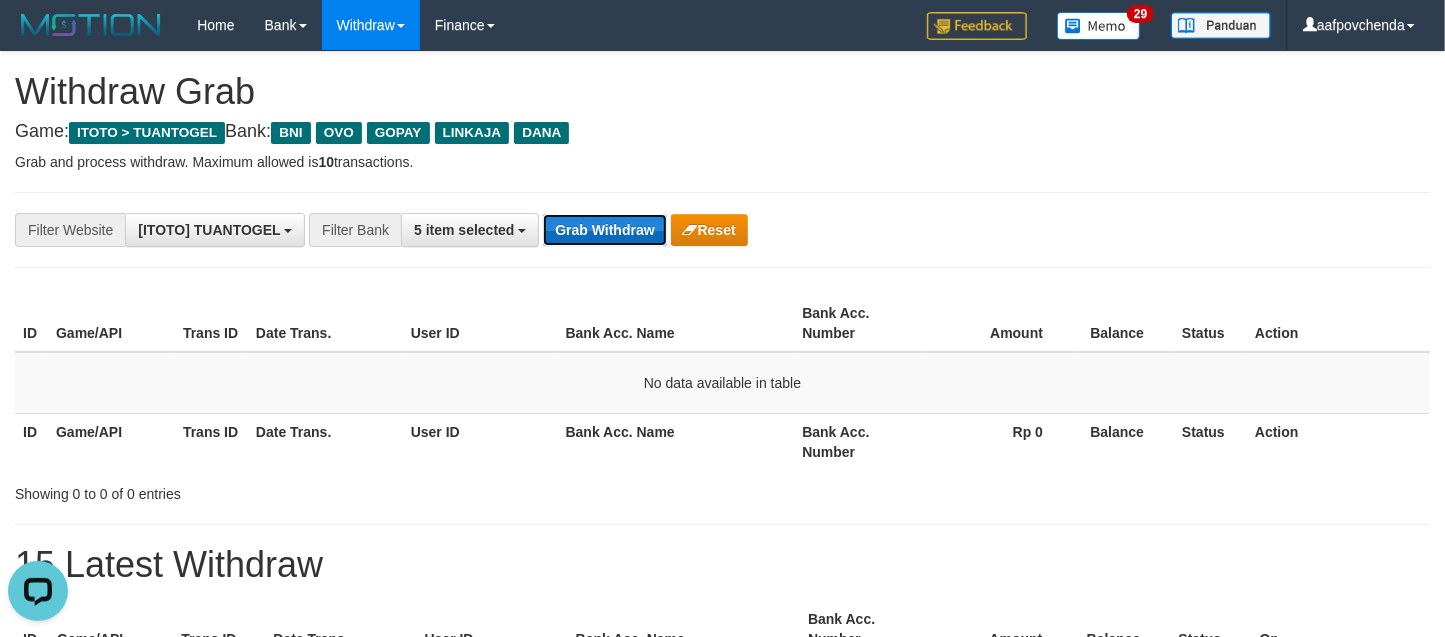 scroll, scrollTop: 0, scrollLeft: 0, axis: both 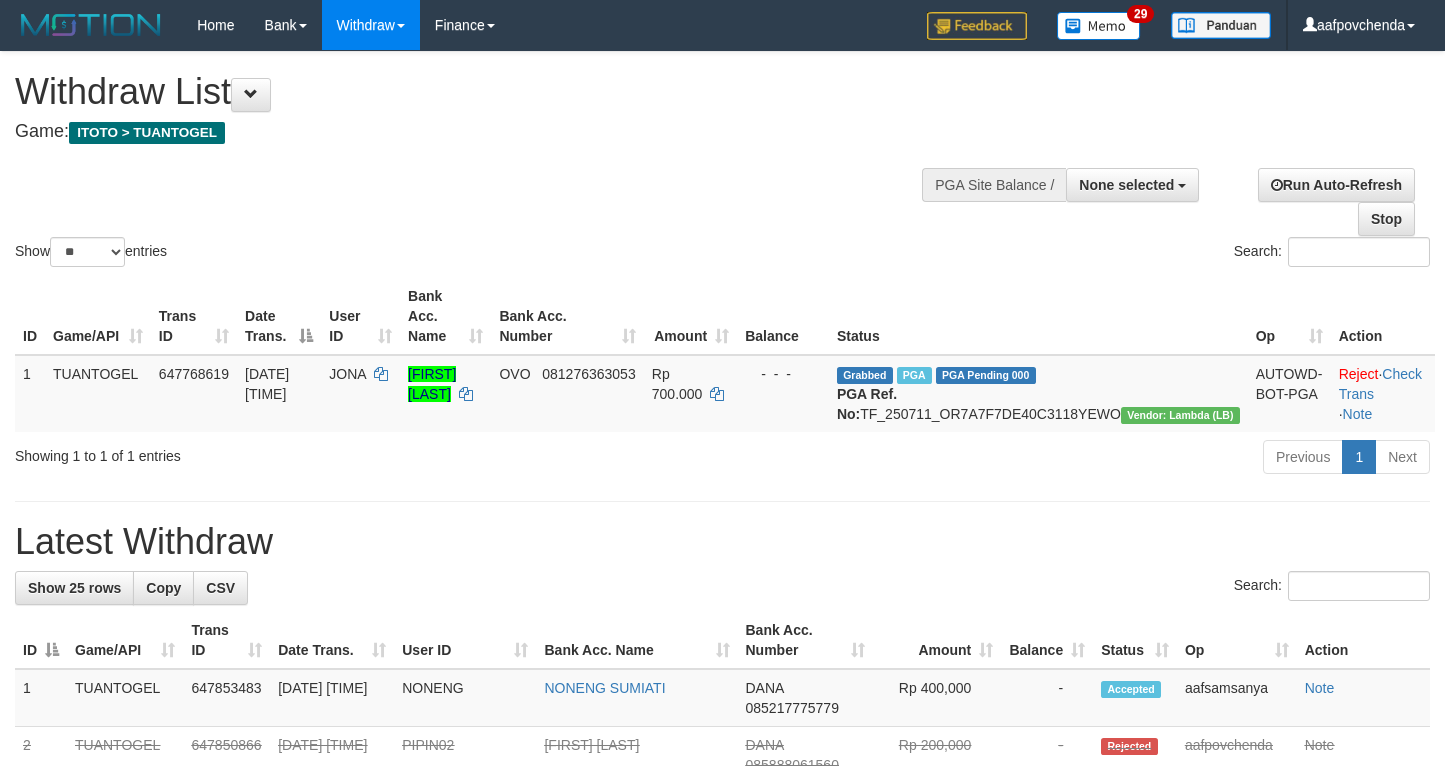 select 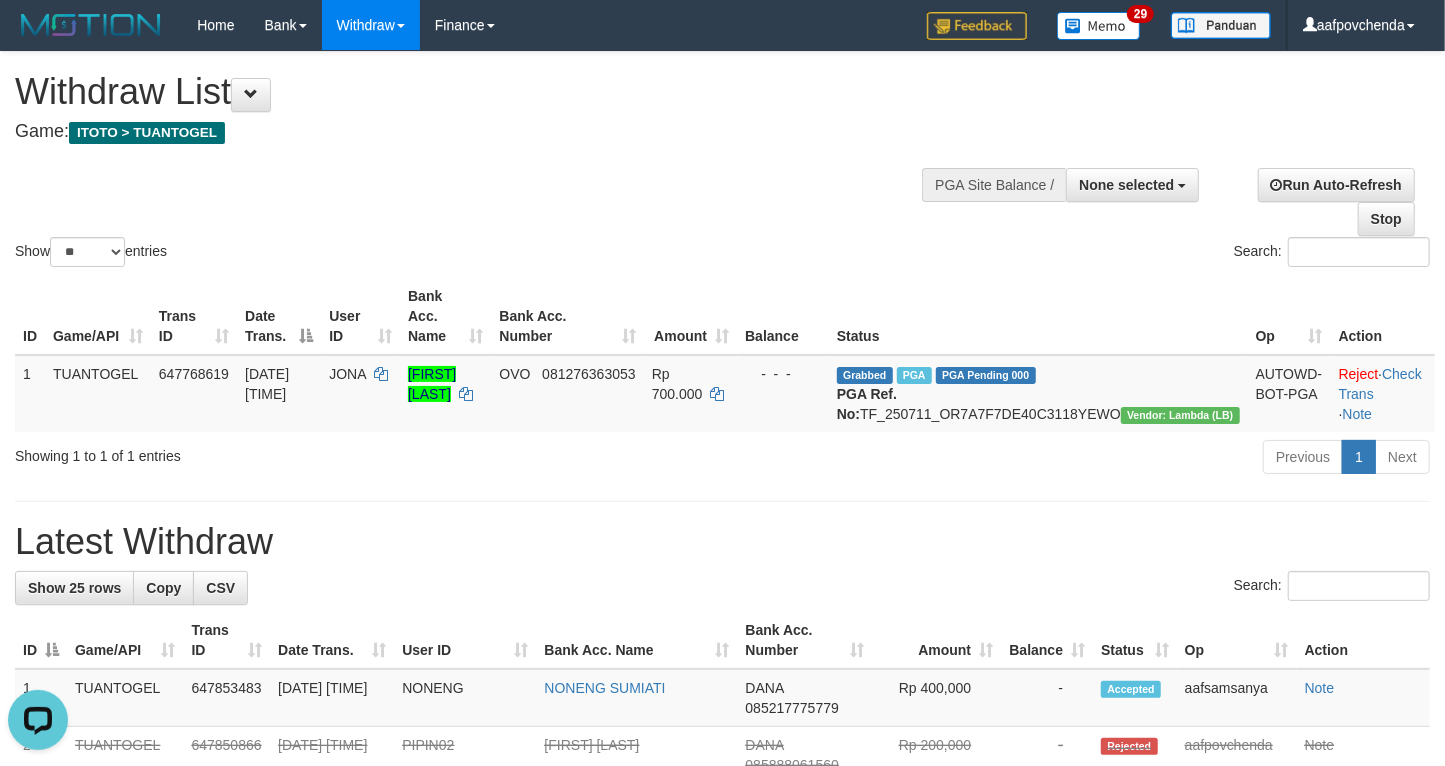 scroll, scrollTop: 0, scrollLeft: 0, axis: both 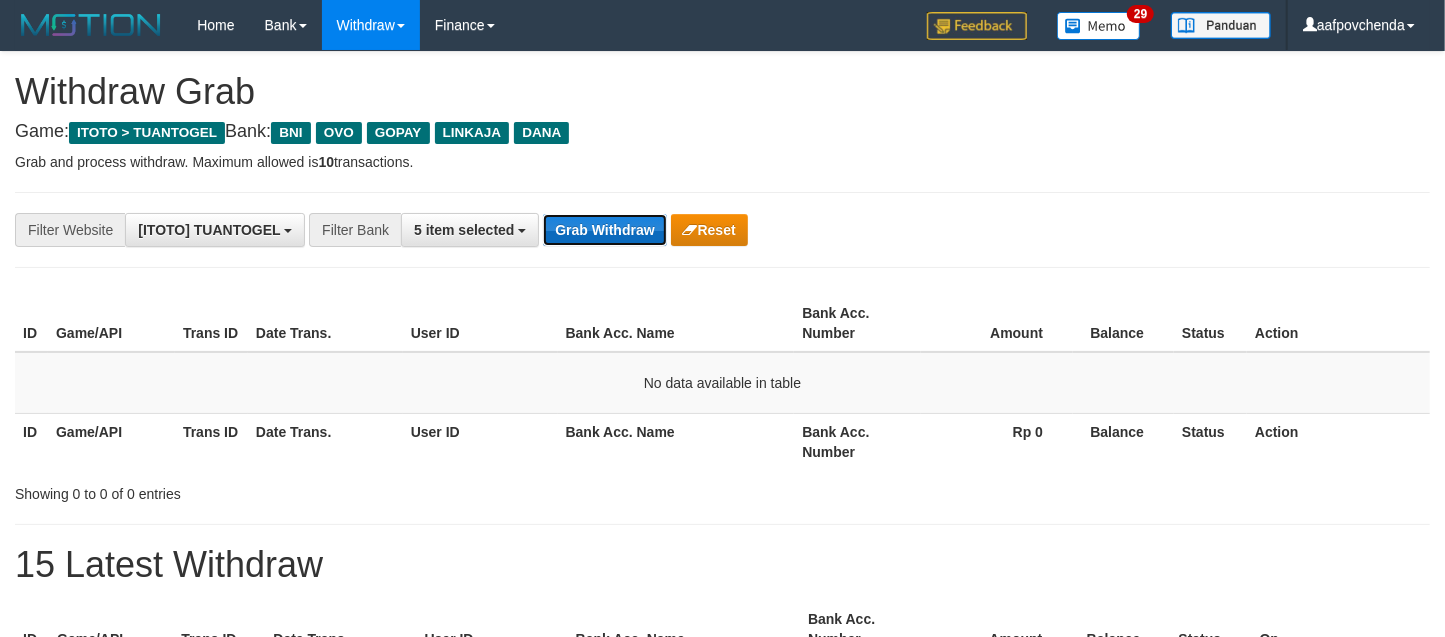 click on "Grab Withdraw" at bounding box center (604, 230) 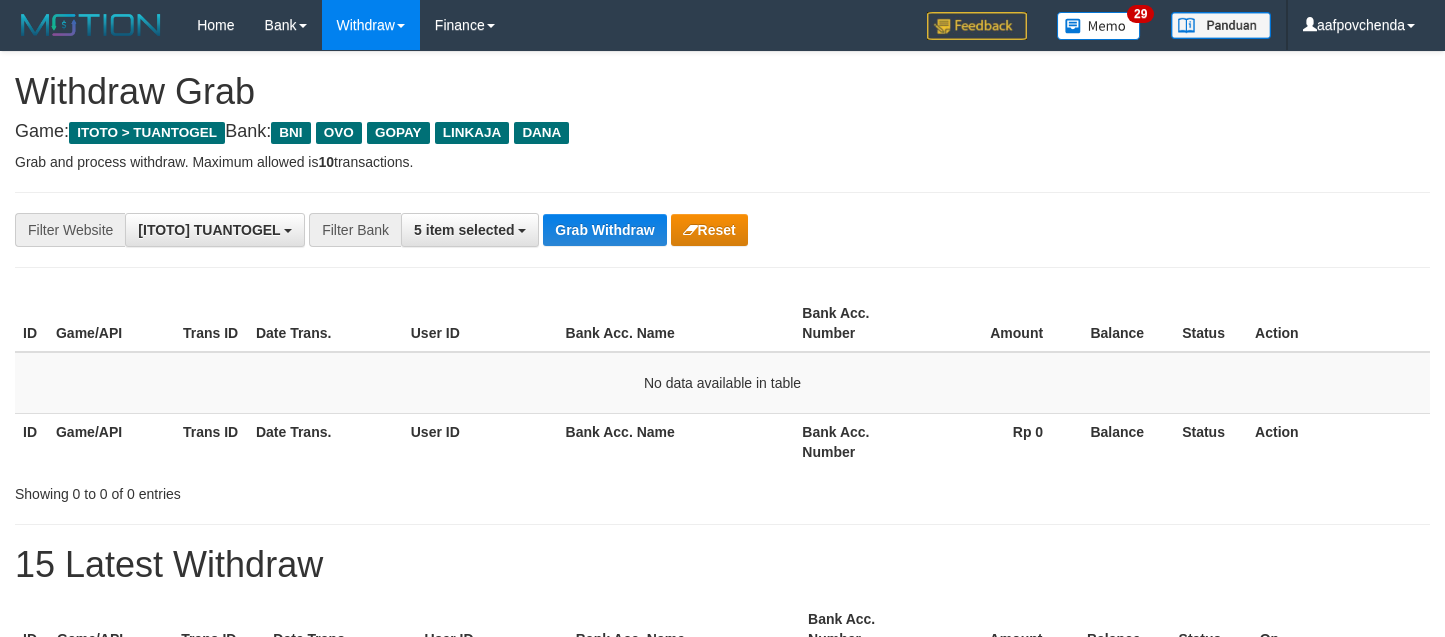 scroll, scrollTop: 0, scrollLeft: 0, axis: both 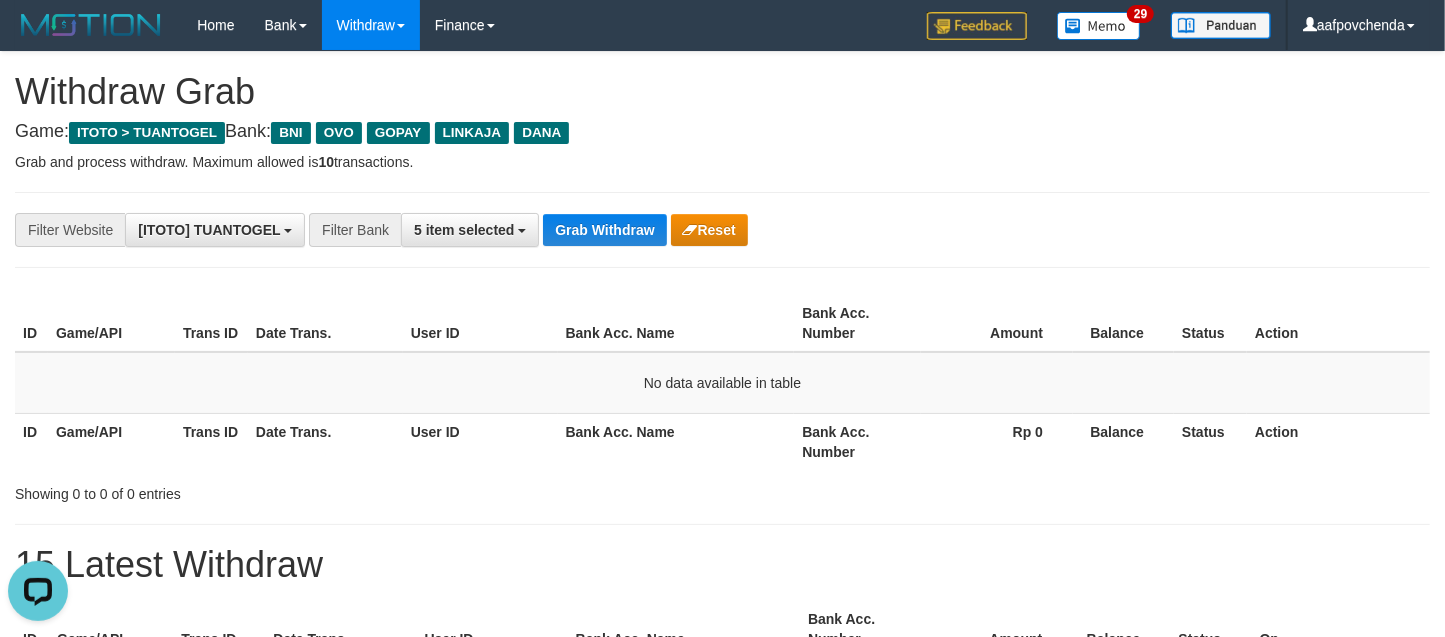 click on "**********" at bounding box center (722, 230) 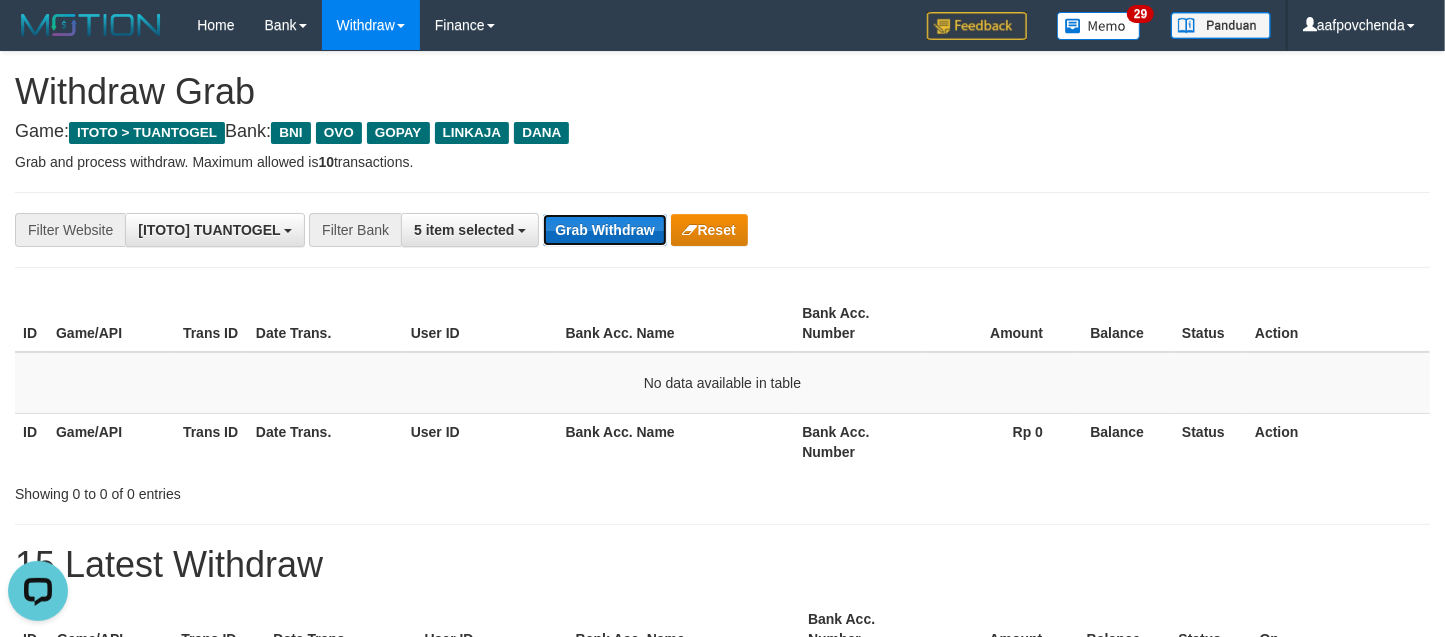 click on "Grab Withdraw" at bounding box center (604, 230) 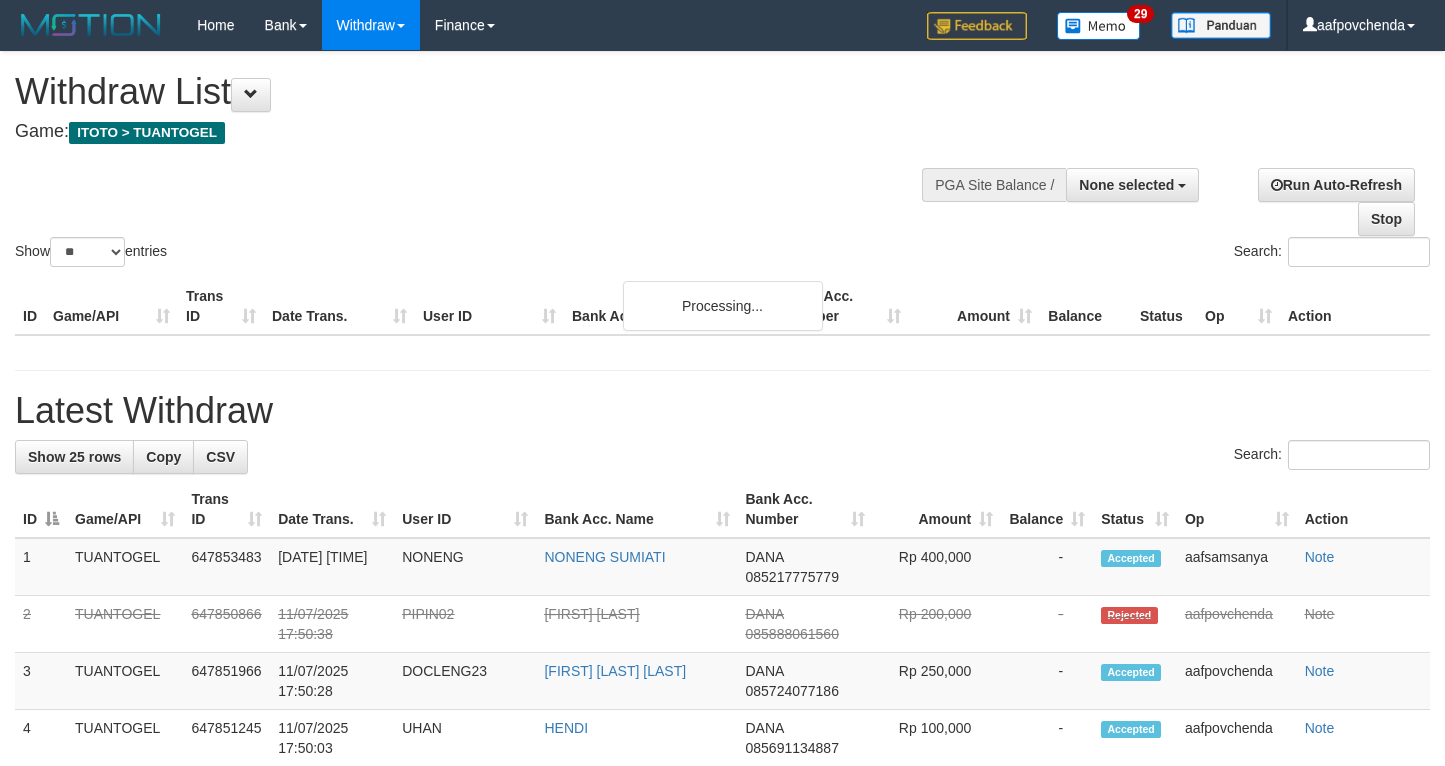select 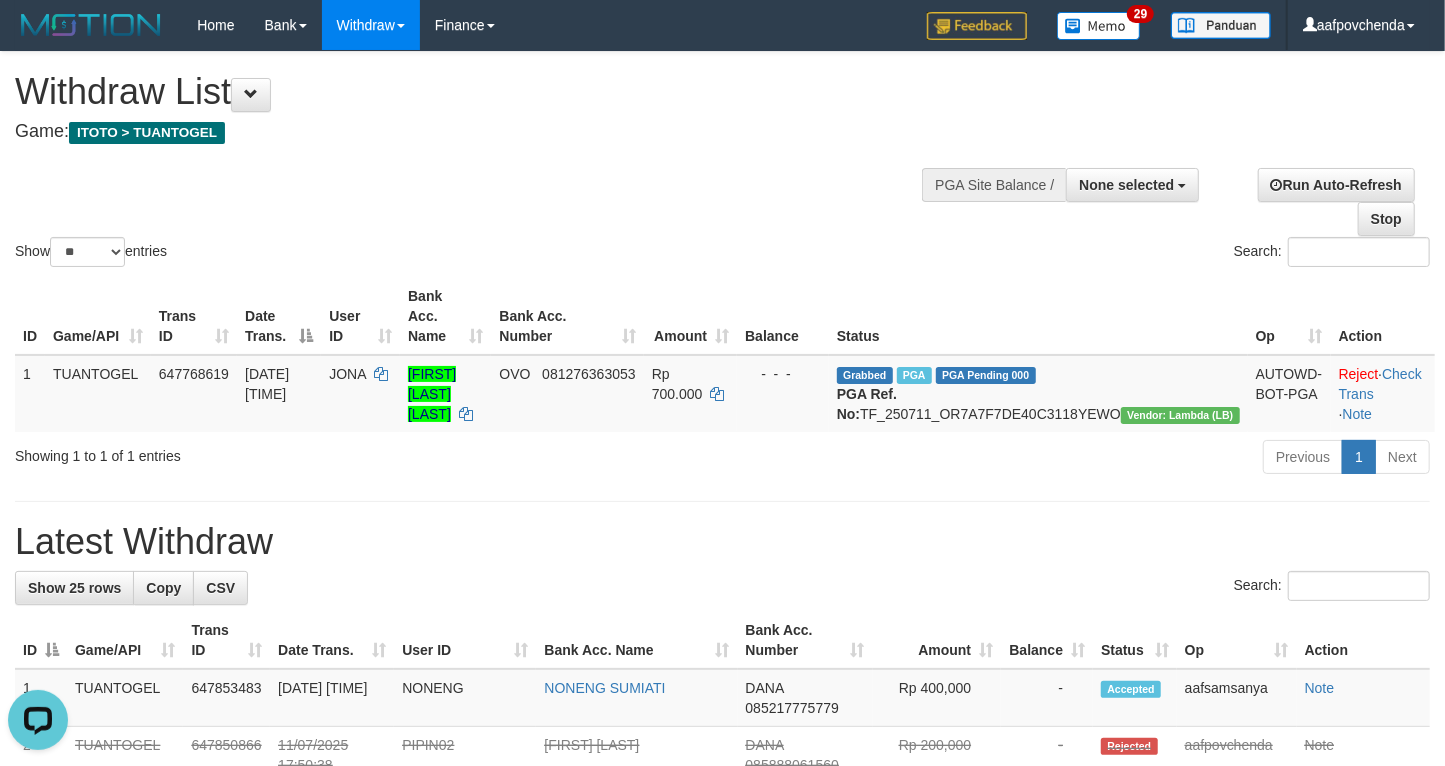scroll, scrollTop: 0, scrollLeft: 0, axis: both 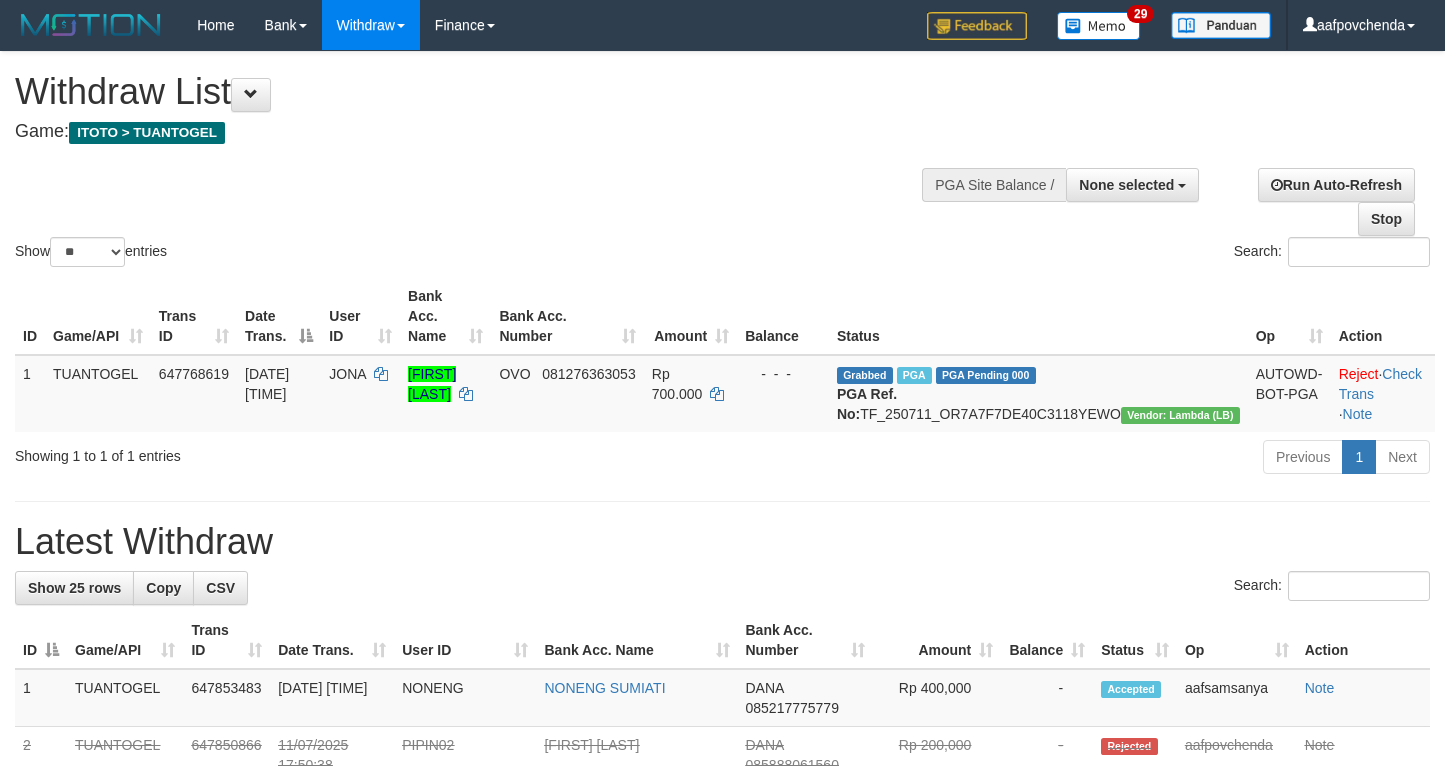 select 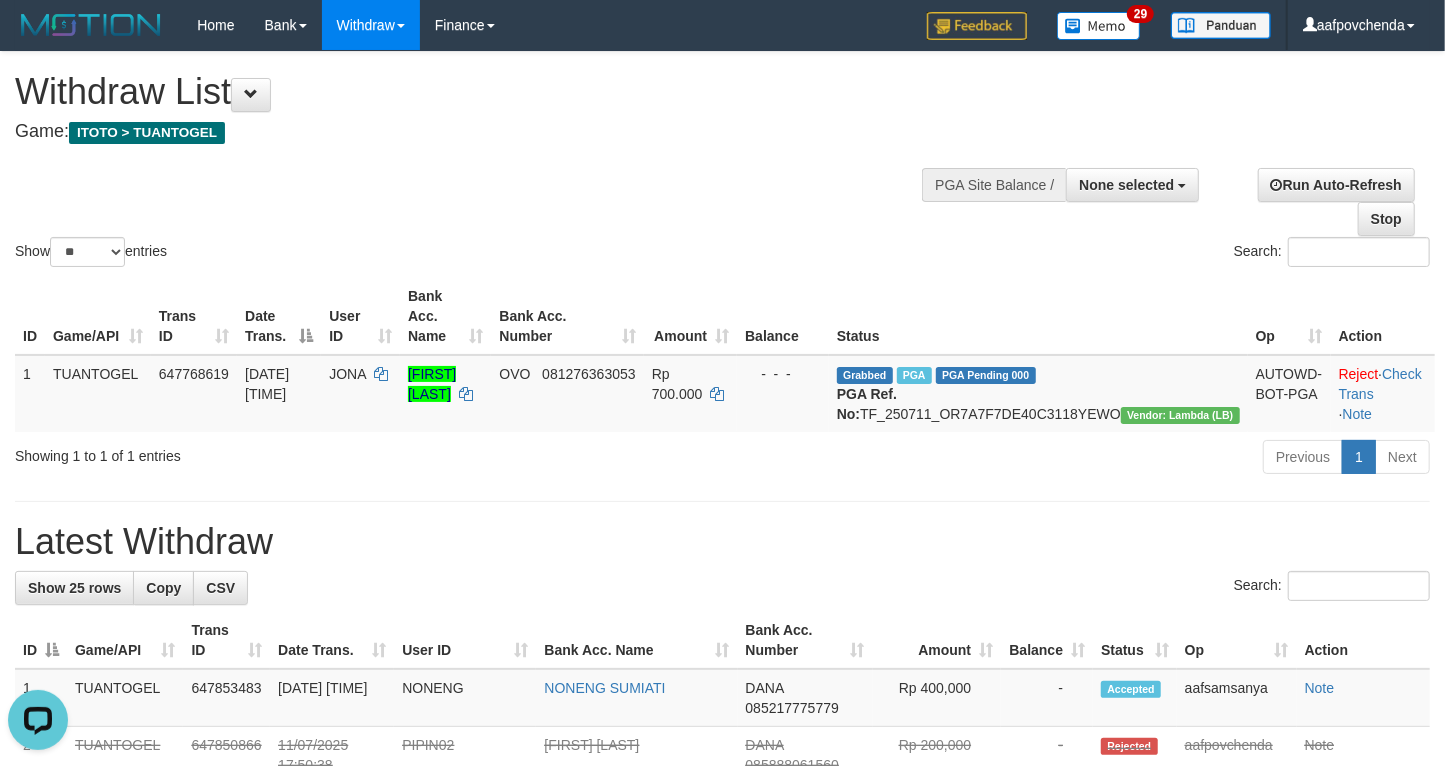 scroll, scrollTop: 0, scrollLeft: 0, axis: both 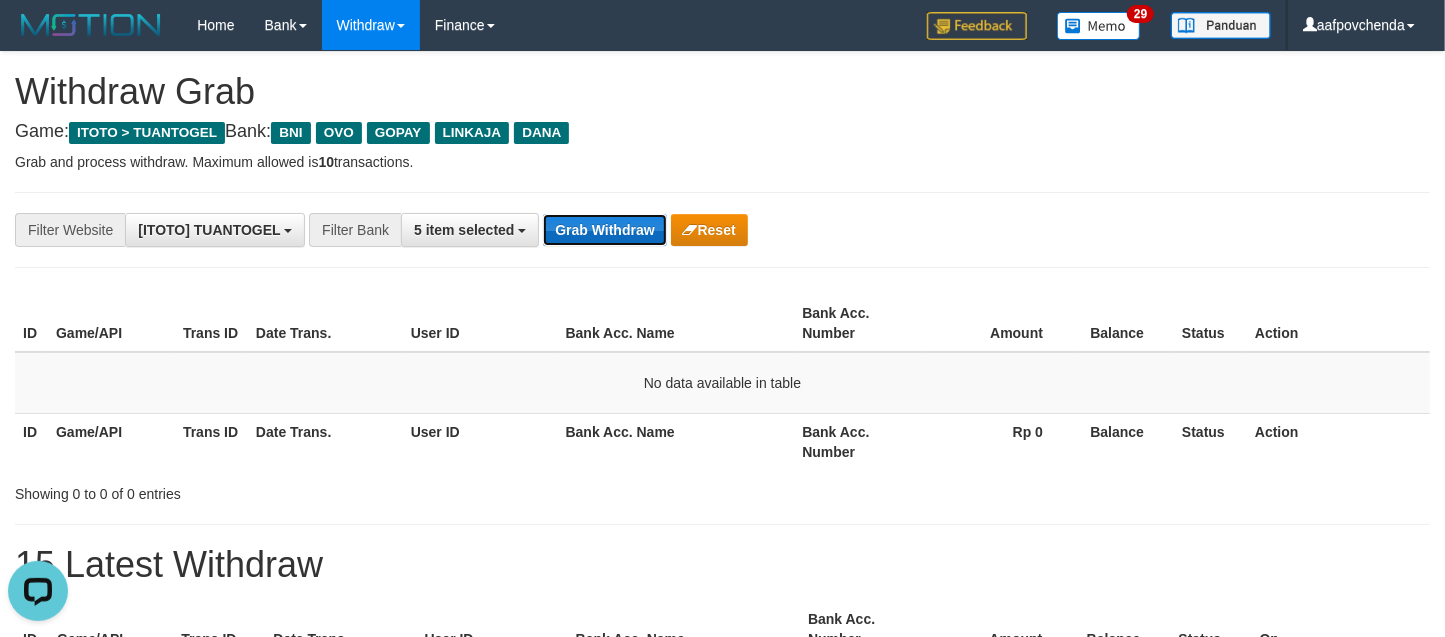 click on "Grab Withdraw" at bounding box center (604, 230) 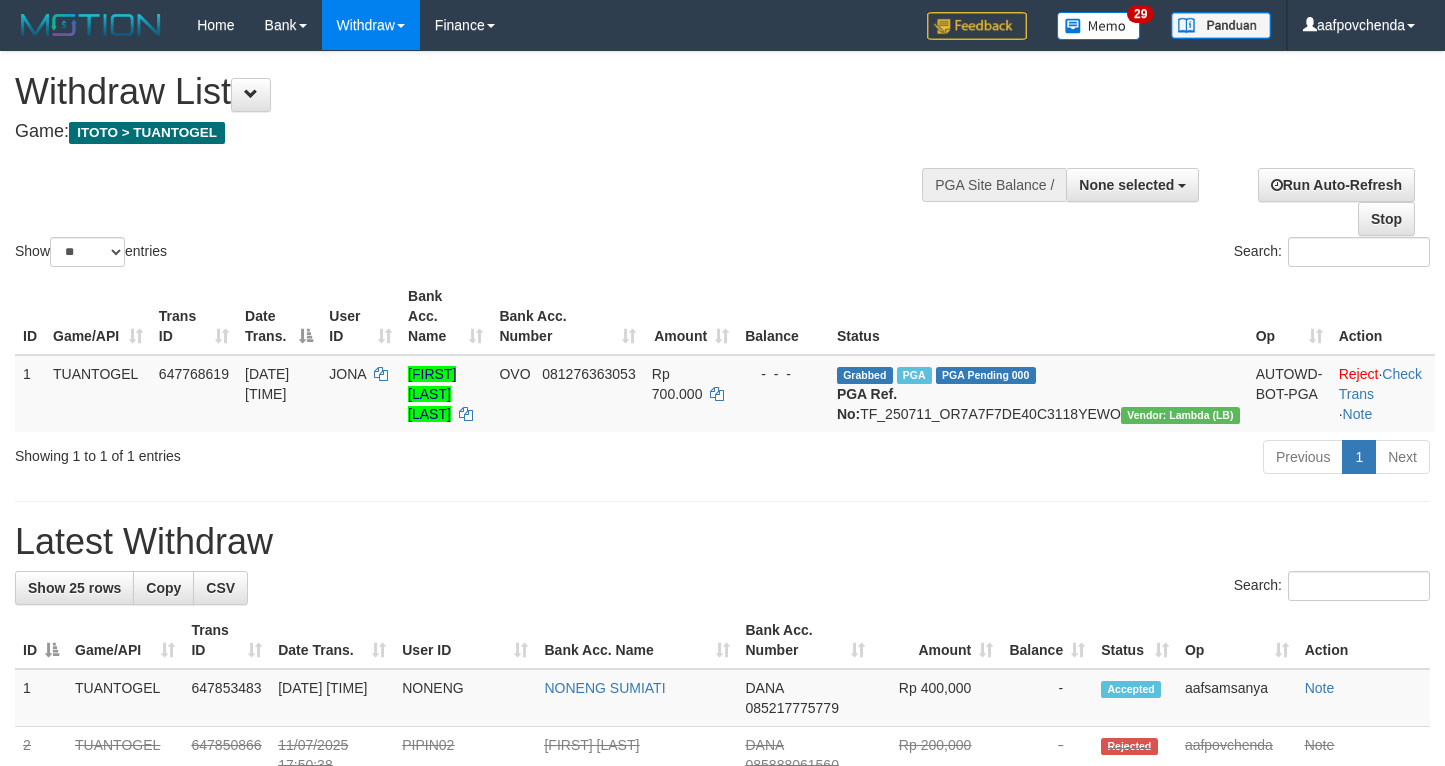 select 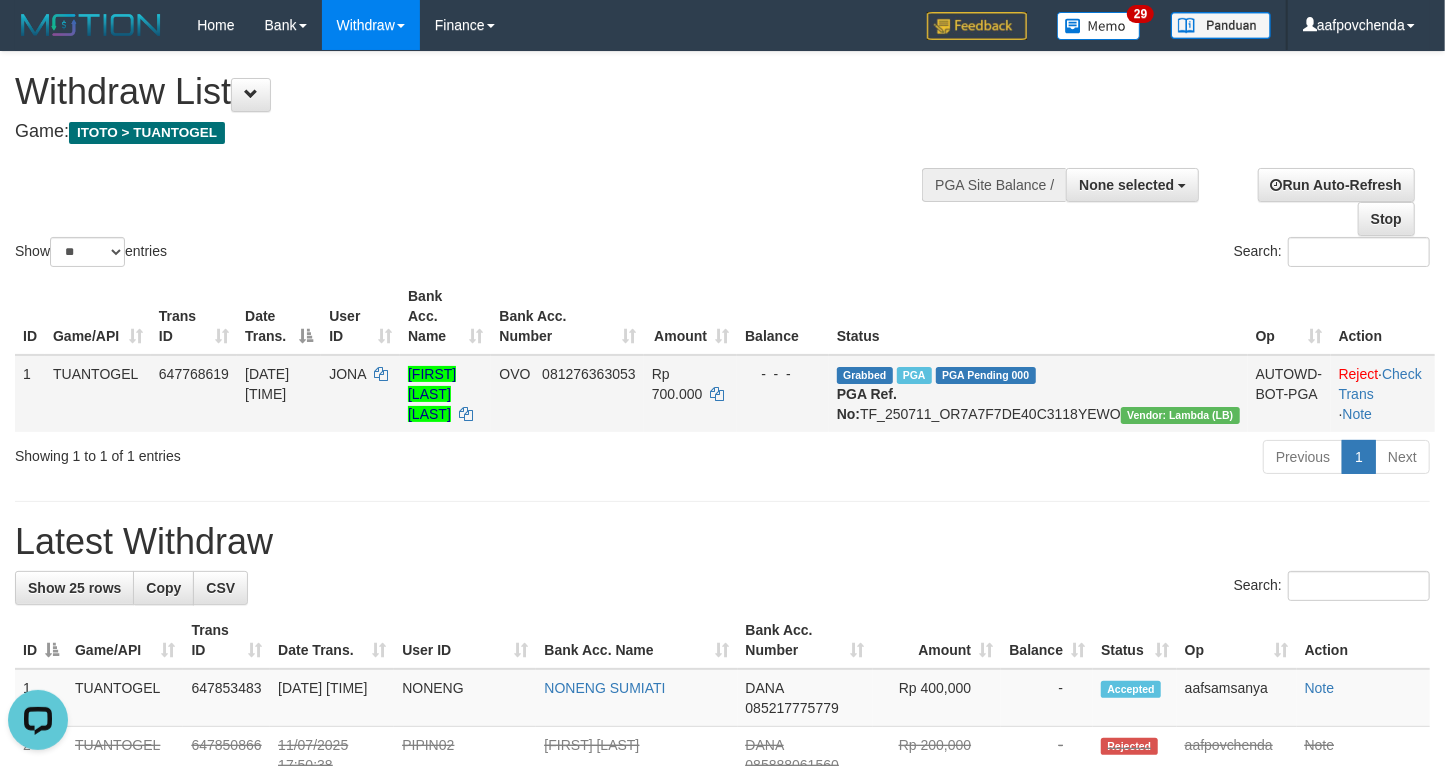 scroll, scrollTop: 0, scrollLeft: 0, axis: both 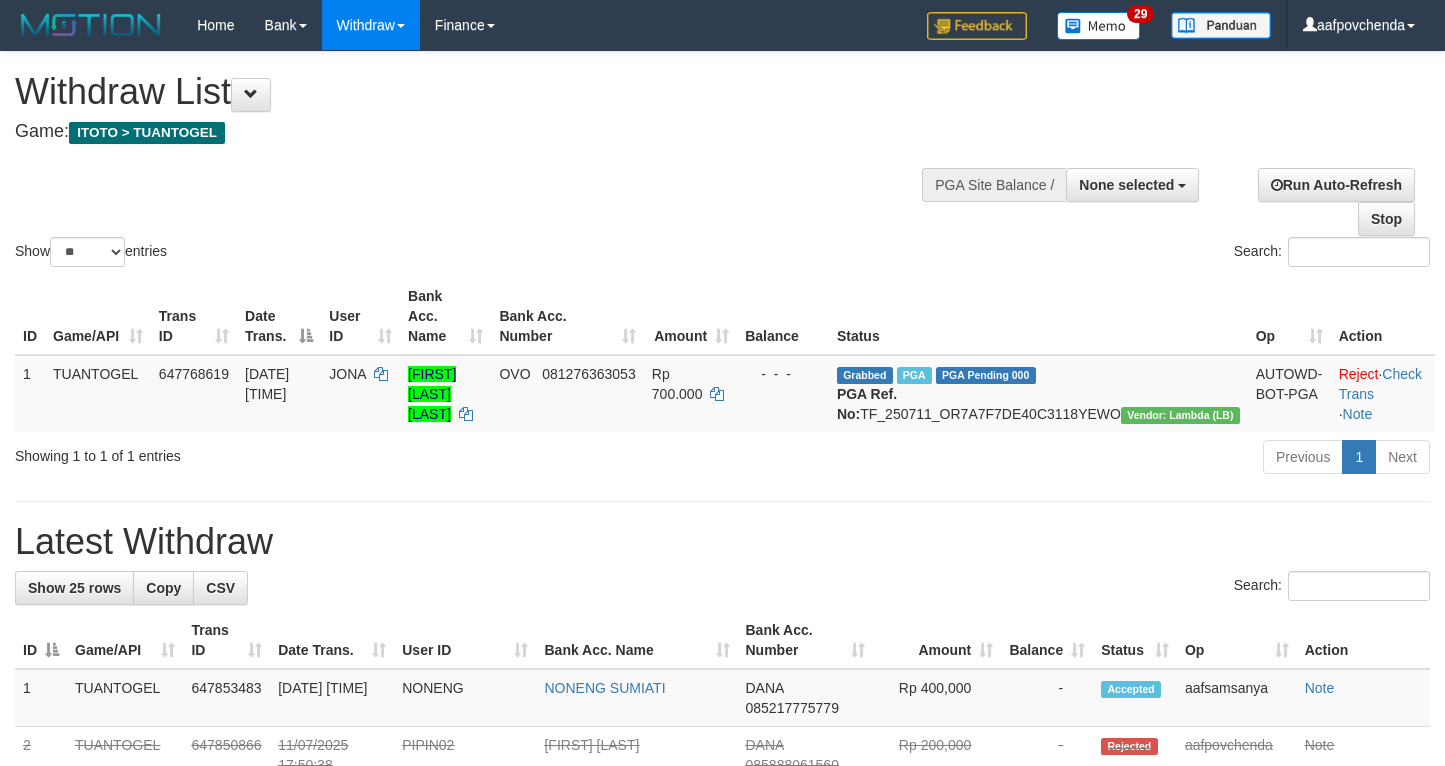 select 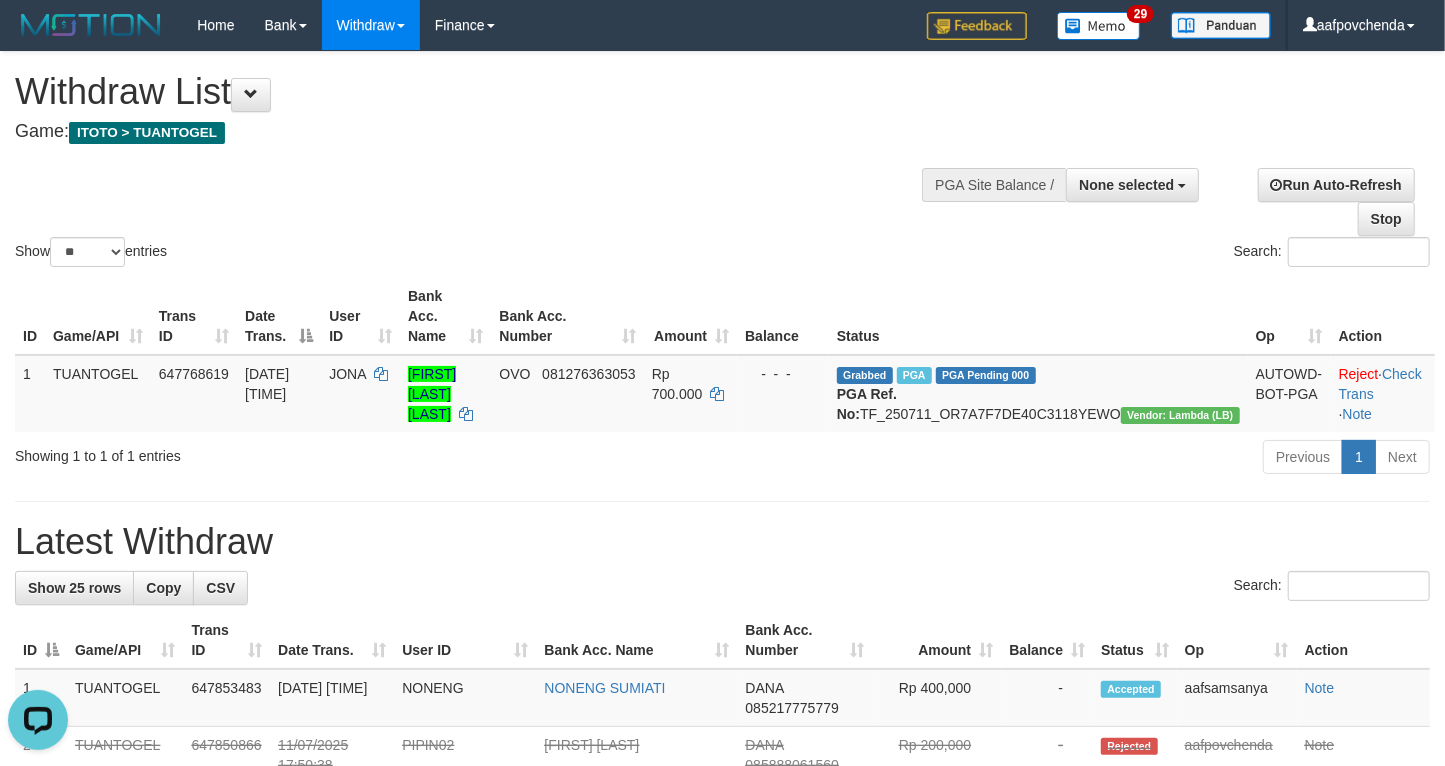 scroll, scrollTop: 0, scrollLeft: 0, axis: both 